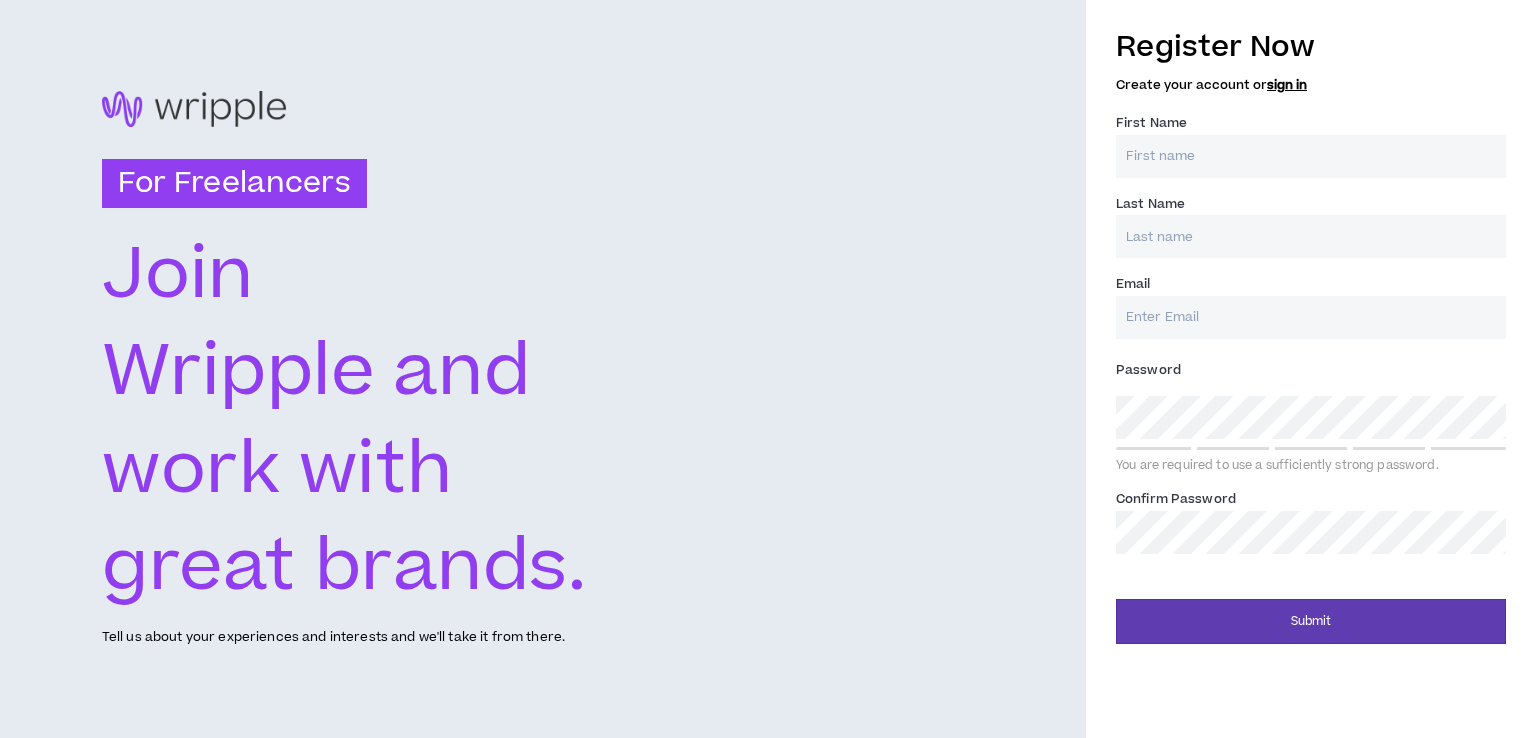 scroll, scrollTop: 0, scrollLeft: 0, axis: both 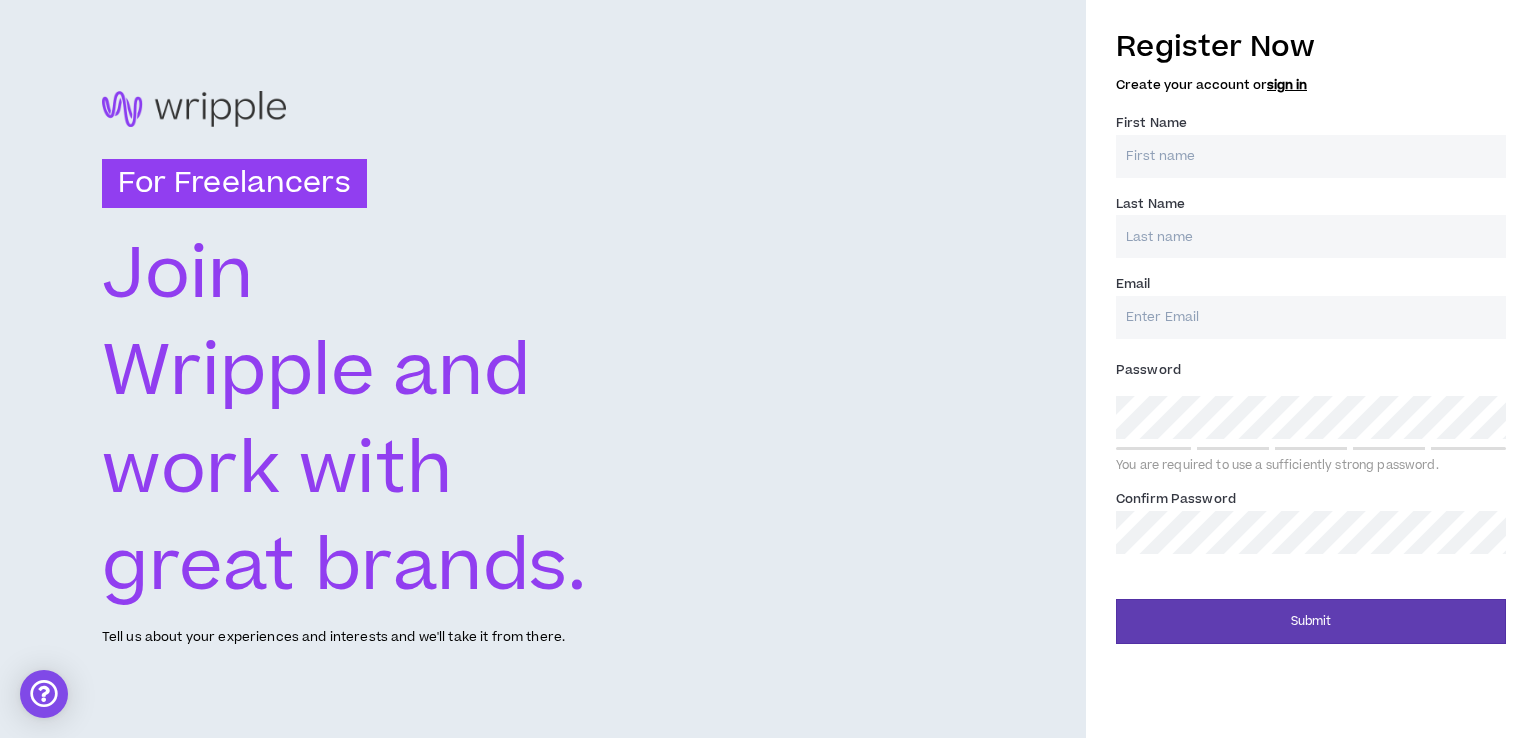 click on "First Name  *" at bounding box center [1311, 156] 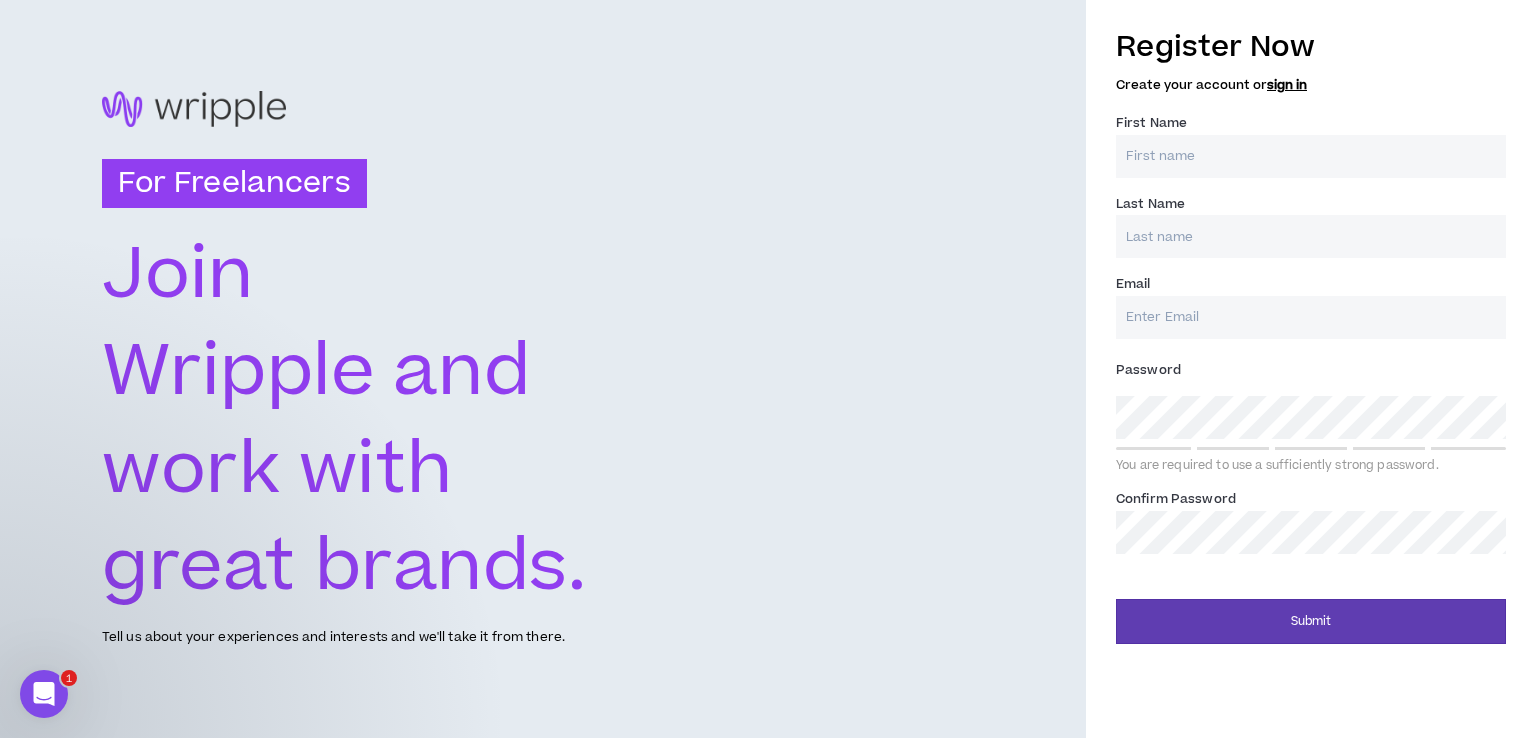 scroll, scrollTop: 0, scrollLeft: 0, axis: both 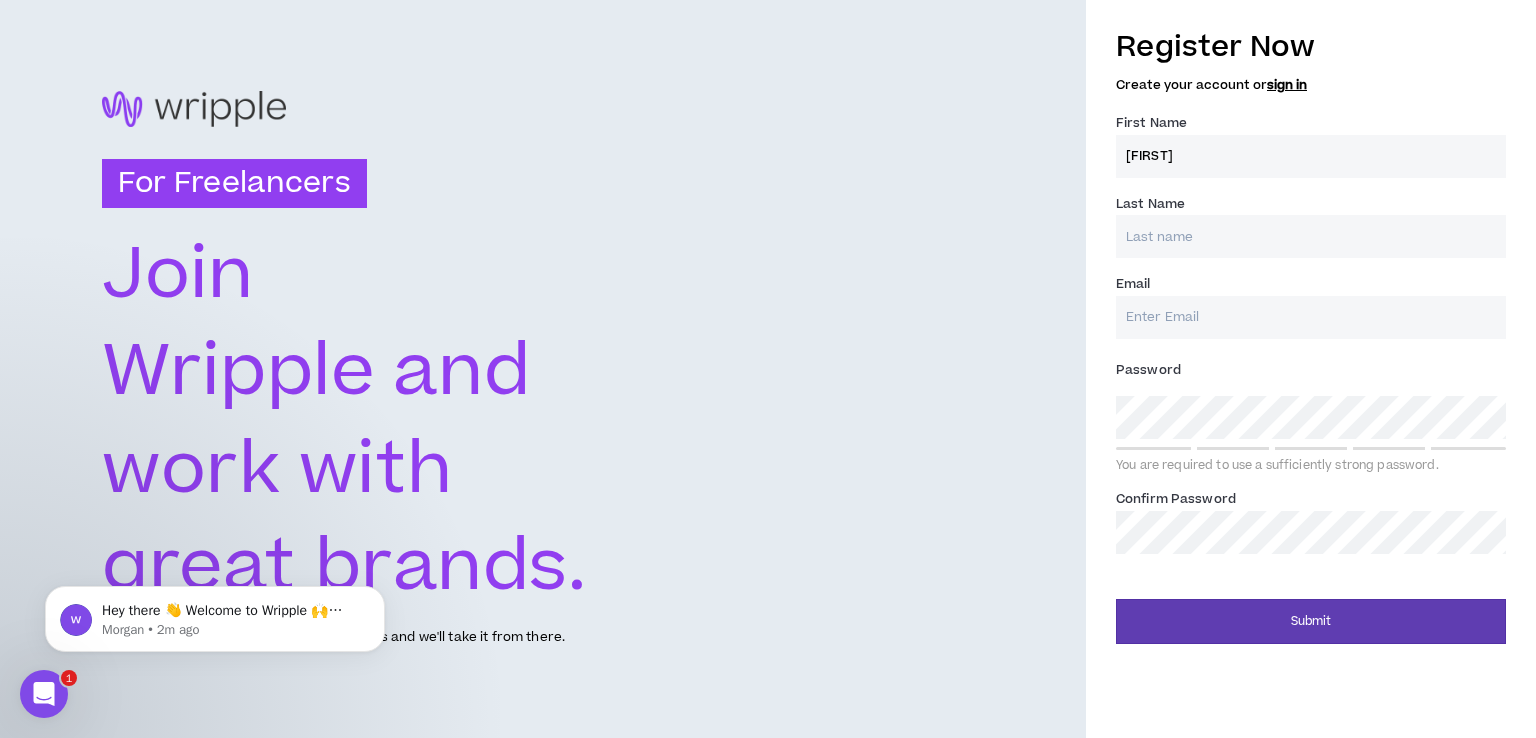 click on "Last Name  *" at bounding box center [1311, 236] 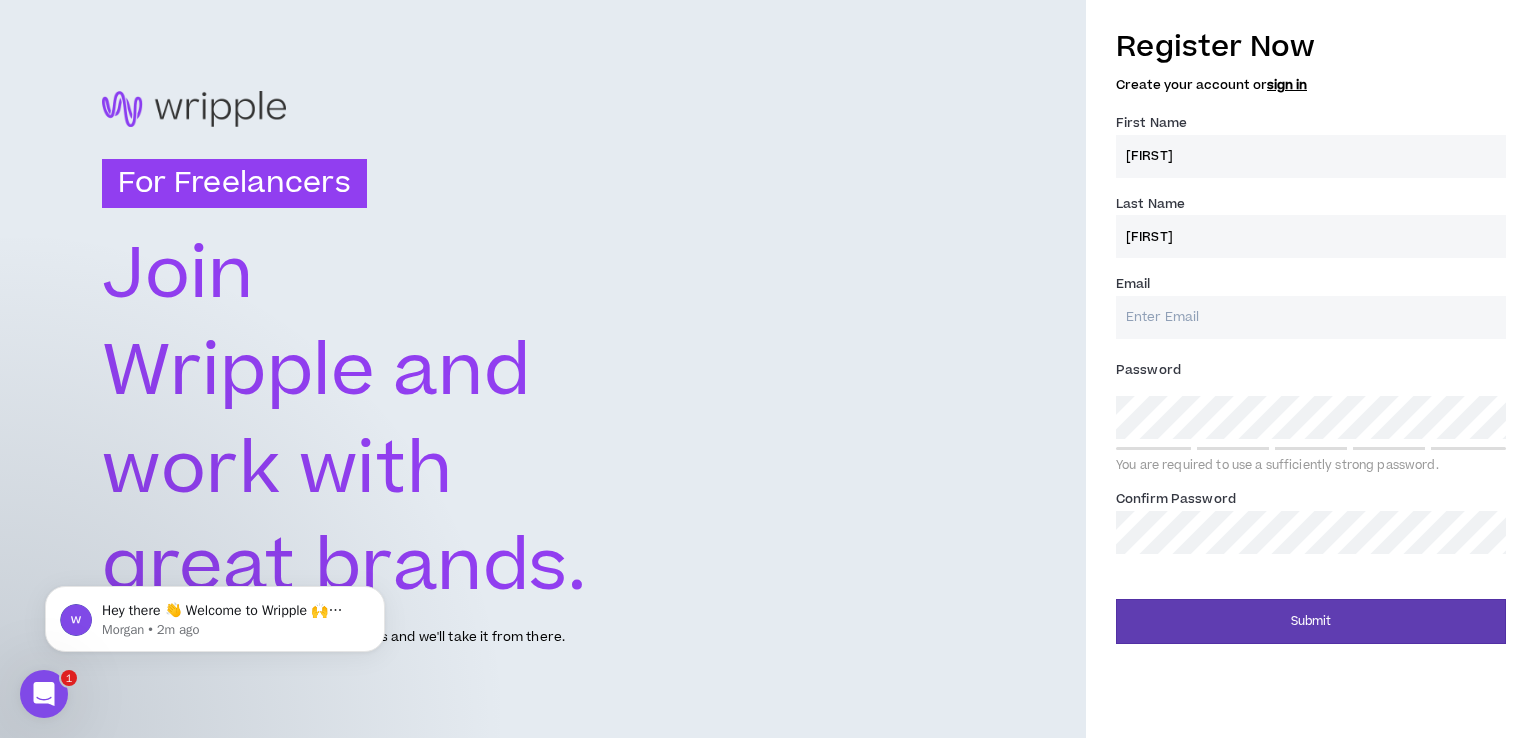 click on "Email  *" at bounding box center [1311, 317] 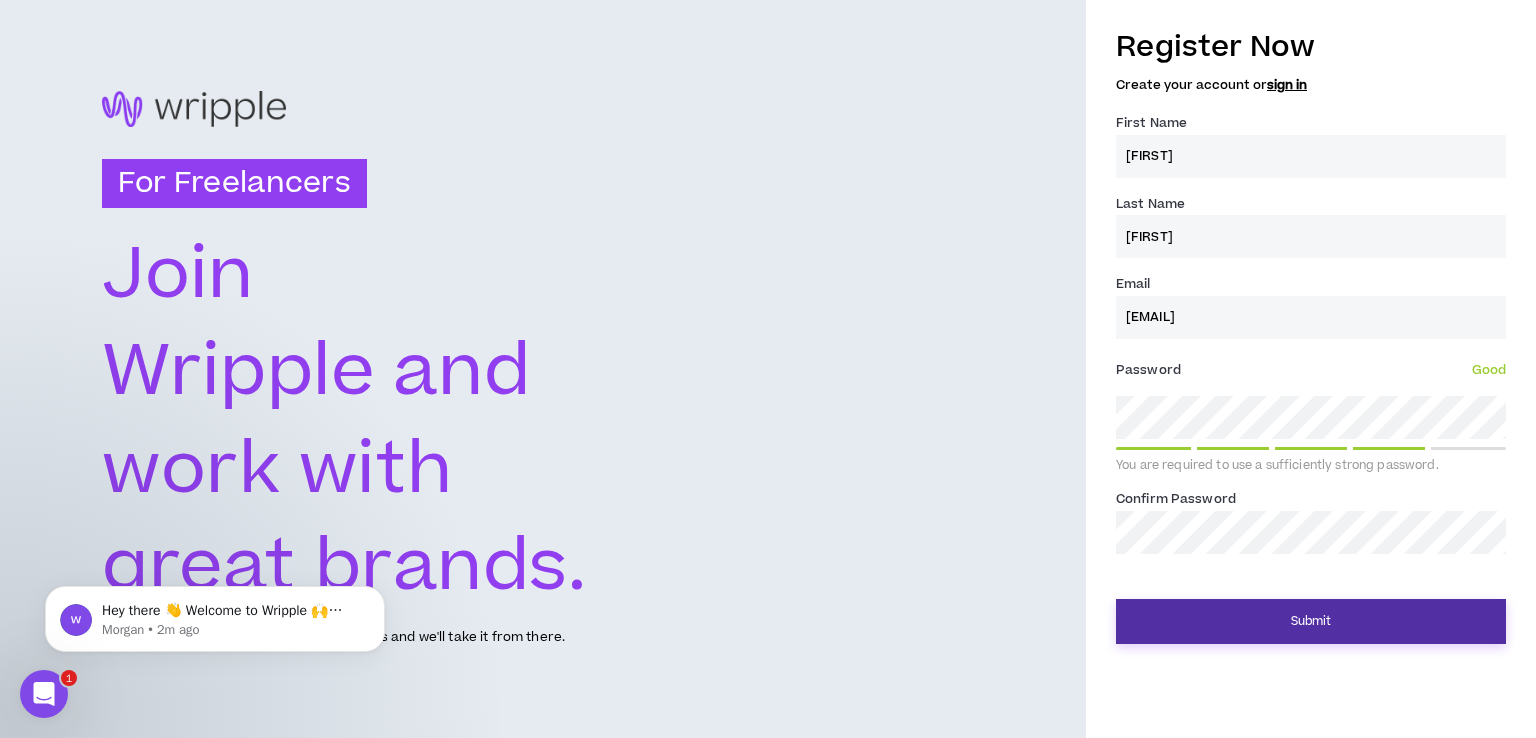 click on "Submit" at bounding box center [1311, 621] 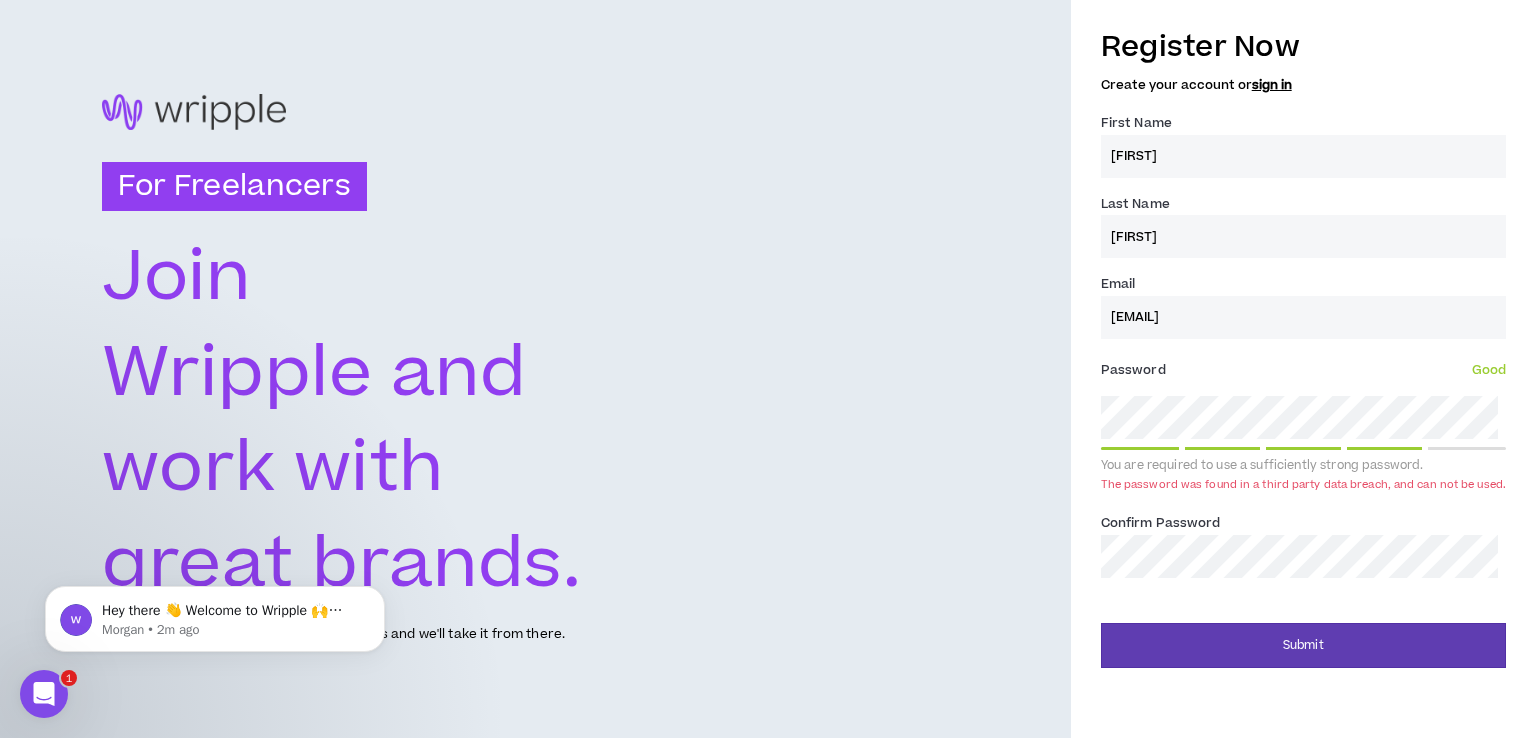 click on "First Name  * [FIRST] Last Name  * [LAST] Email  * [EMAIL] Password  * Good You are required to use a sufficiently strong password. The password was found in a third party data breach, and can not be used. Confirm Password  * Submit" at bounding box center [768, 369] 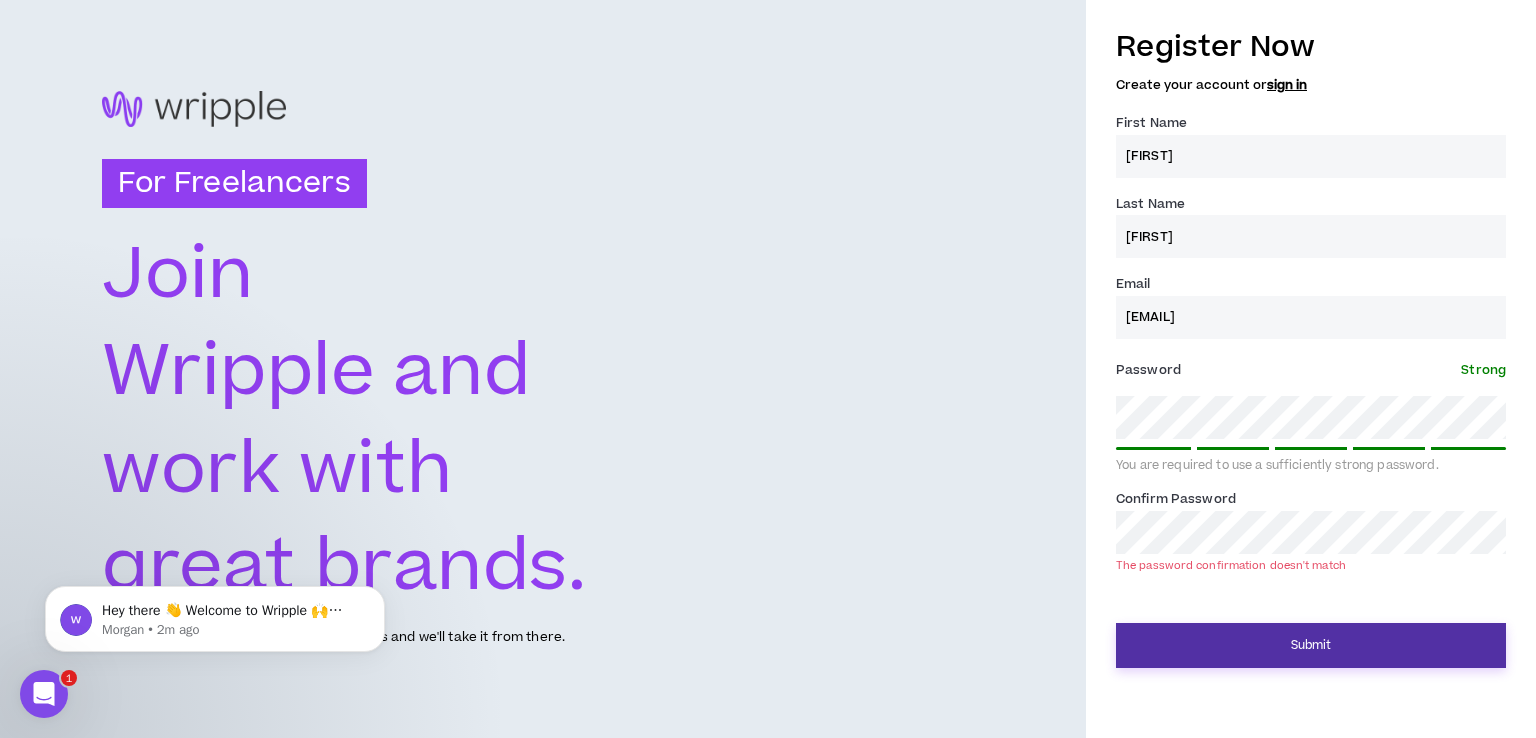 click on "Submit" at bounding box center (1311, 645) 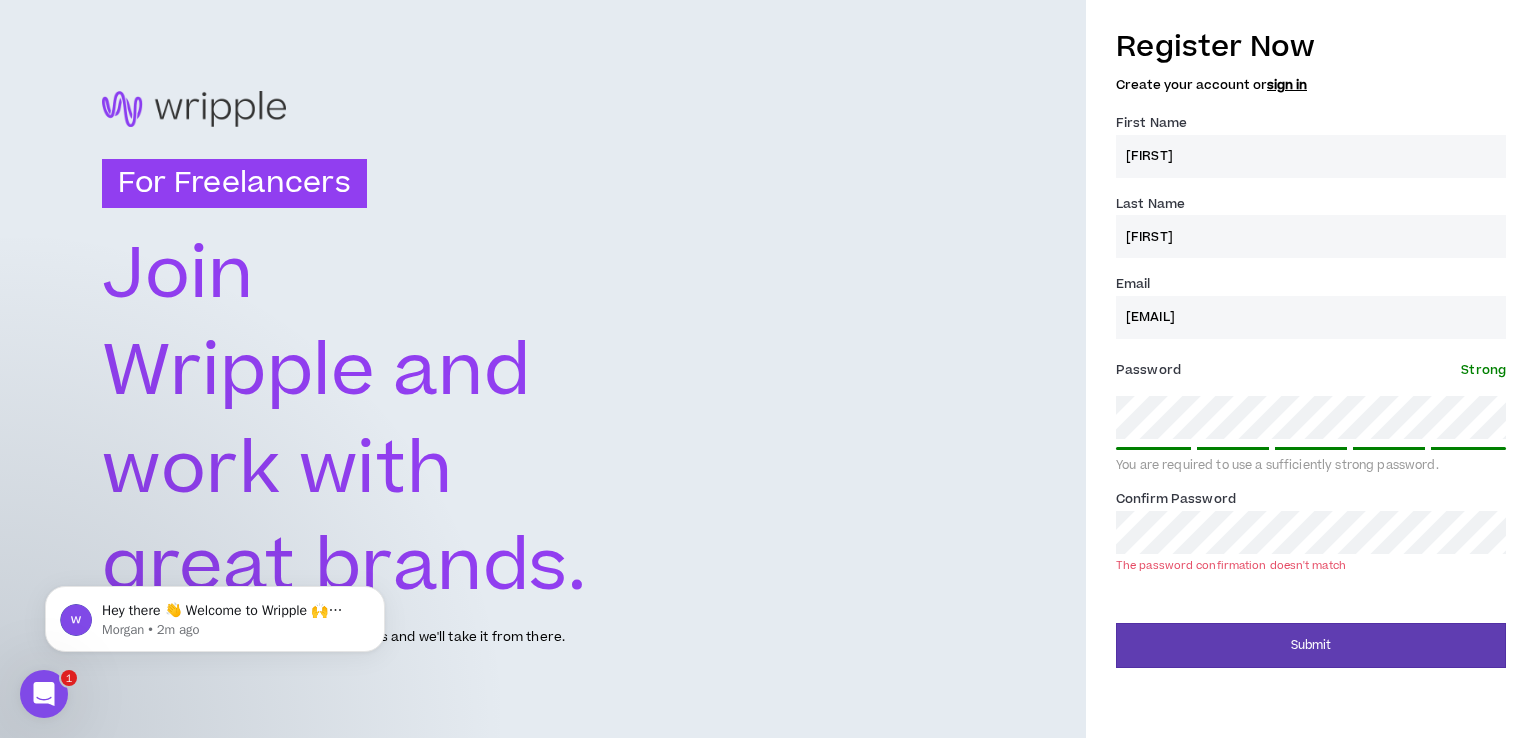 click on "First Name  * [FIRST] Last Name  * [LAST] Email  * [EMAIL] Password  * Strong You are required to use a sufficiently strong password. Confirm Password  * The password confirmation doesn't match Submit" at bounding box center (768, 369) 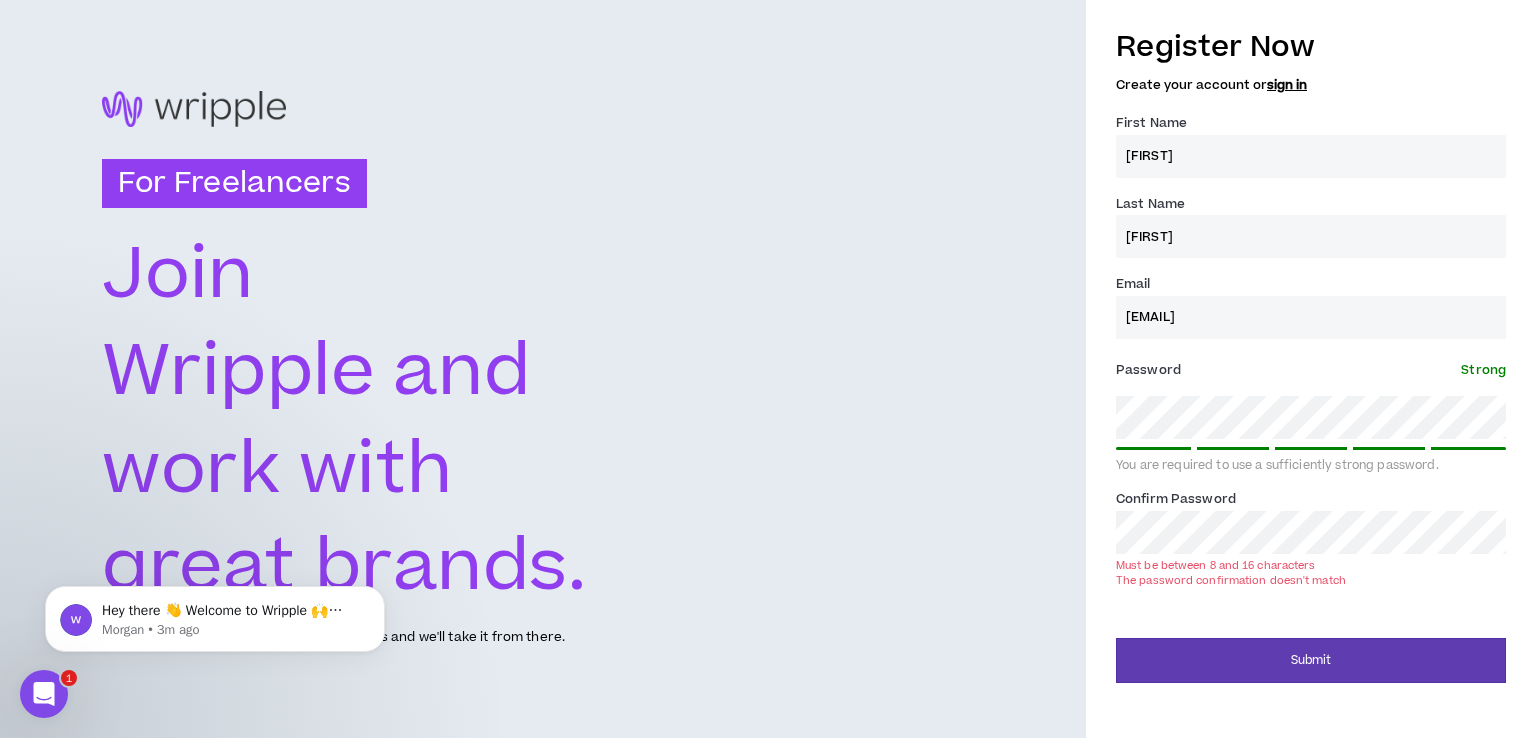 click on "Submit" at bounding box center (1311, 660) 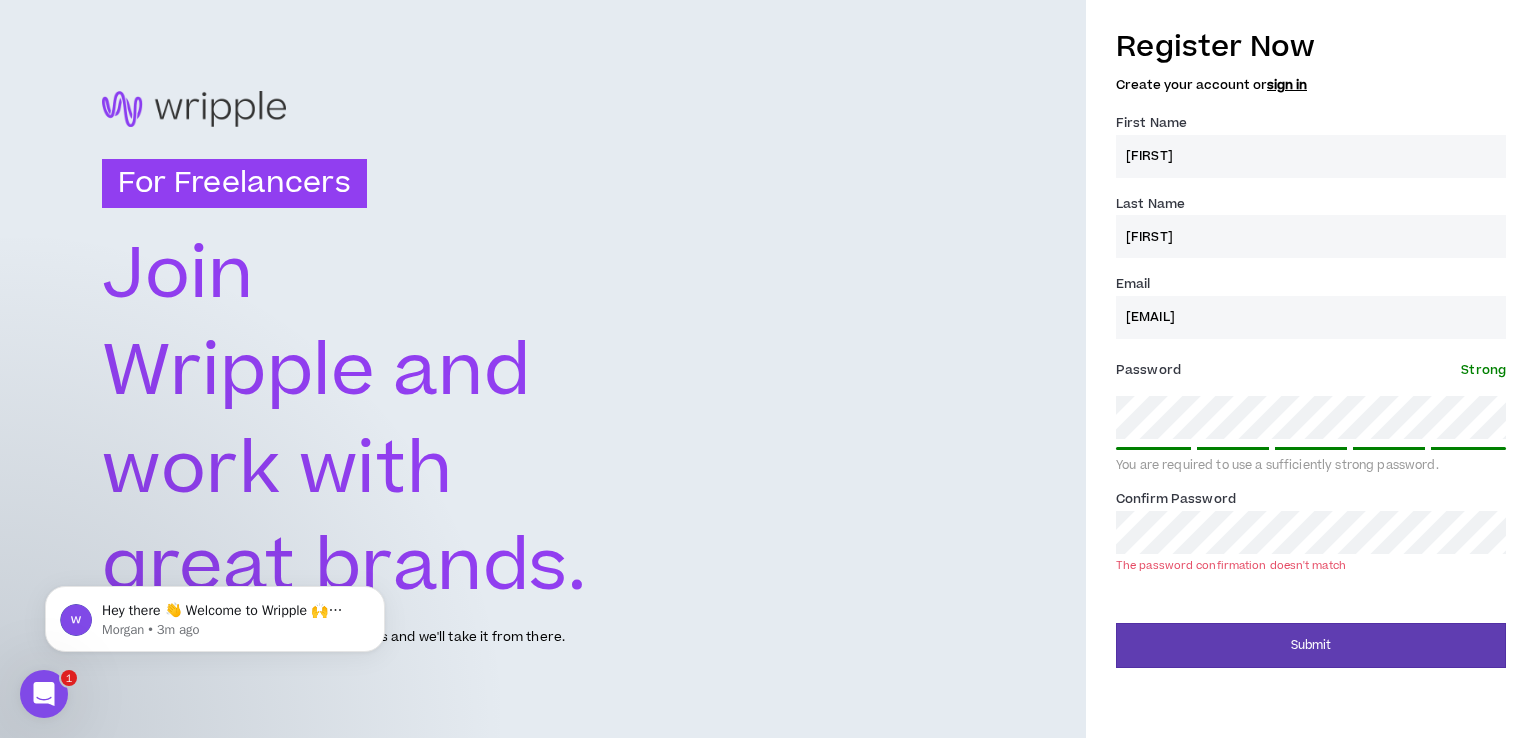 click on "First Name  * [FIRST] Last Name  * [LAST] Email  * [EMAIL] Password  * Strong You are required to use a sufficiently strong password. Confirm Password  * The password confirmation doesn't match Submit" at bounding box center (768, 369) 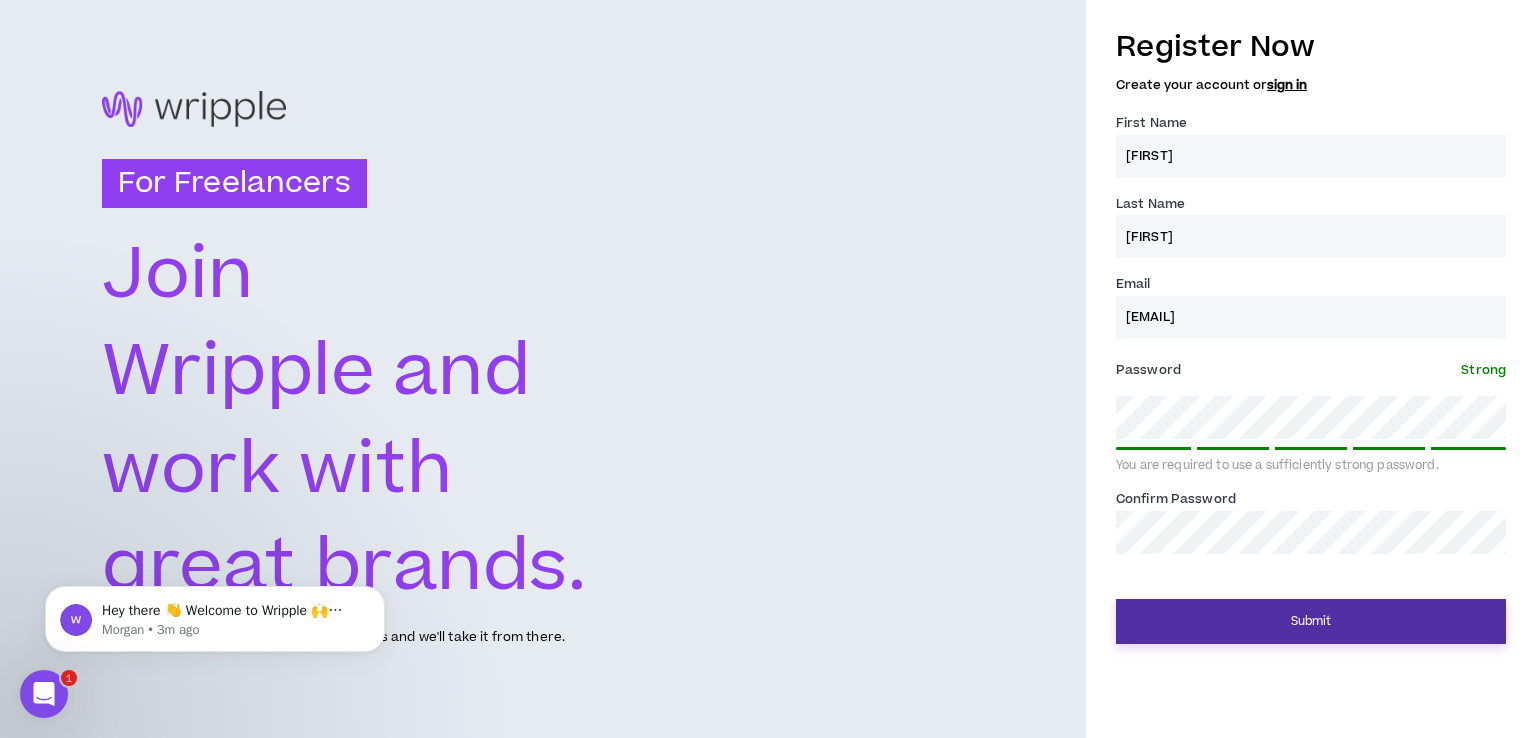 click on "Submit" at bounding box center [1311, 621] 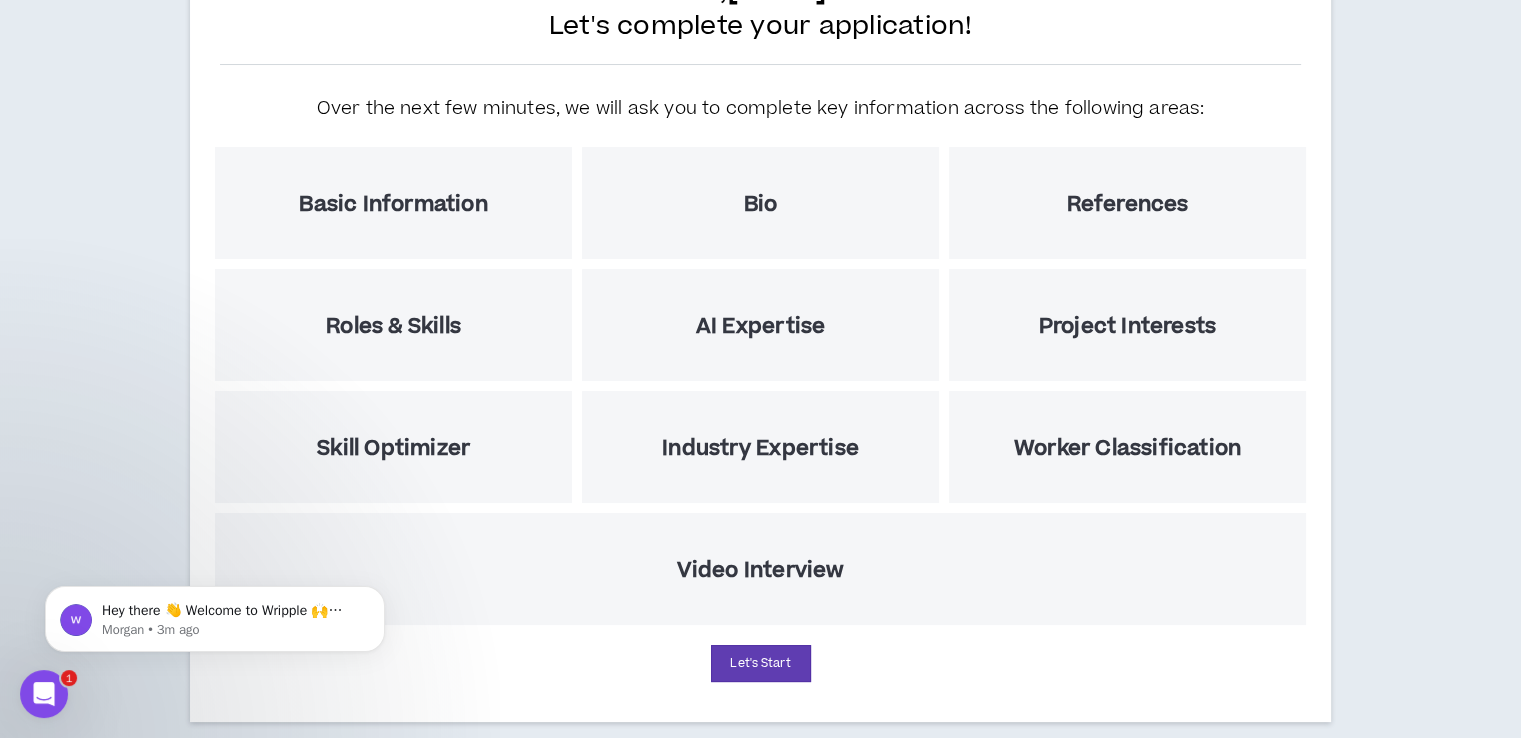 scroll, scrollTop: 200, scrollLeft: 0, axis: vertical 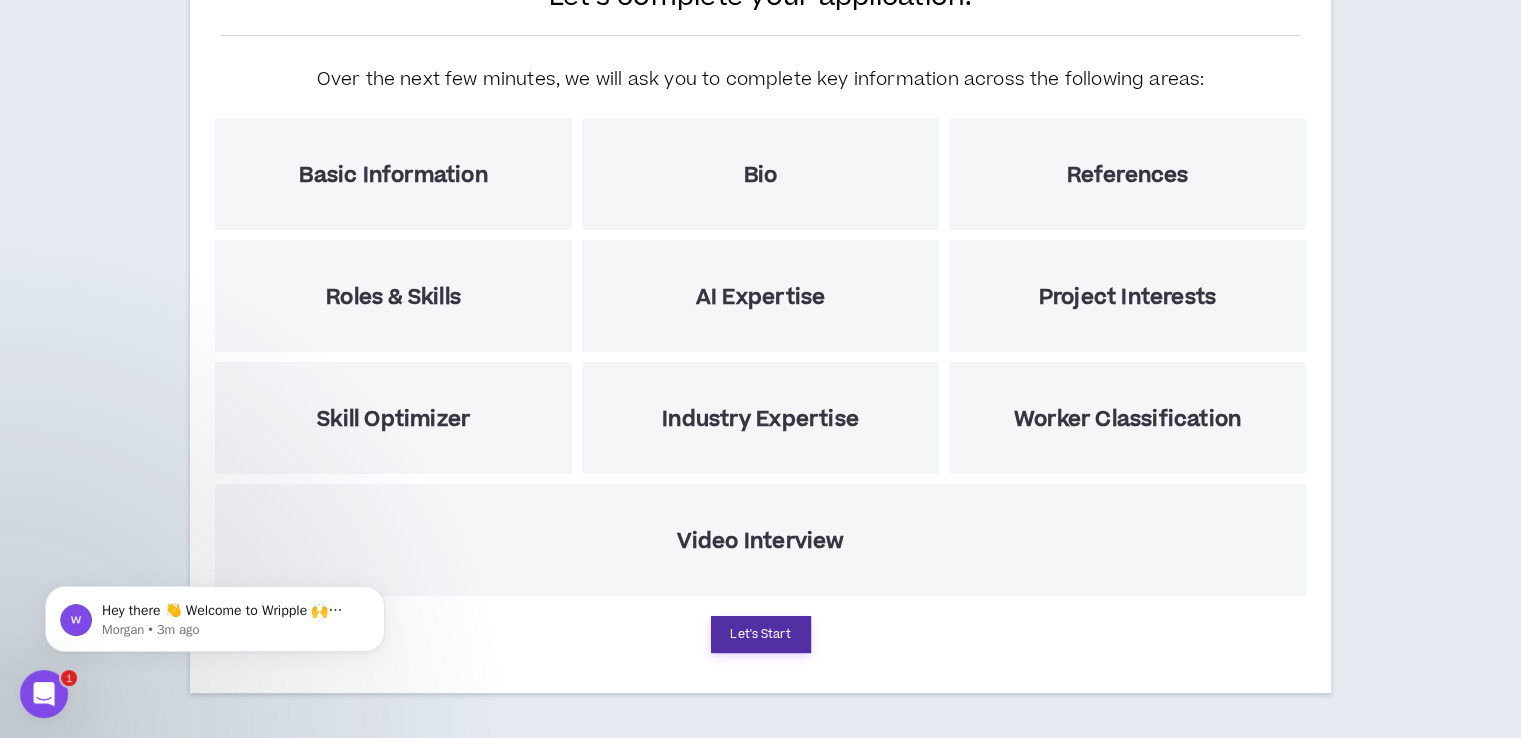 click on "Let's Start" at bounding box center [761, 634] 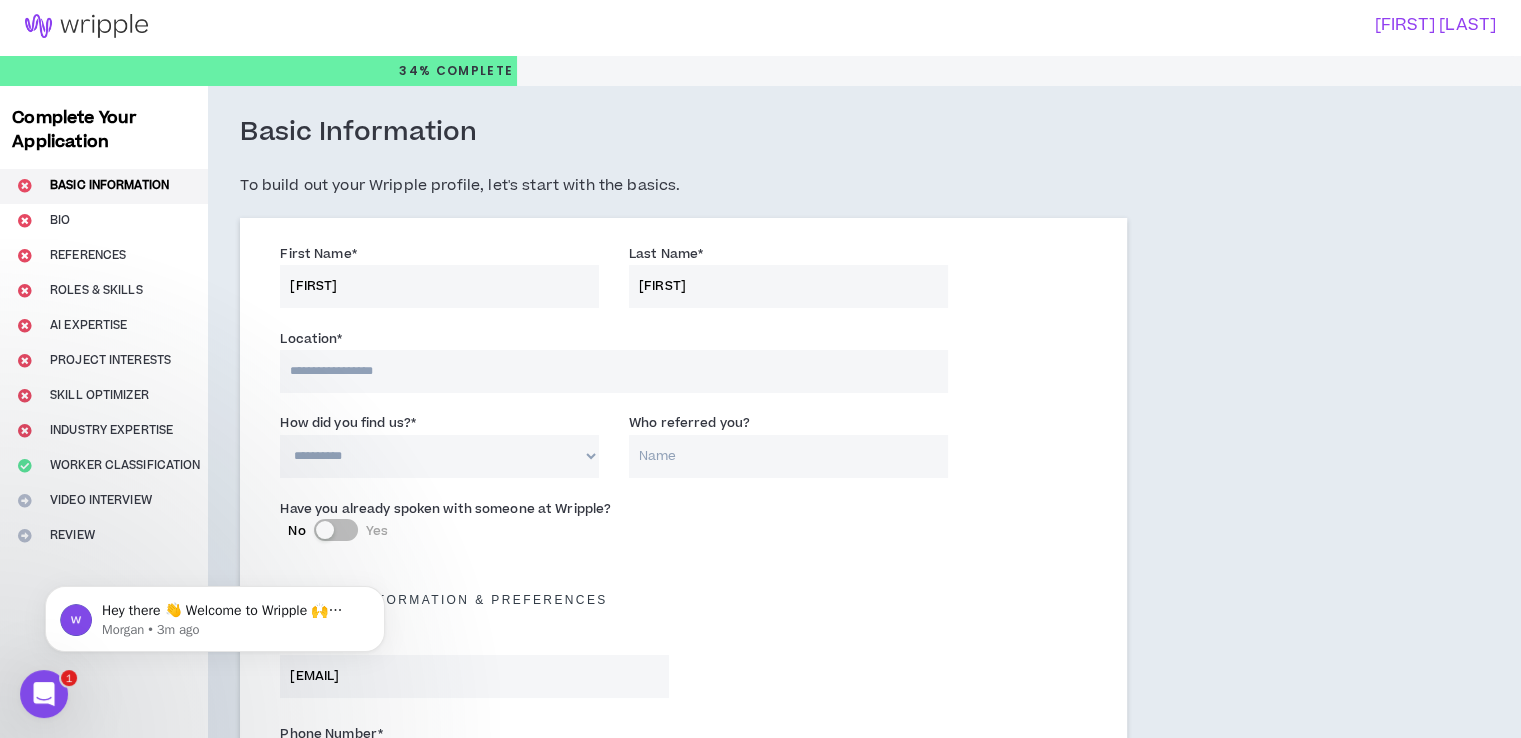 scroll, scrollTop: 0, scrollLeft: 0, axis: both 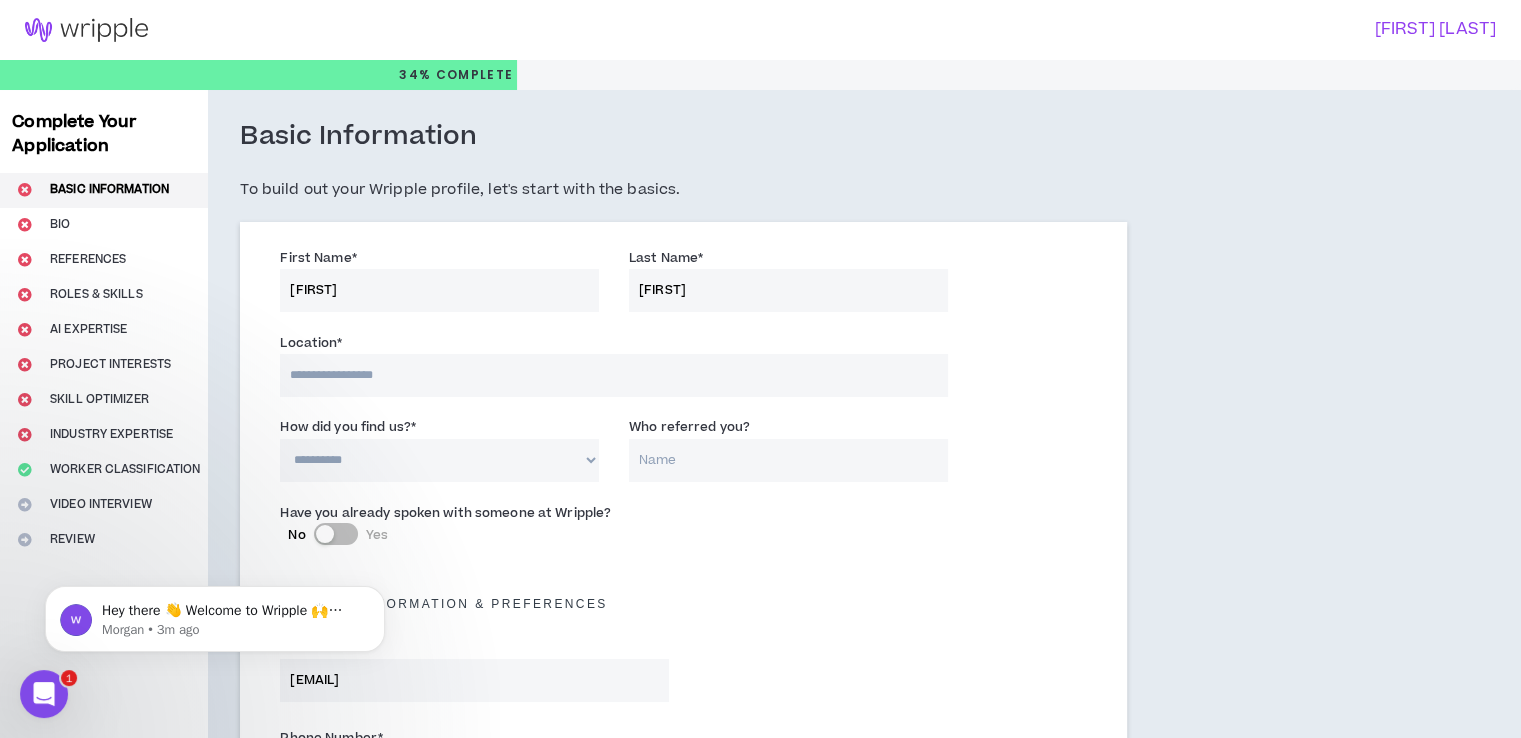 click at bounding box center [613, 375] 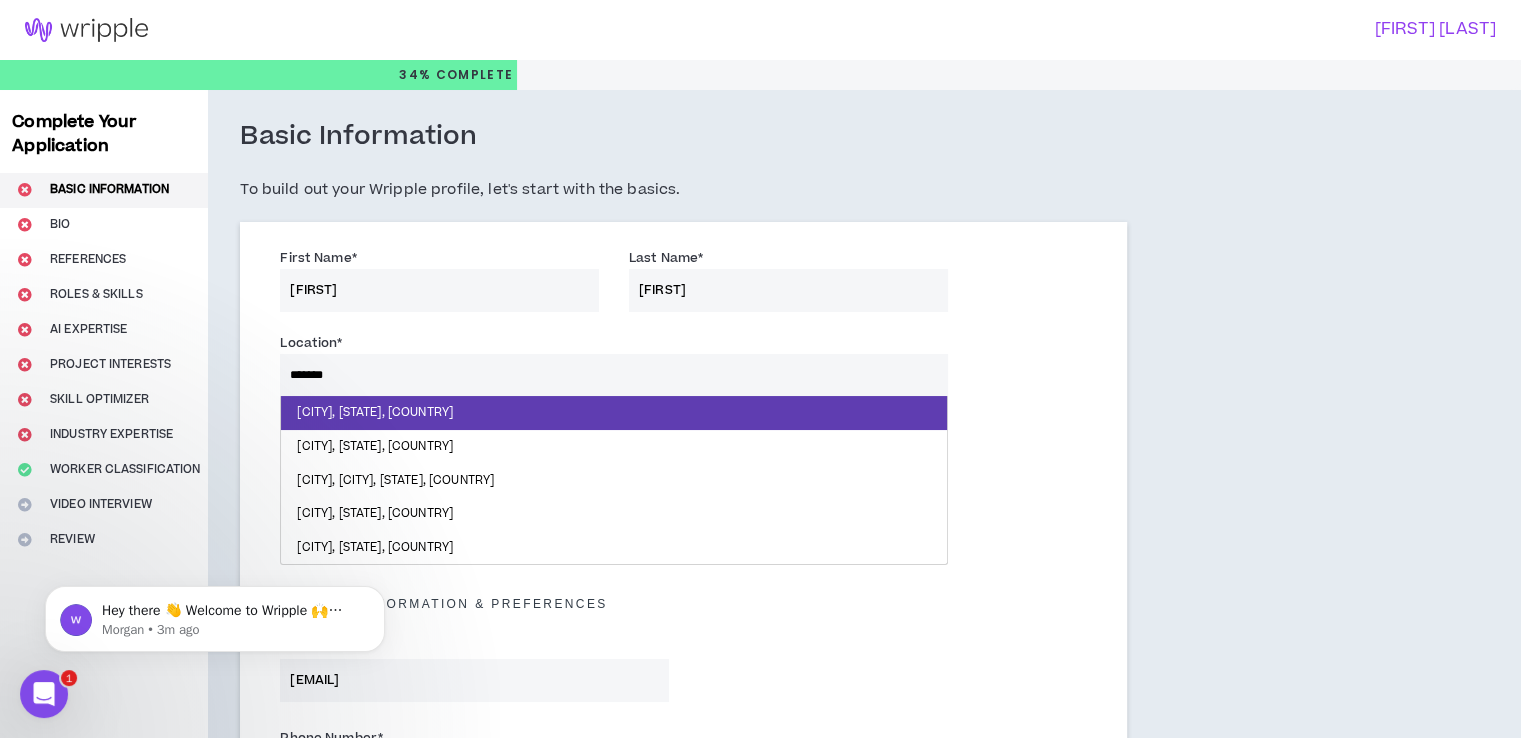 type on "********" 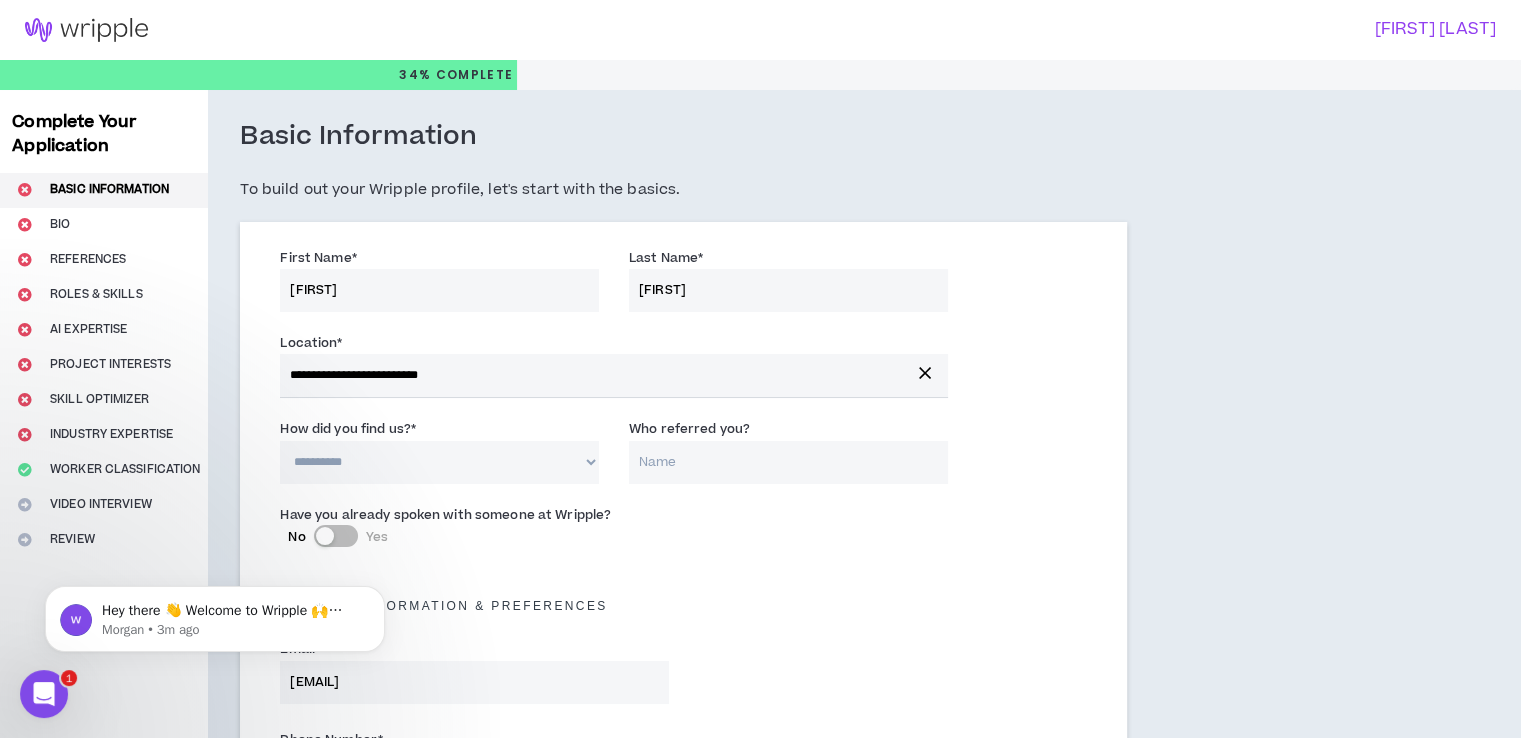 click on "**********" at bounding box center (439, 462) 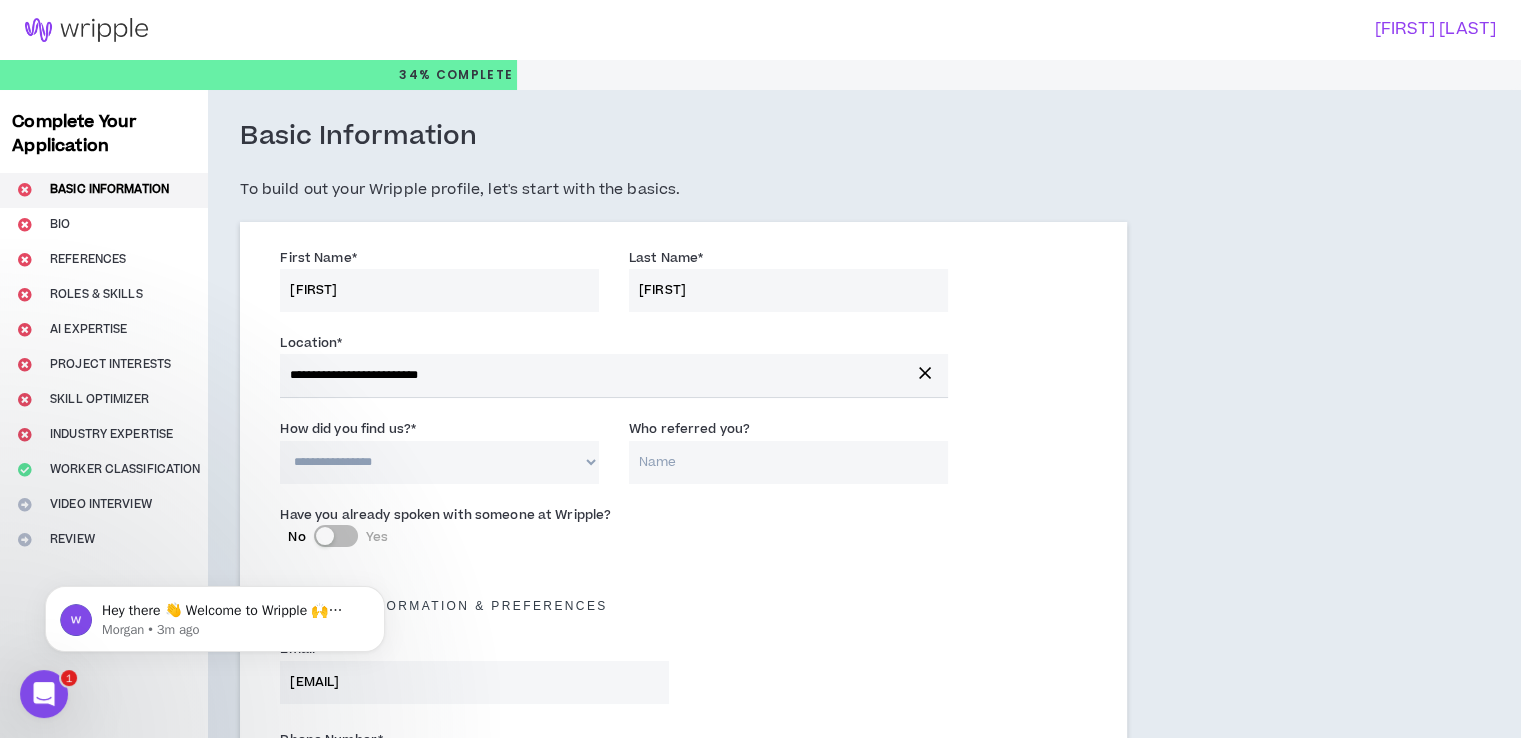 click on "**********" at bounding box center [439, 462] 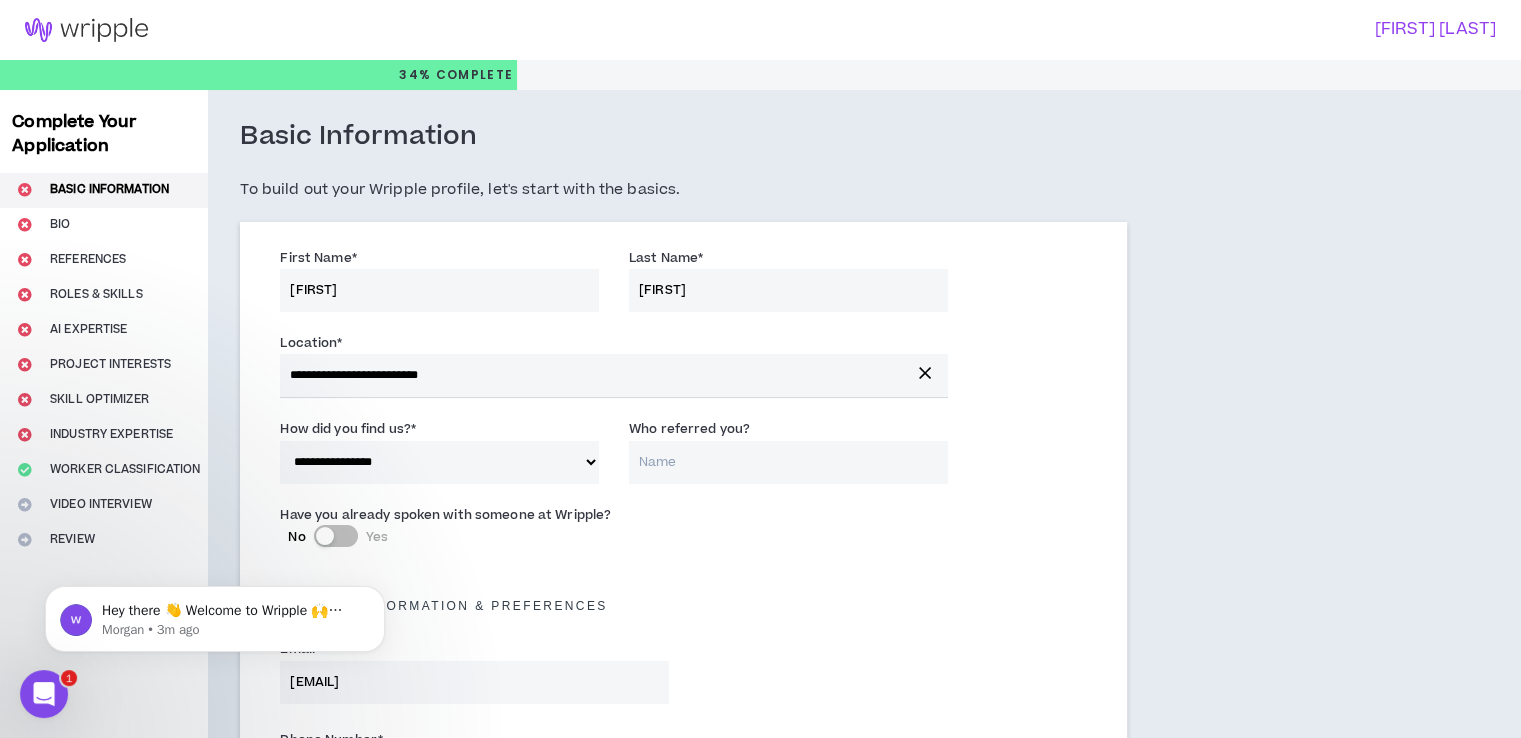 click on "Who referred you?" at bounding box center [788, 462] 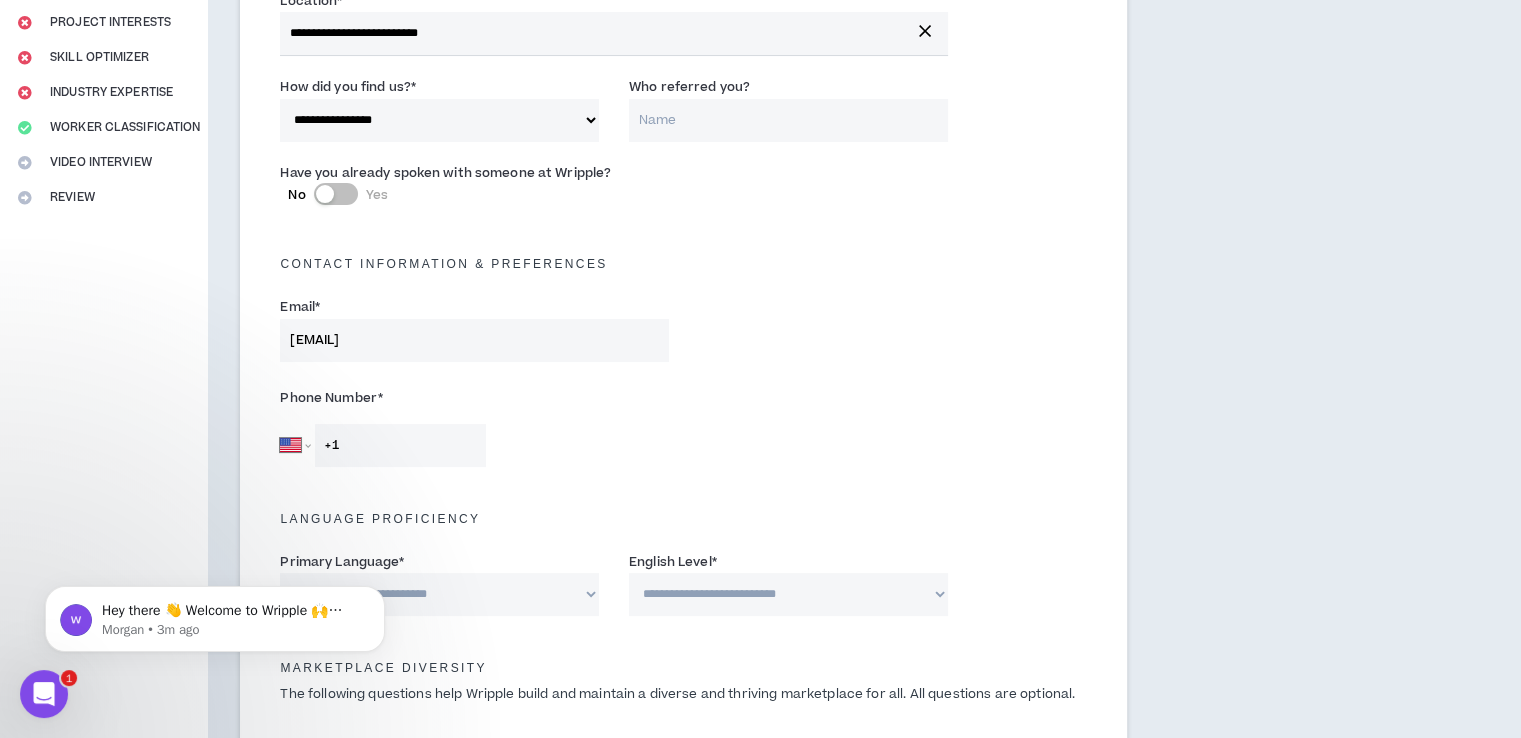 scroll, scrollTop: 400, scrollLeft: 0, axis: vertical 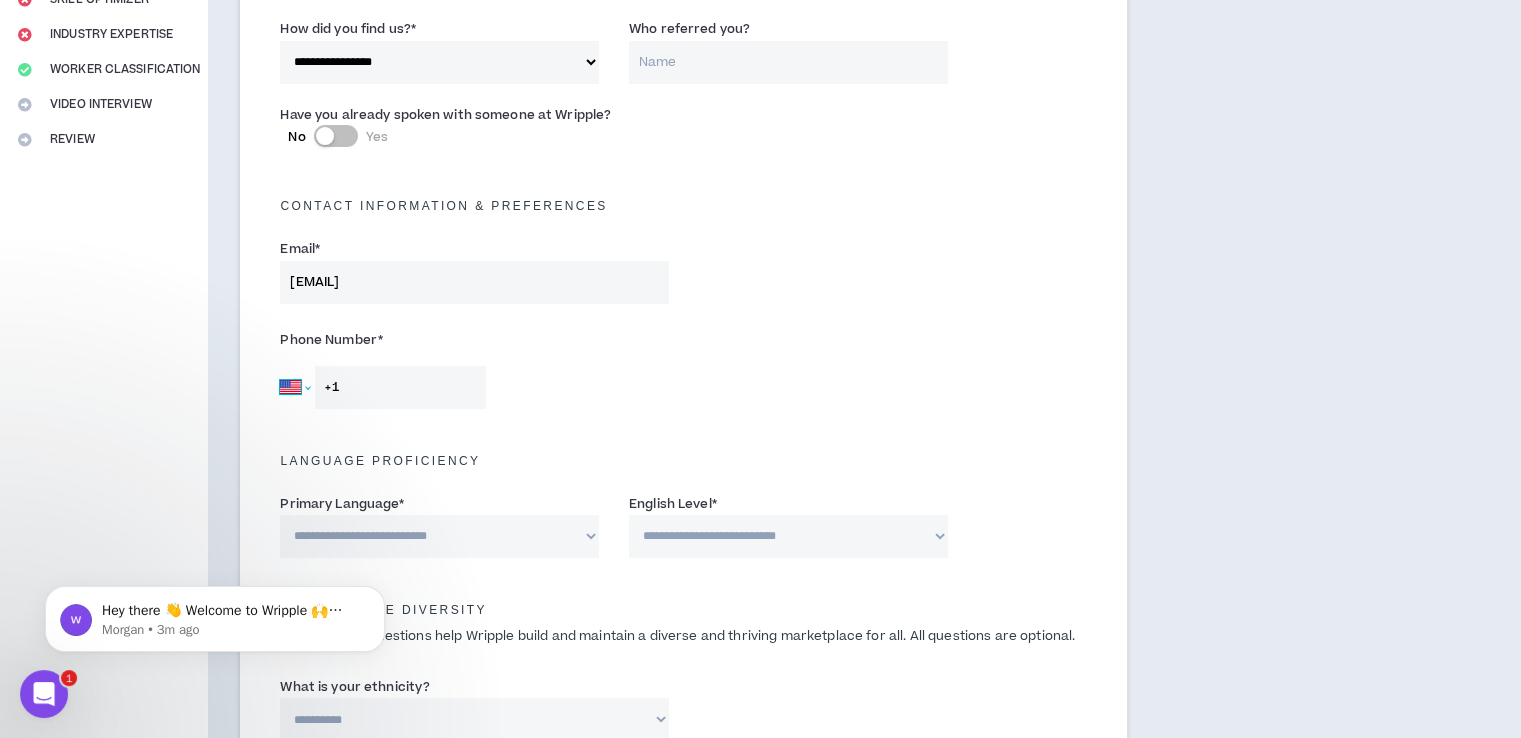 click on "Afghanistan Åland Islands Albania Algeria American Samoa Andorra Angola Anguilla Antigua and Barbuda Argentina Armenia Aruba Ascension Island Australia Austria Azerbaijan Bahamas Bahrain Bangladesh Barbados Belarus Belgium Belize Benin Bermuda Bhutan Bolivia Bonaire, Sint Eustatius and Saba Bosnia and Herzegovina Botswana Brazil British Indian Ocean Territory Brunei Darussalam Bulgaria Burkina Faso Burundi Cambodia Cameroon Canada Cape Verde Cayman Islands Central African Republic Chad Chile China Christmas Island Cocos (Keeling) Islands Colombia Comoros Congo Congo, Democratic Republic of the Cook Islands Costa Rica Cote d'Ivoire Croatia Cuba Curaçao Cyprus Czech Republic Denmark Djibouti Dominica Dominican Republic Ecuador Egypt El Salvador Equatorial Guinea Eritrea Estonia Ethiopia Falkland Islands Faroe Islands Federated States of Micronesia Fiji Finland France French Guiana French Polynesia Gabon Gambia Georgia Germany Ghana Gibraltar Greece Greenland Grenada Guadeloupe Guam Guatemala Guernsey Guinea" at bounding box center (295, 387) 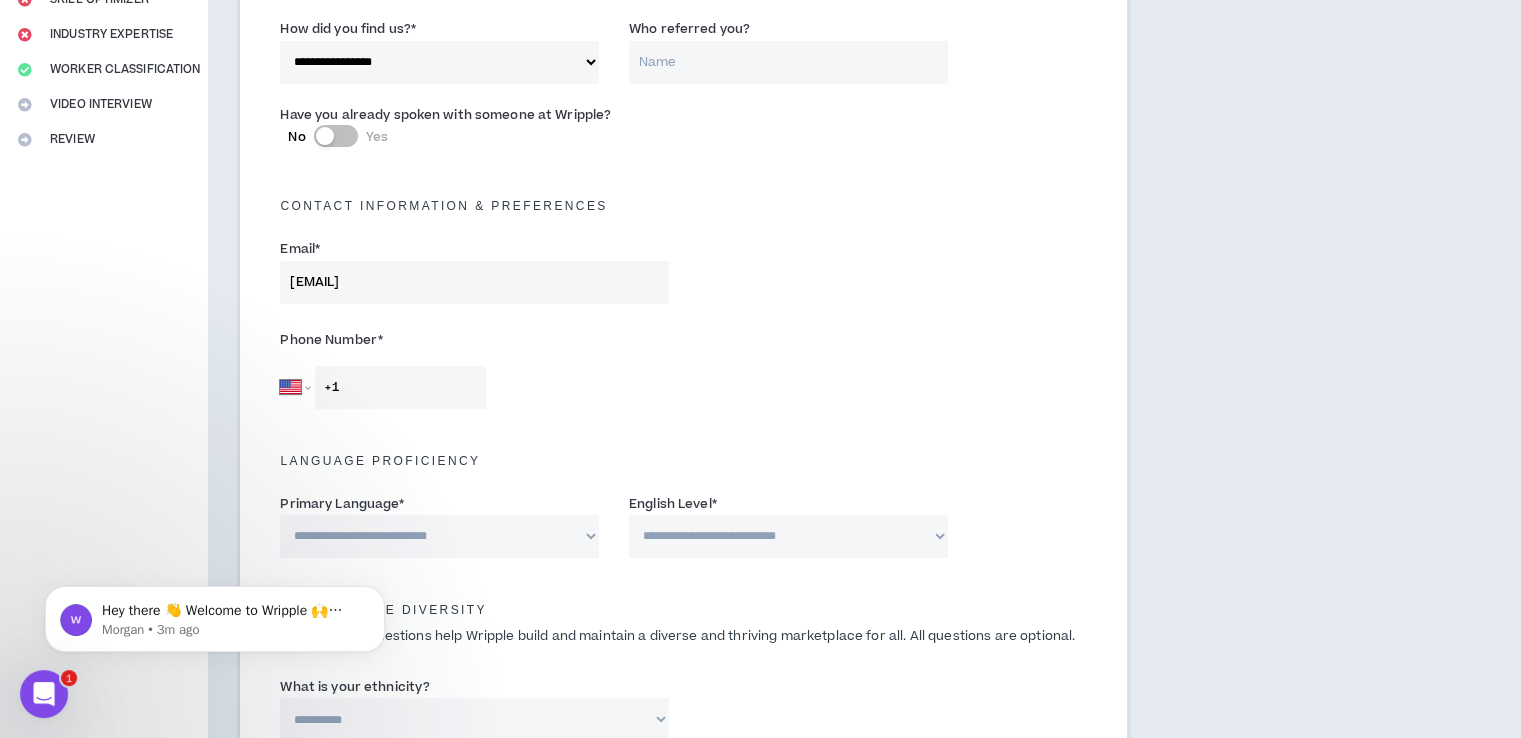 click on "Afghanistan Åland Islands Albania Algeria American Samoa Andorra Angola Anguilla Antigua and Barbuda Argentina Armenia Aruba Ascension Island Australia Austria Azerbaijan Bahamas Bahrain Bangladesh Barbados Belarus Belgium Belize Benin Bermuda Bhutan Bolivia Bonaire, Sint Eustatius and Saba Bosnia and Herzegovina Botswana Brazil British Indian Ocean Territory Brunei Darussalam Bulgaria Burkina Faso Burundi Cambodia Cameroon Canada Cape Verde Cayman Islands Central African Republic Chad Chile China Christmas Island Cocos (Keeling) Islands Colombia Comoros Congo Congo, Democratic Republic of the Cook Islands Costa Rica Cote d'Ivoire Croatia Cuba Curaçao Cyprus Czech Republic Denmark Djibouti Dominica Dominican Republic Ecuador Egypt El Salvador Equatorial Guinea Eritrea Estonia Ethiopia Falkland Islands Faroe Islands Federated States of Micronesia Fiji Finland France French Guiana French Polynesia Gabon Gambia Georgia Germany Ghana Gibraltar Greece Greenland Grenada Guadeloupe Guam Guatemala Guernsey Guinea" at bounding box center (295, 387) 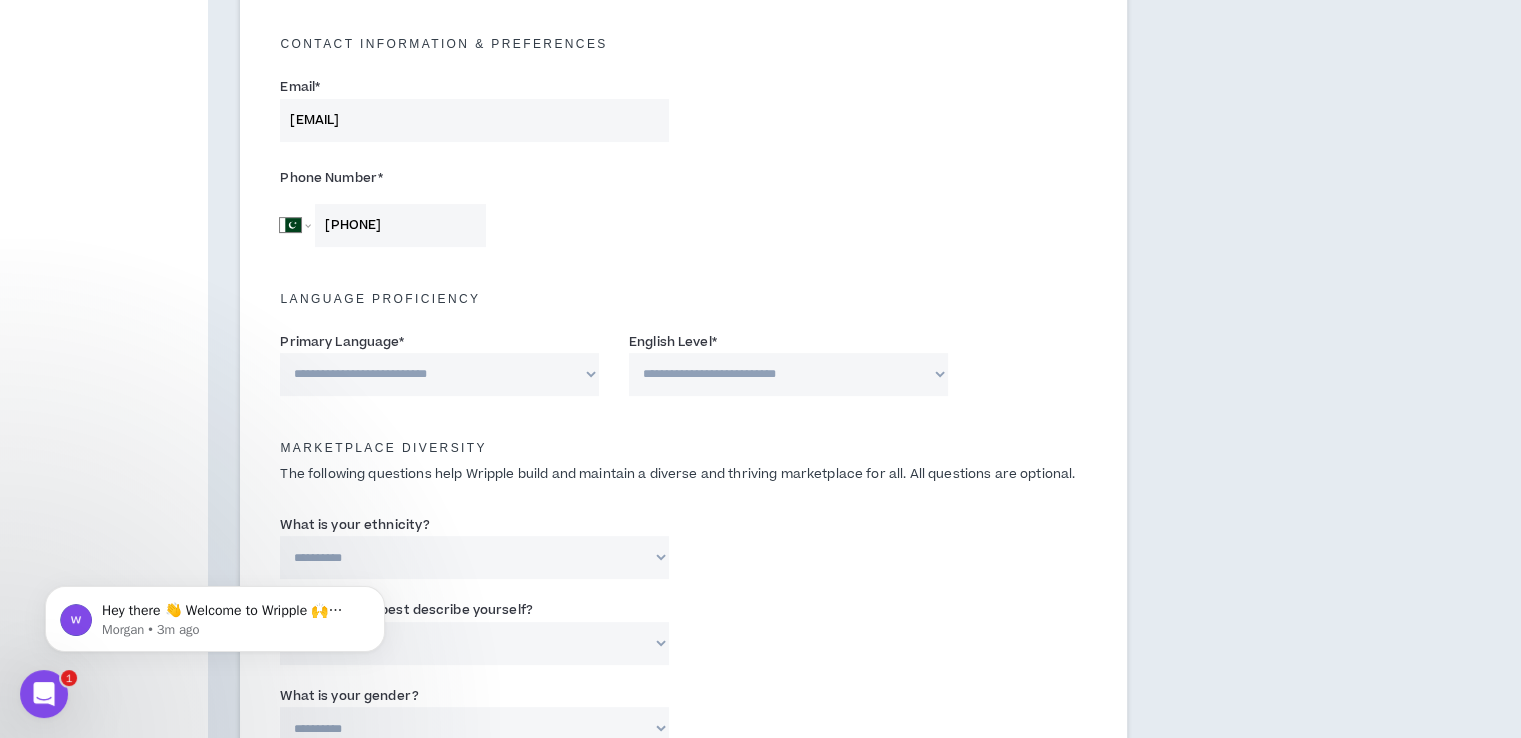 scroll, scrollTop: 666, scrollLeft: 0, axis: vertical 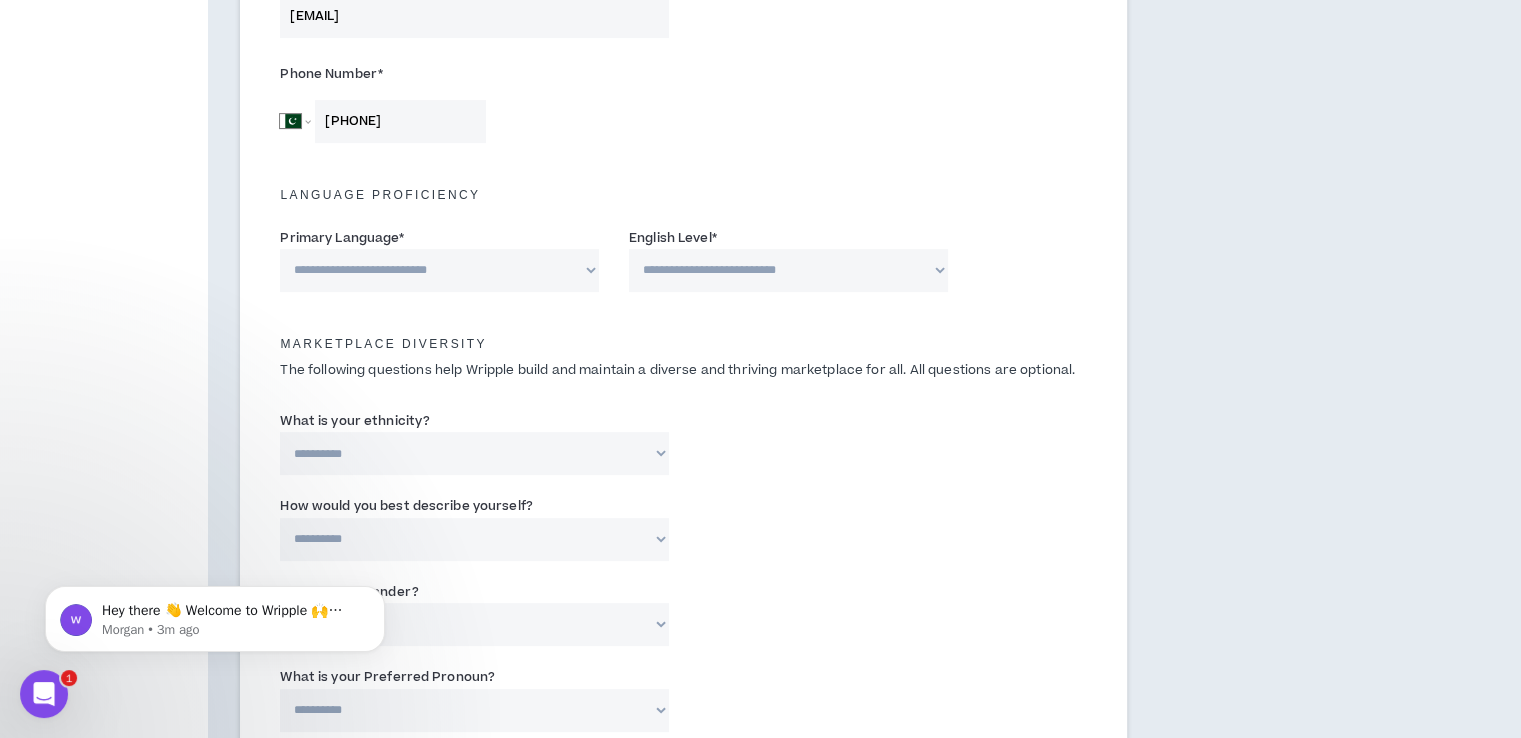 type on "[PHONE]" 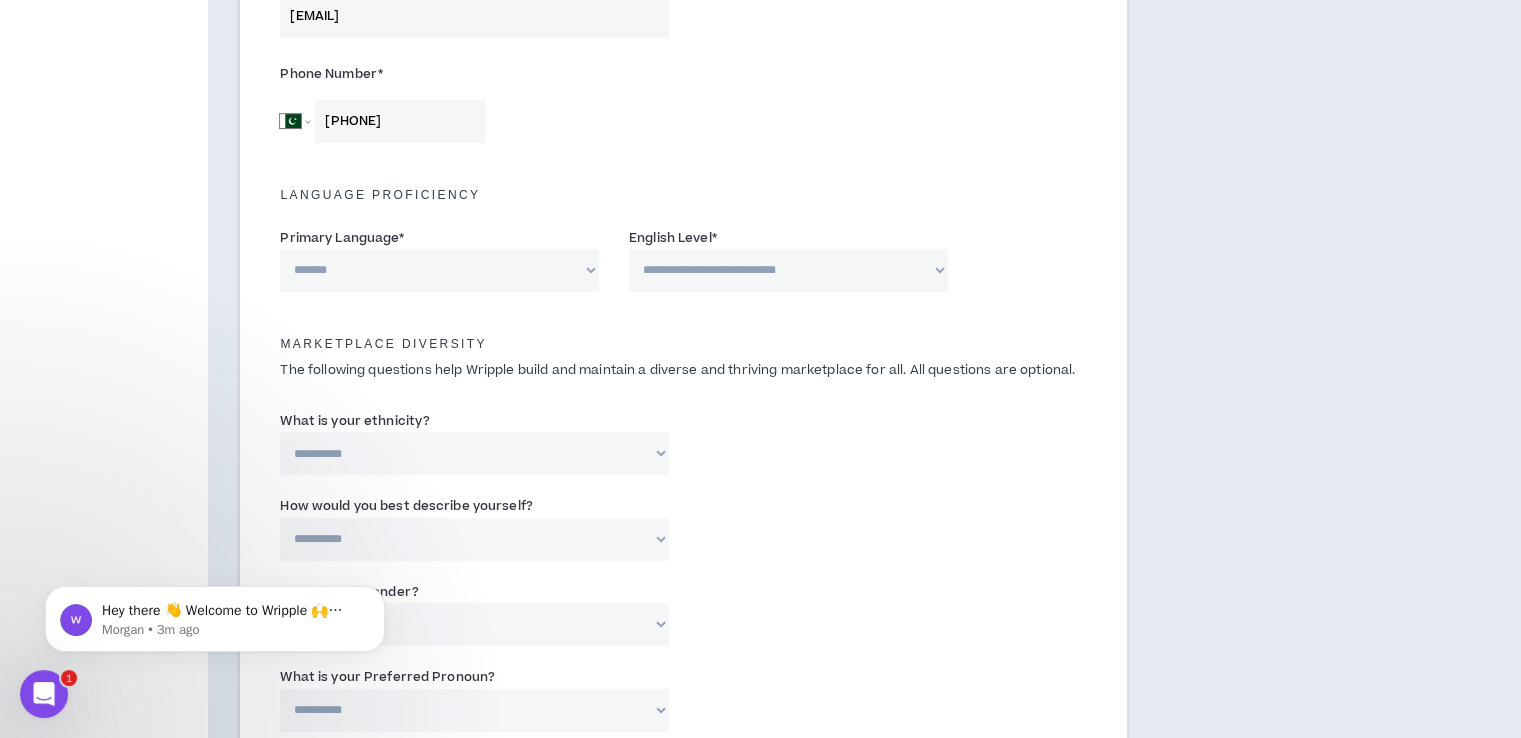 click on "**********" at bounding box center (439, 270) 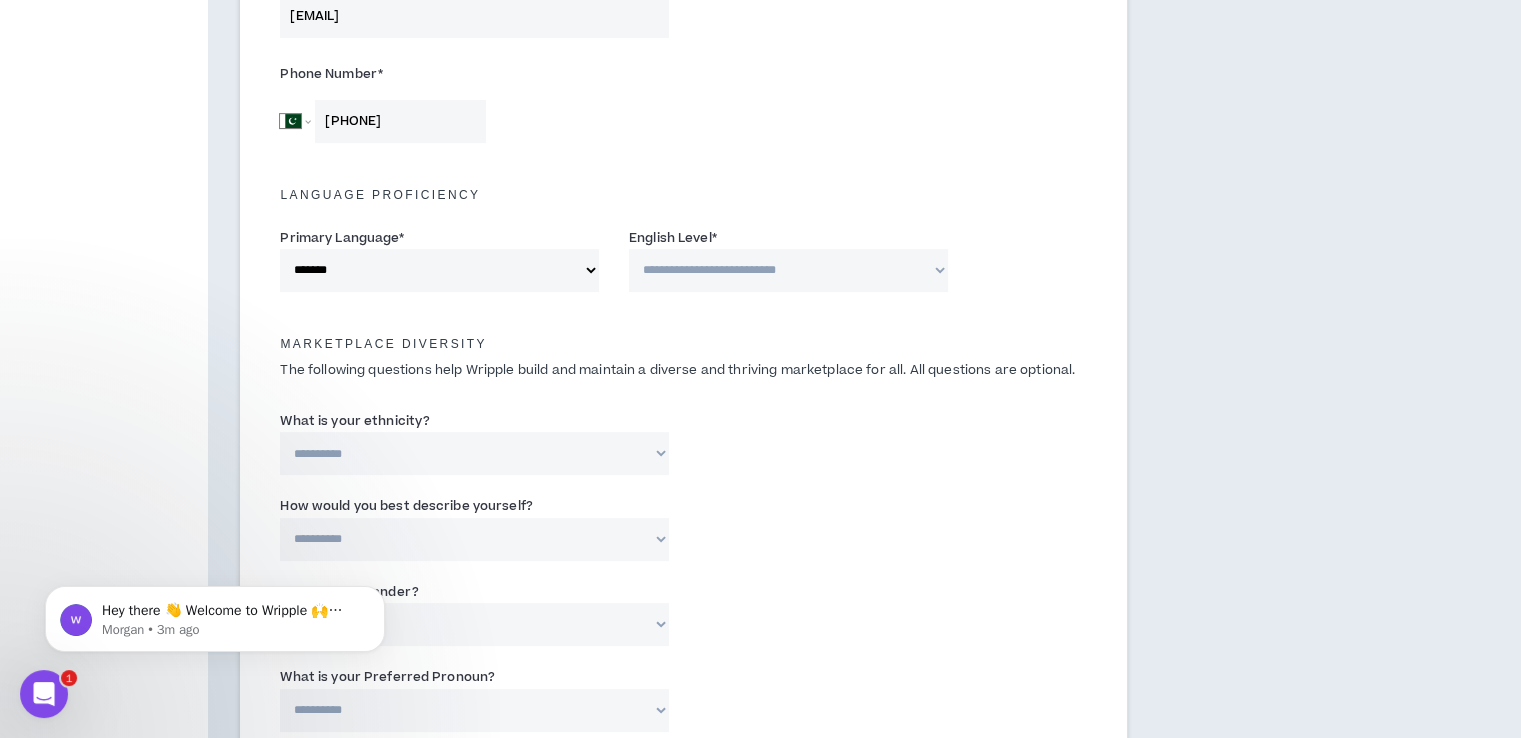 click on "**********" at bounding box center (788, 270) 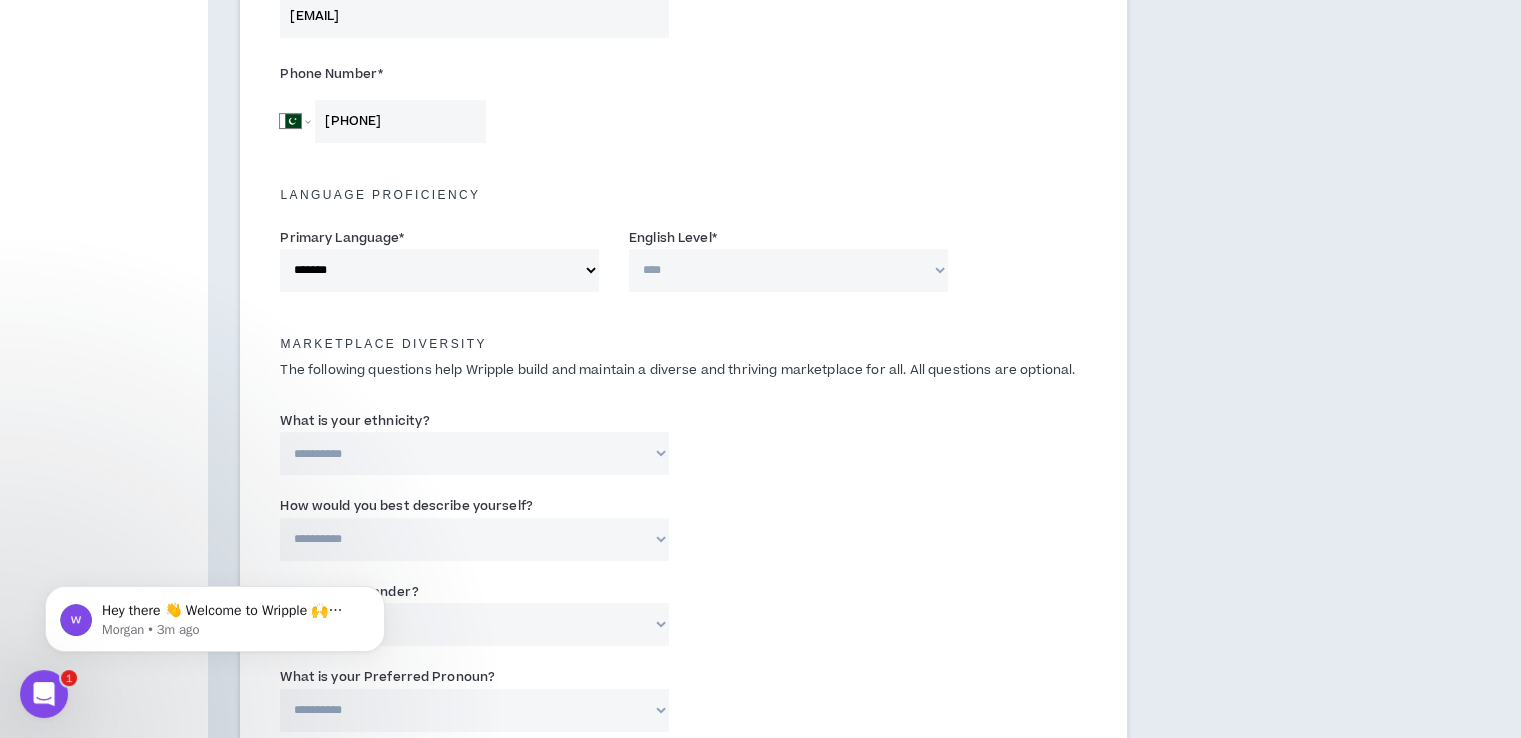 click on "**********" at bounding box center [788, 270] 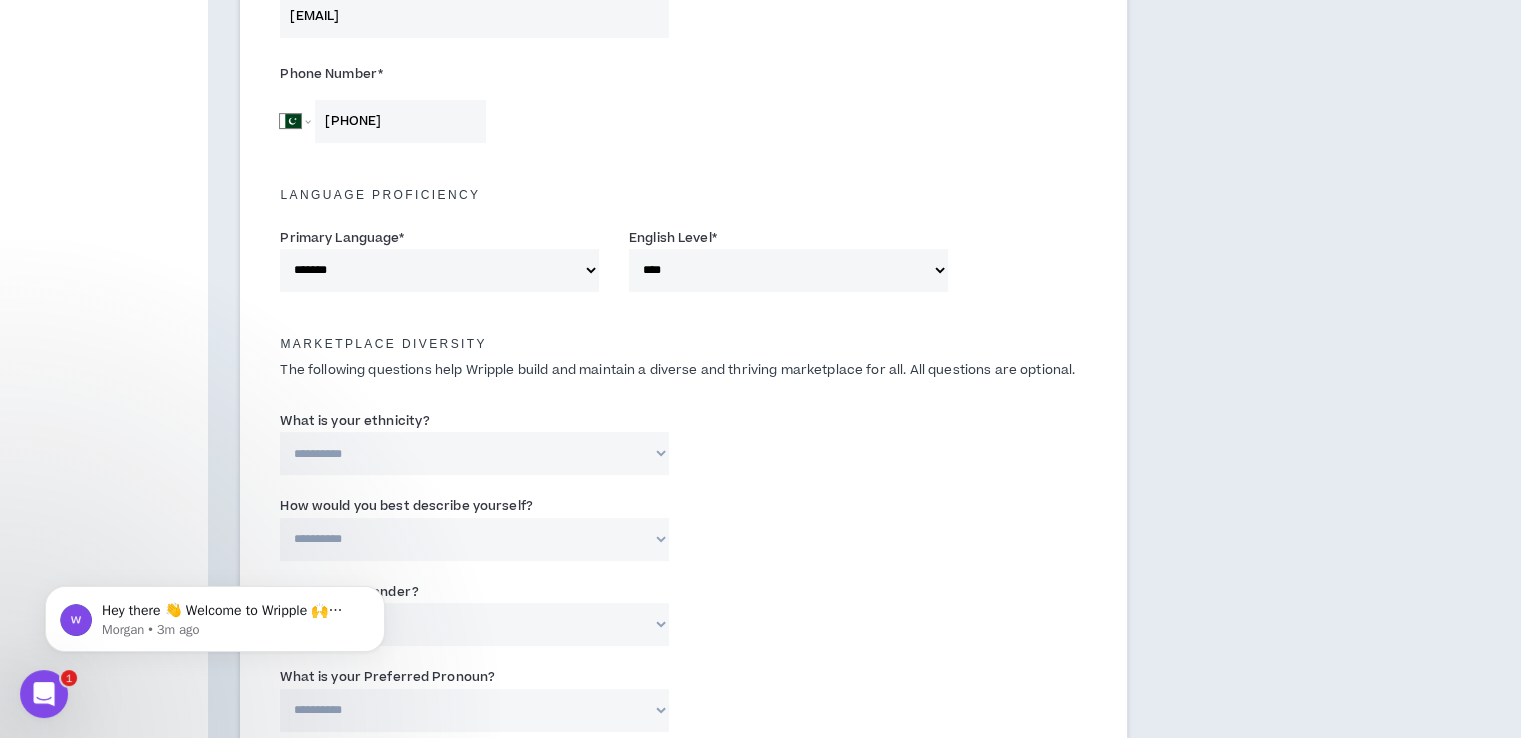 click on "**********" at bounding box center (474, 453) 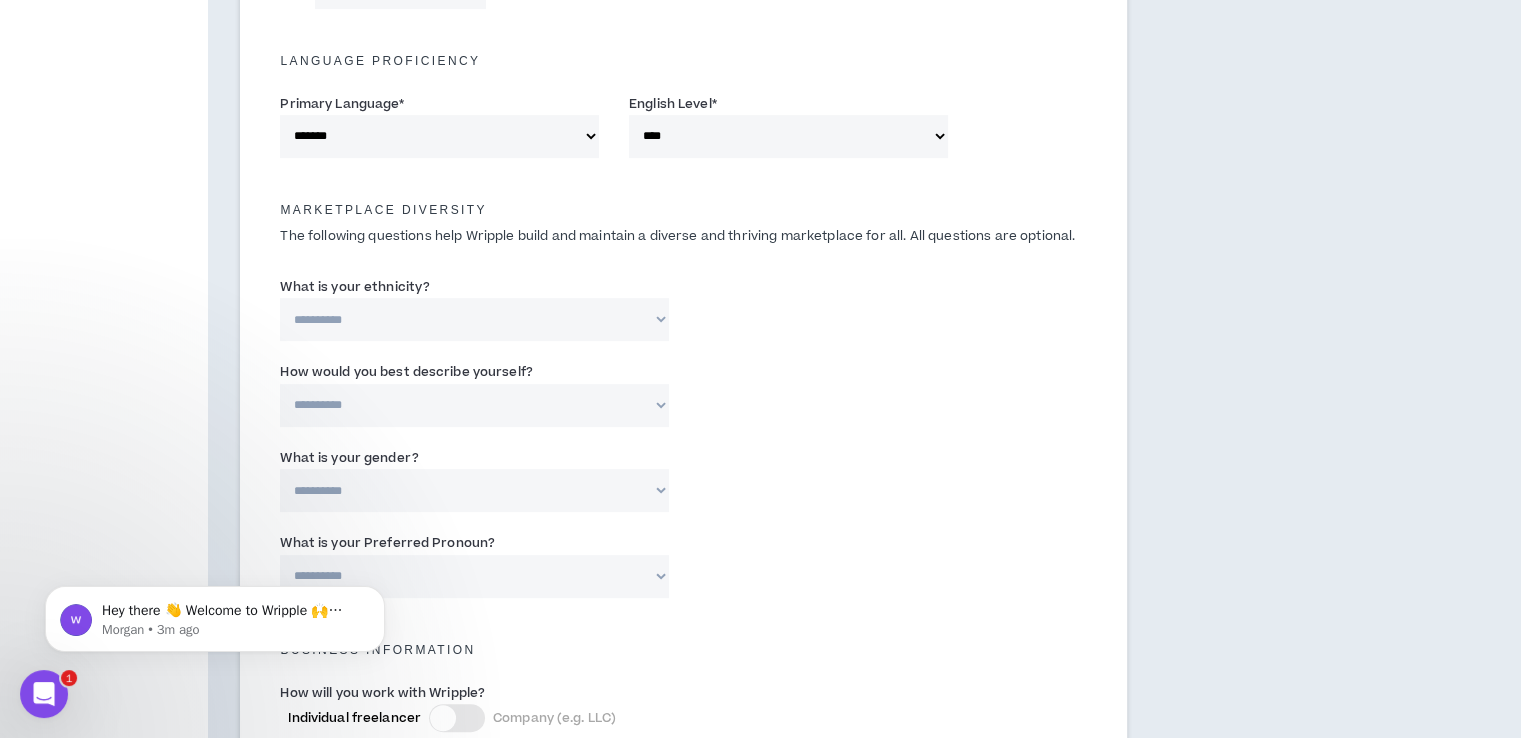 click on "**********" at bounding box center (474, 319) 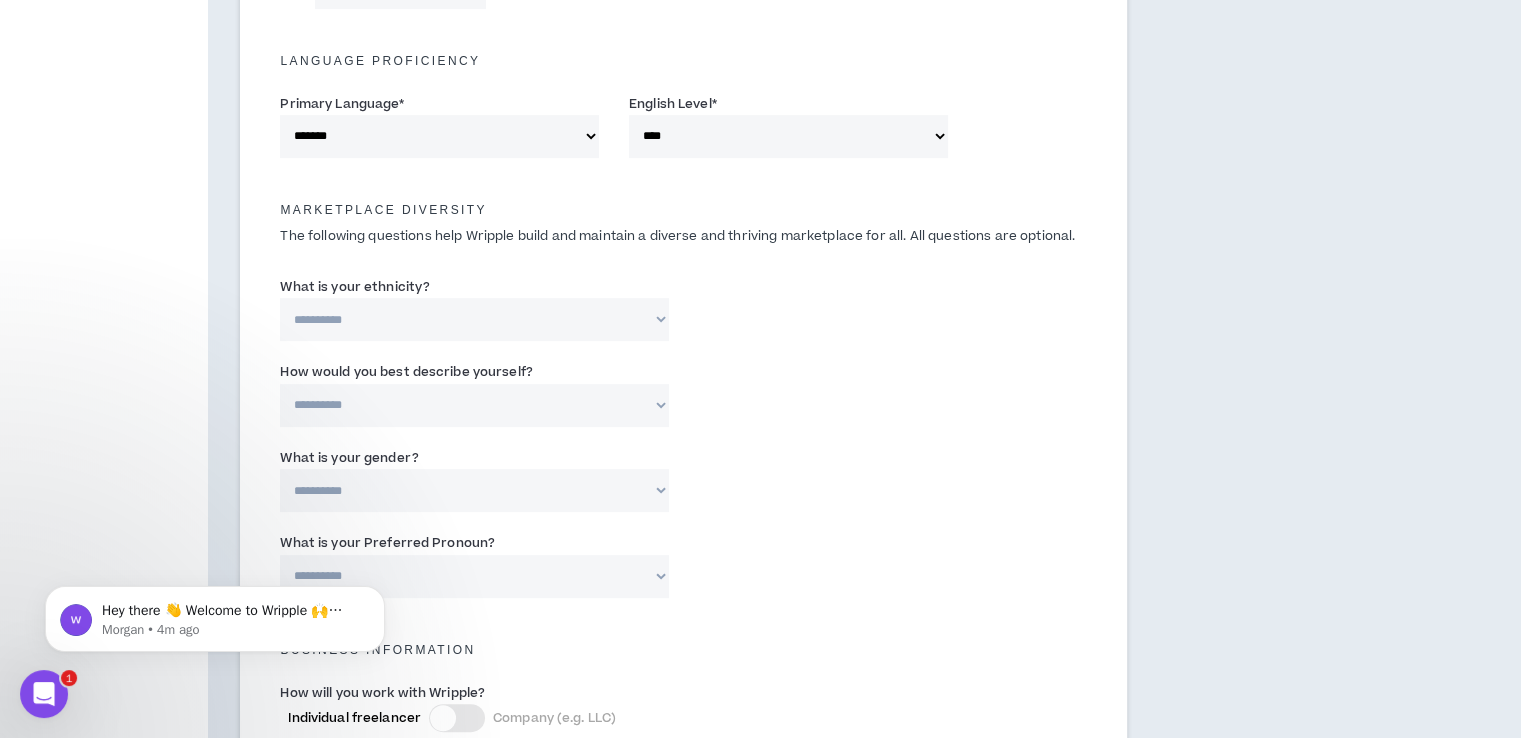 click on "**********" at bounding box center (474, 319) 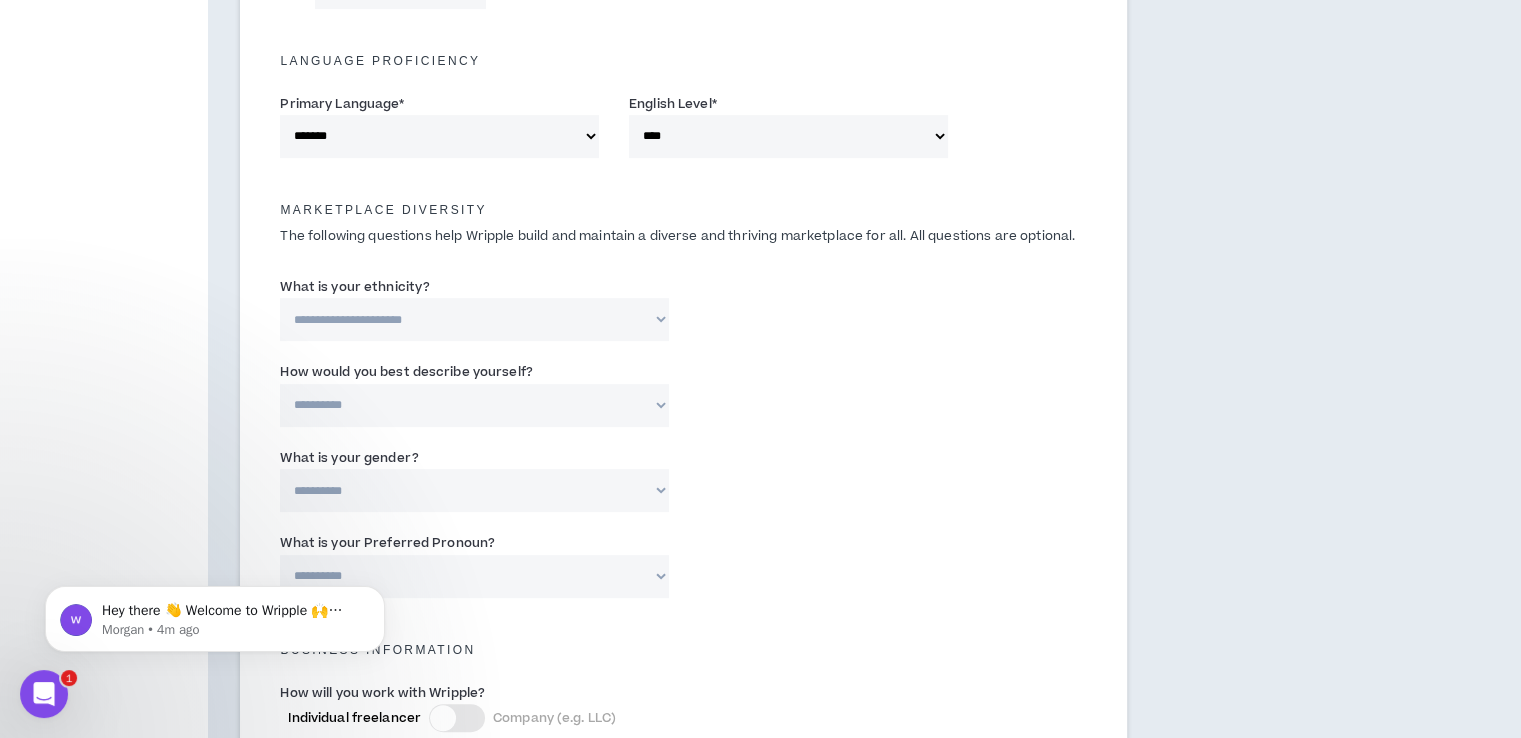 click on "**********" at bounding box center (474, 319) 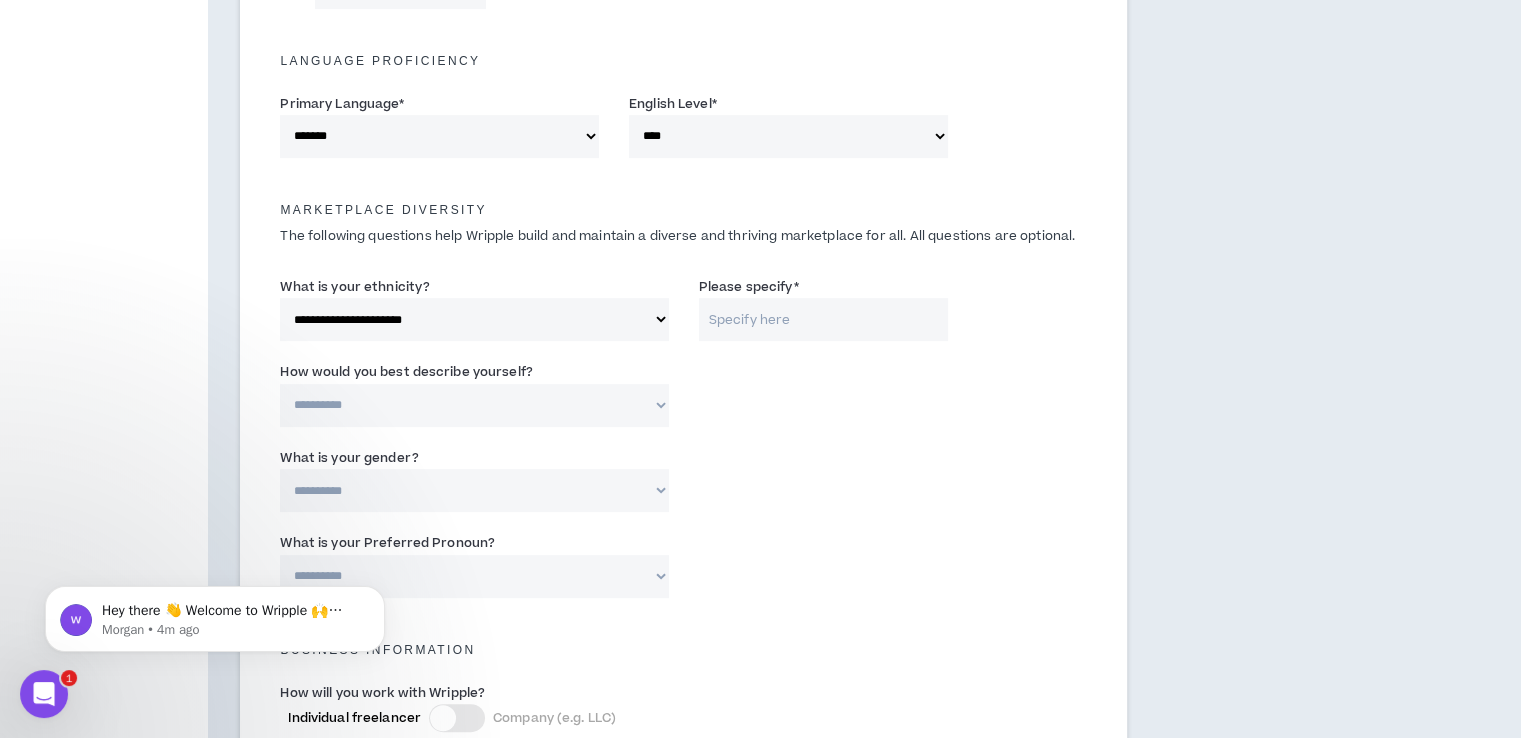 click on "Please specify  *" at bounding box center (823, 319) 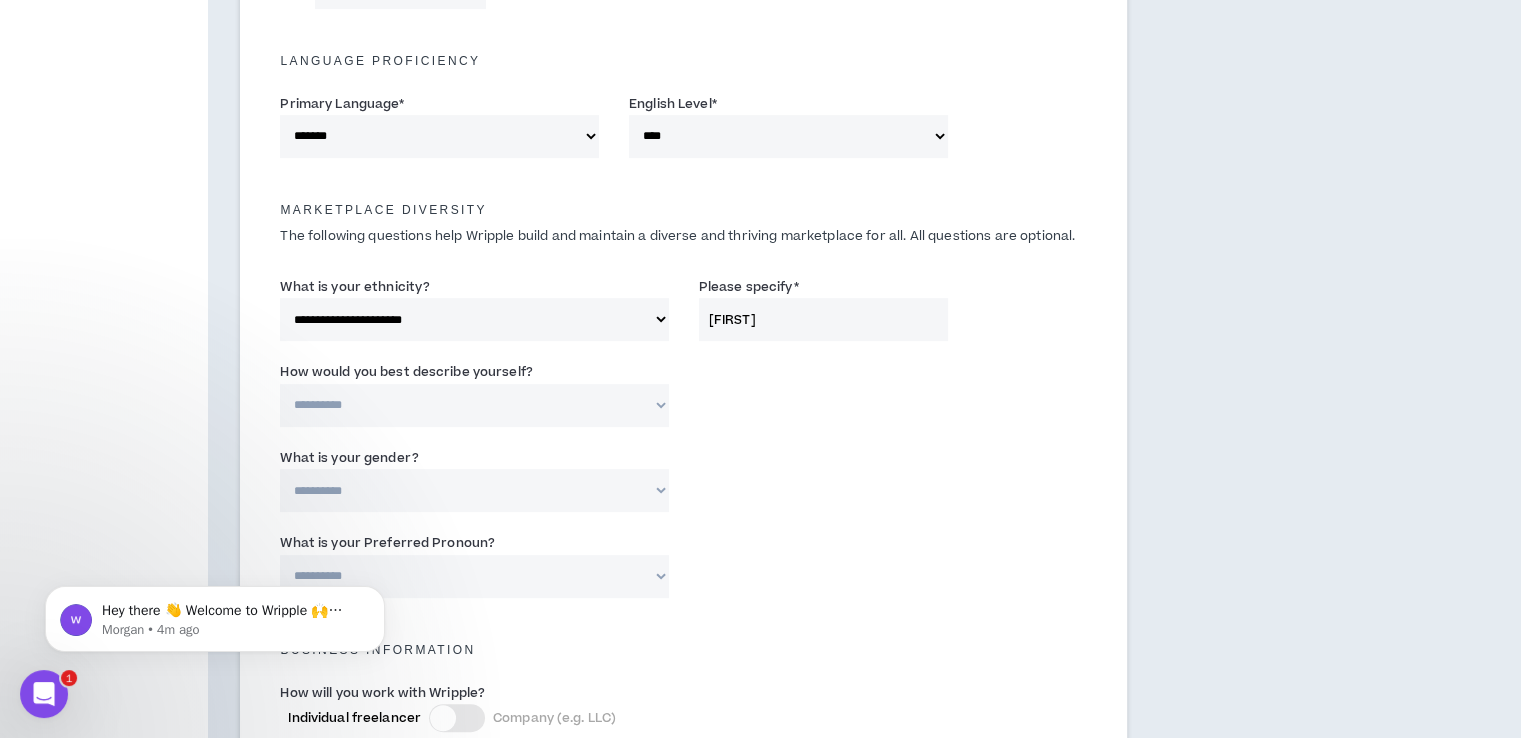 type on "[FIRST]" 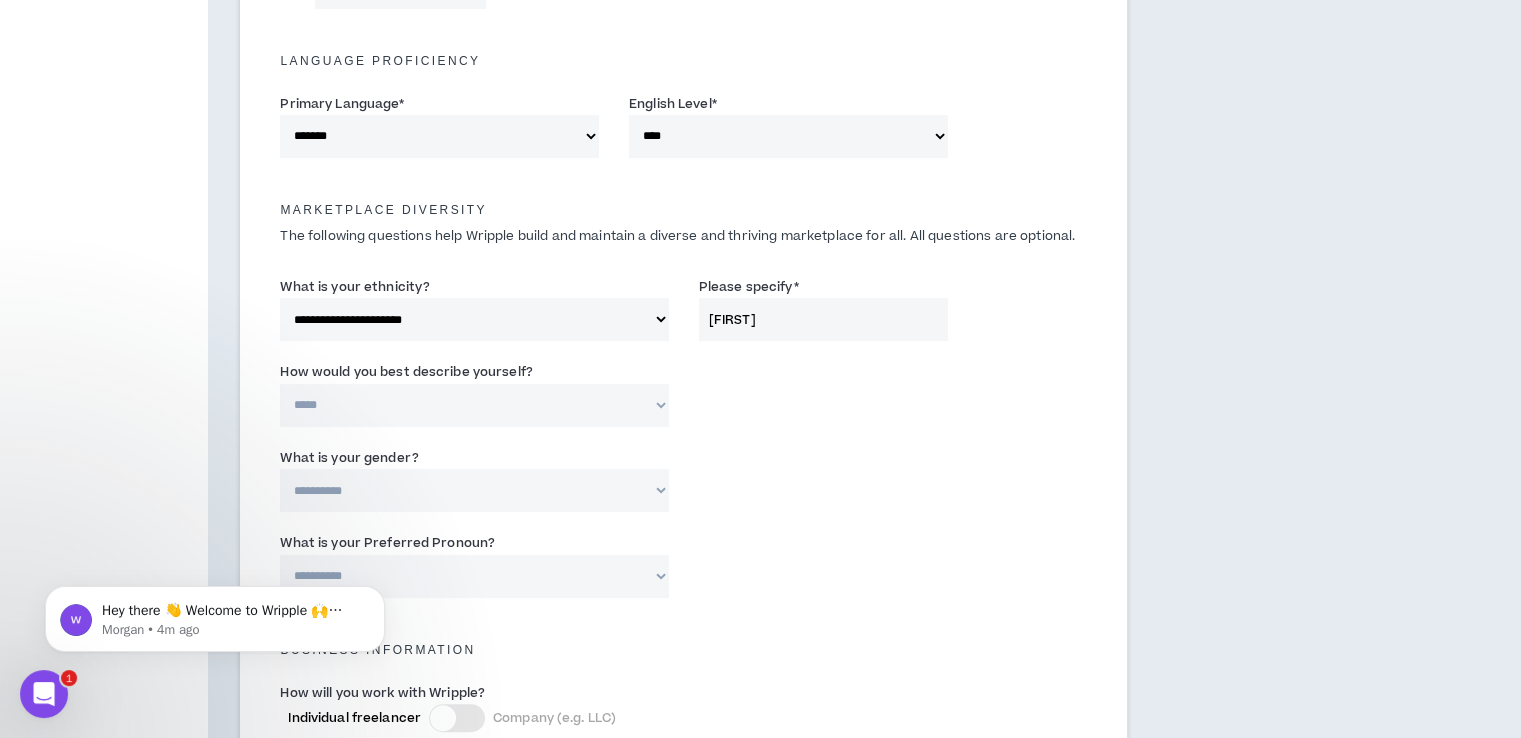 click on "**********" at bounding box center [474, 405] 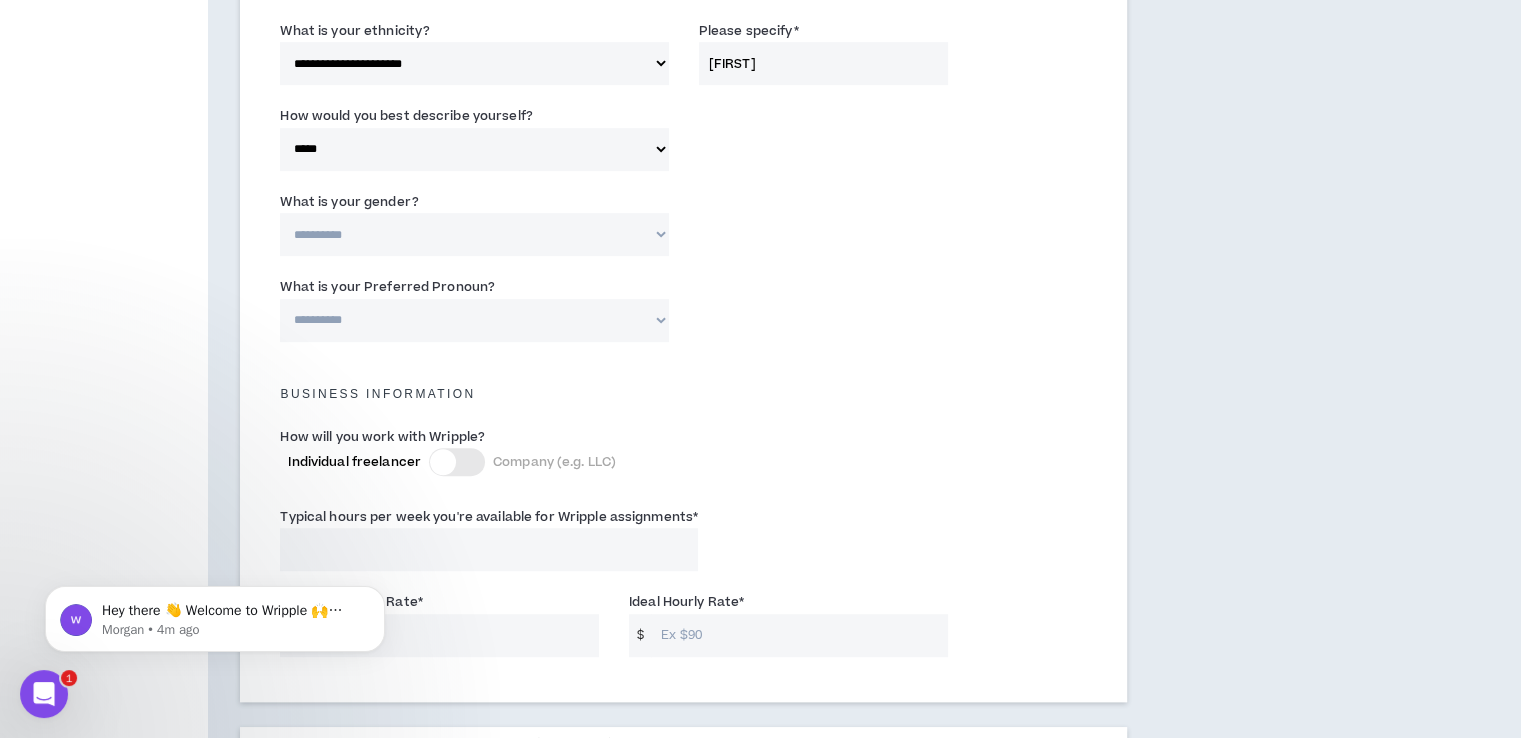 scroll, scrollTop: 1066, scrollLeft: 0, axis: vertical 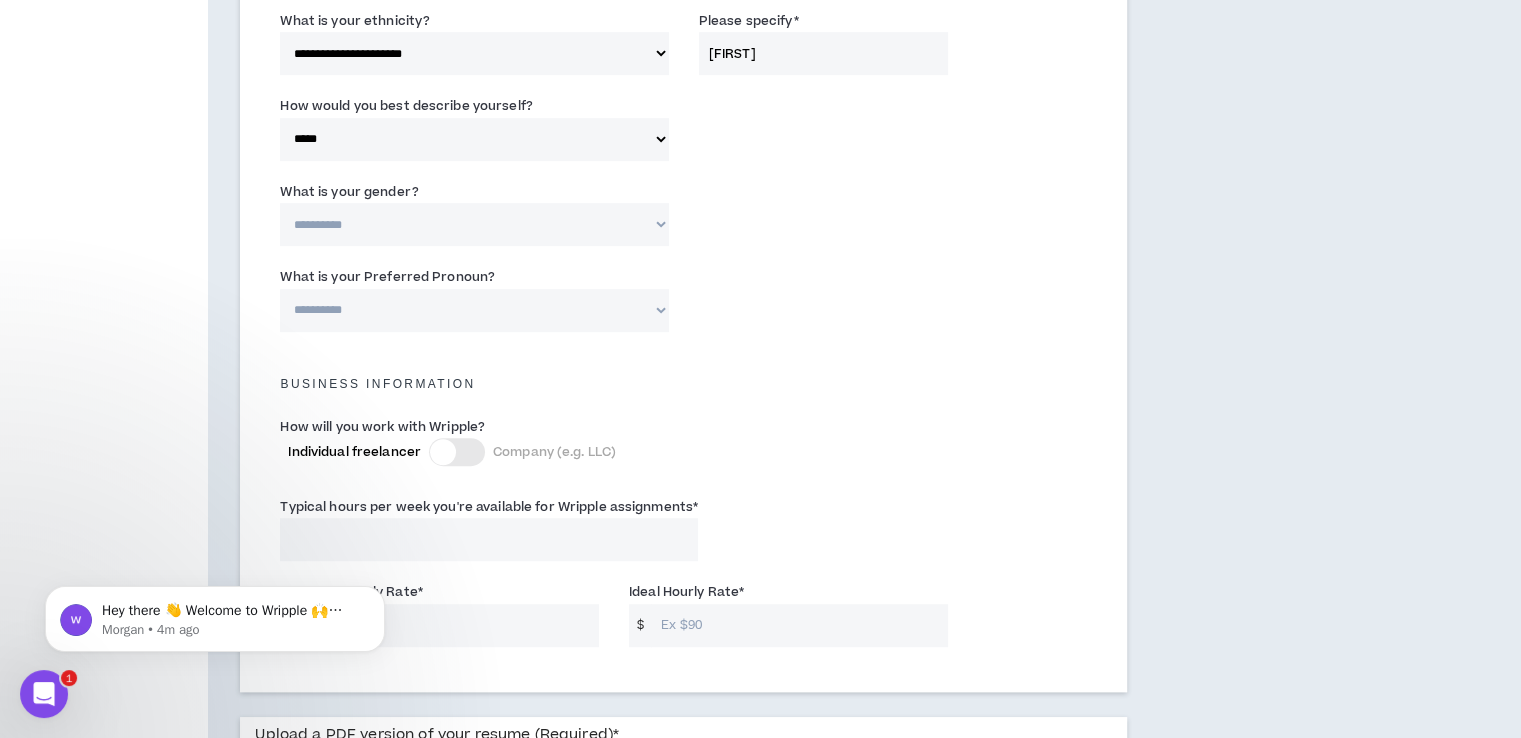 click on "**********" at bounding box center (474, 224) 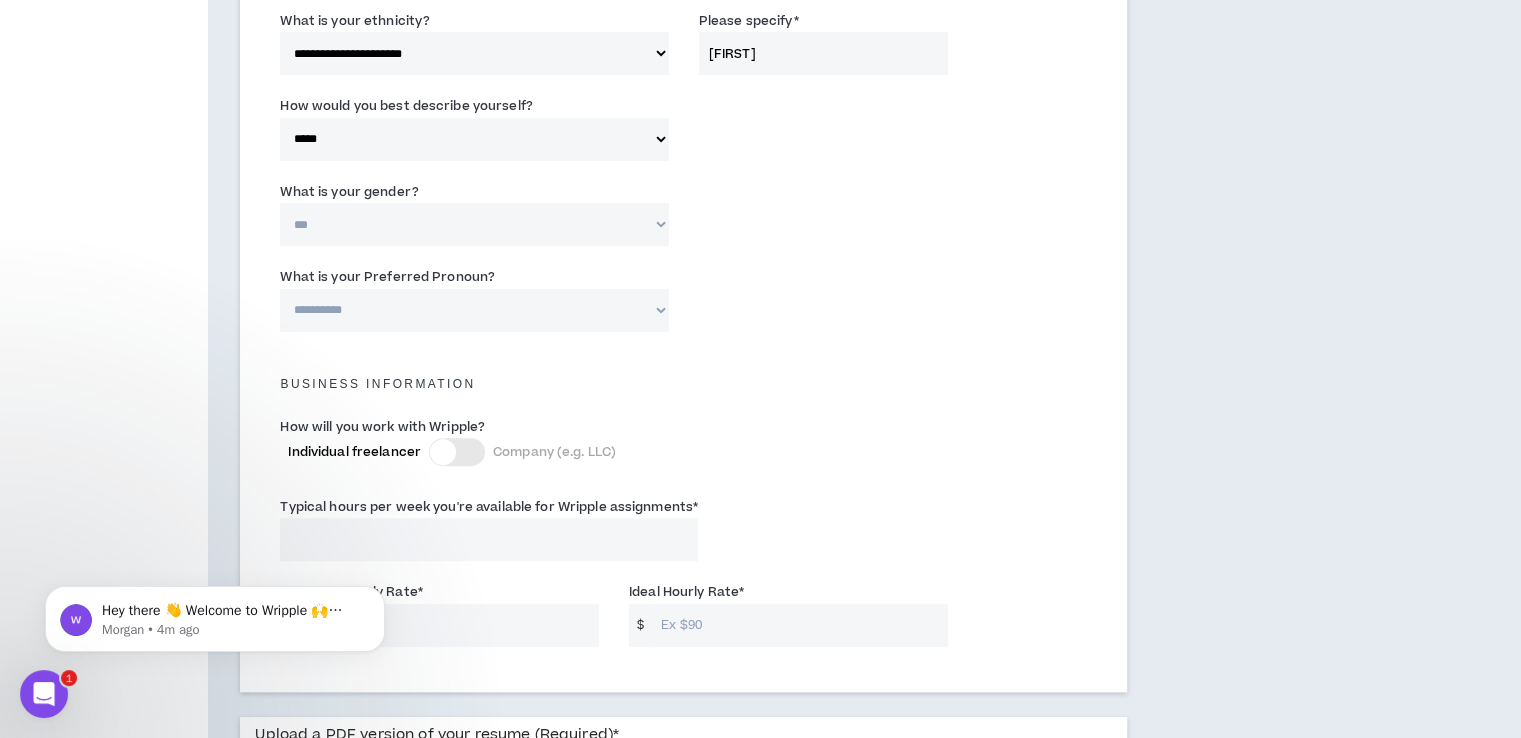 click on "**********" at bounding box center [474, 224] 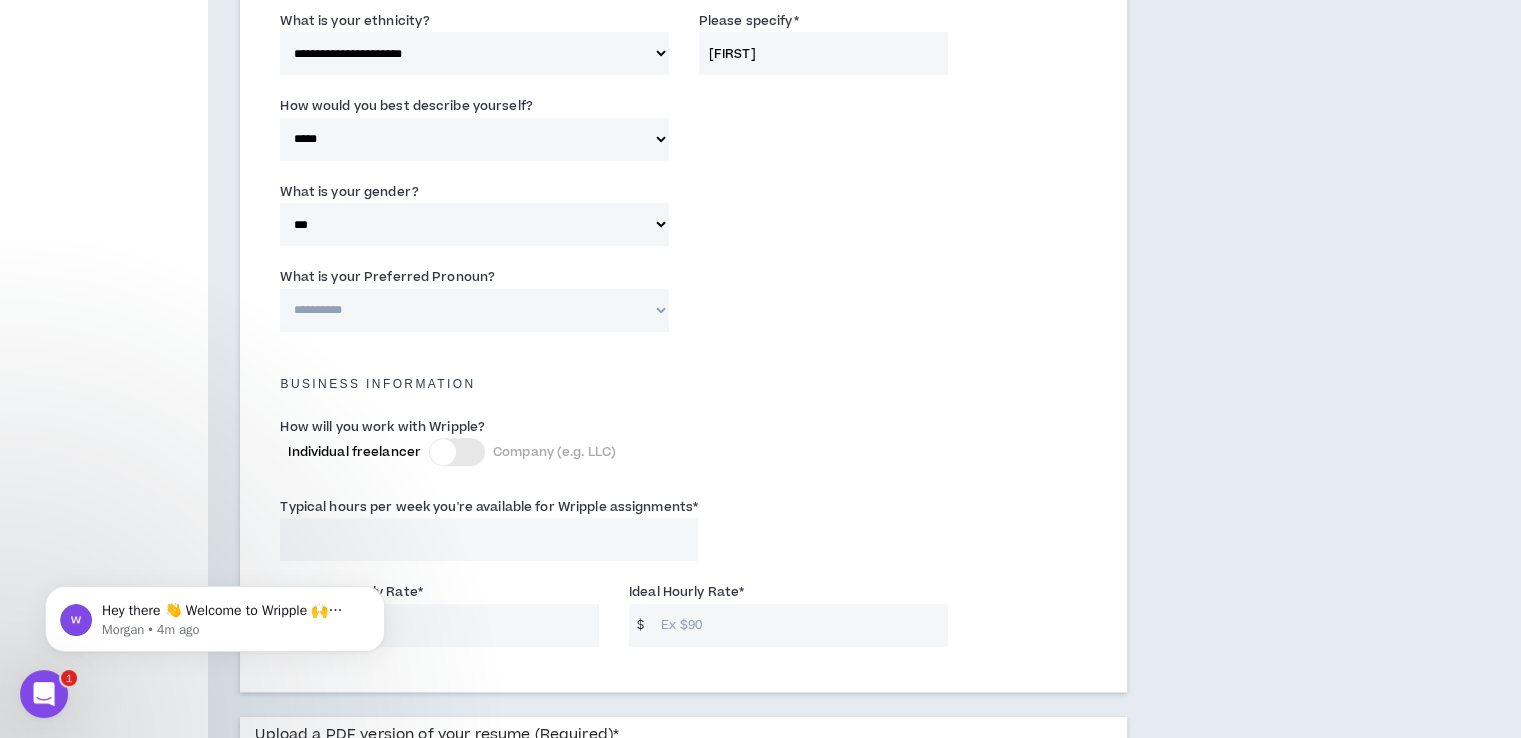click on "**********" at bounding box center [474, 310] 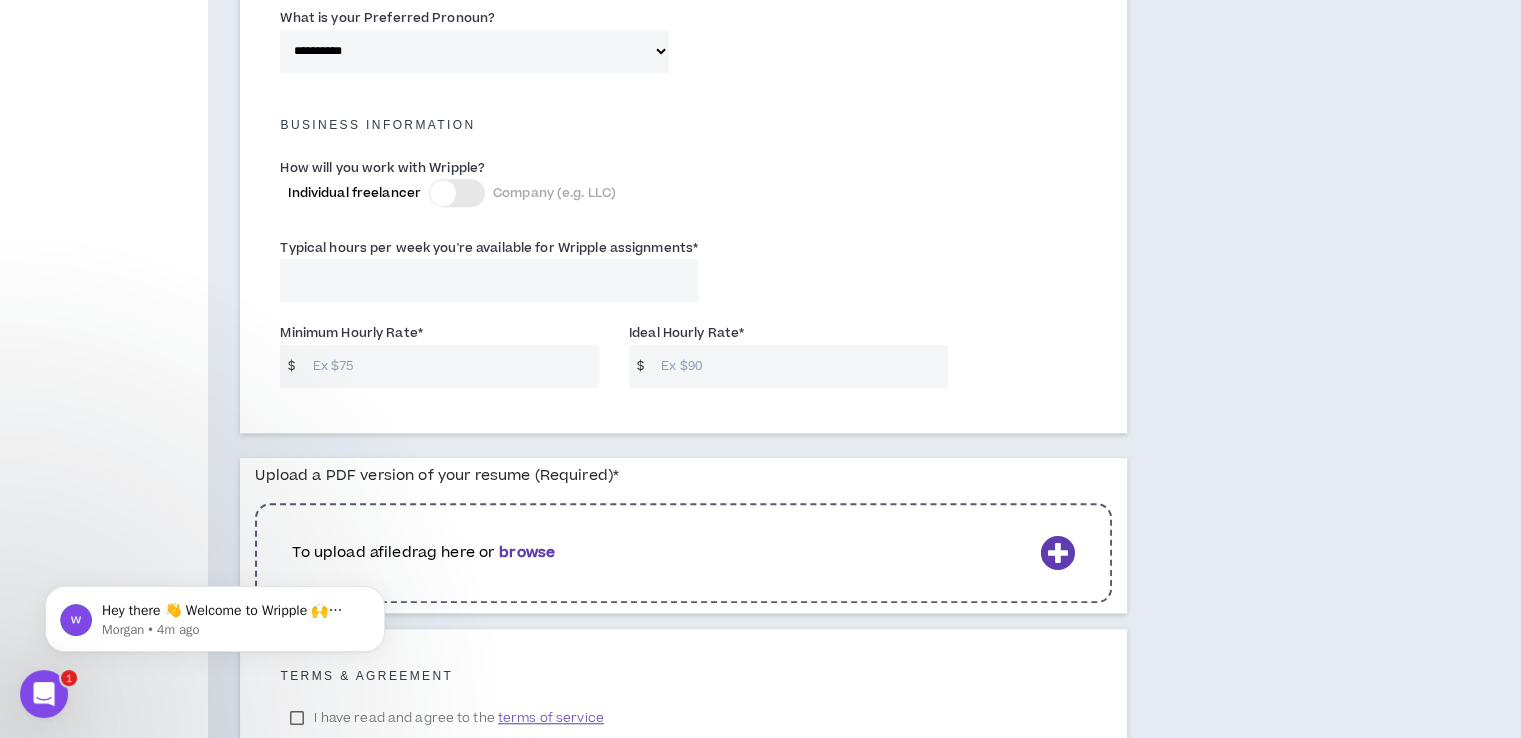 scroll, scrollTop: 1333, scrollLeft: 0, axis: vertical 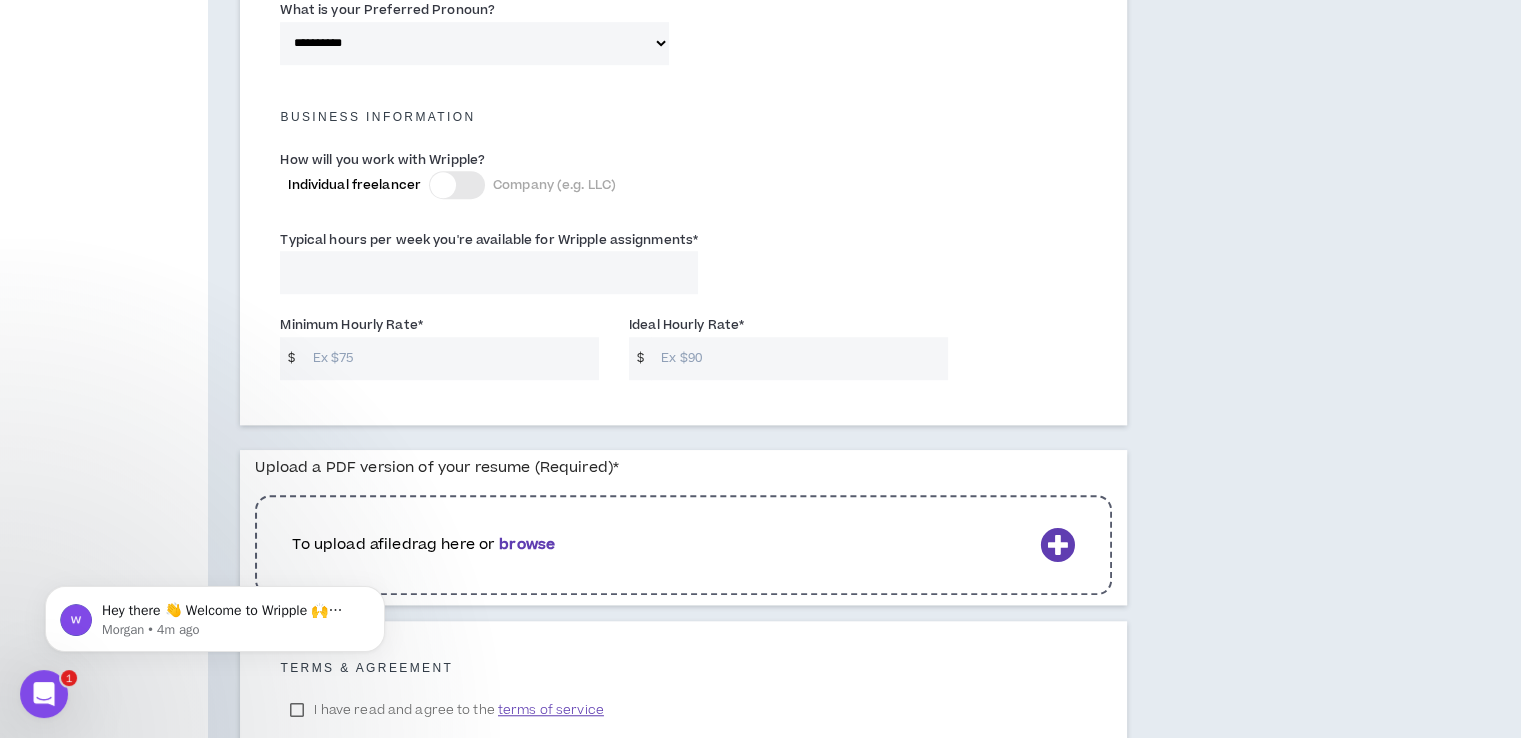 click on "Typical hours per week you're available for Wripple assignments  *" at bounding box center [489, 272] 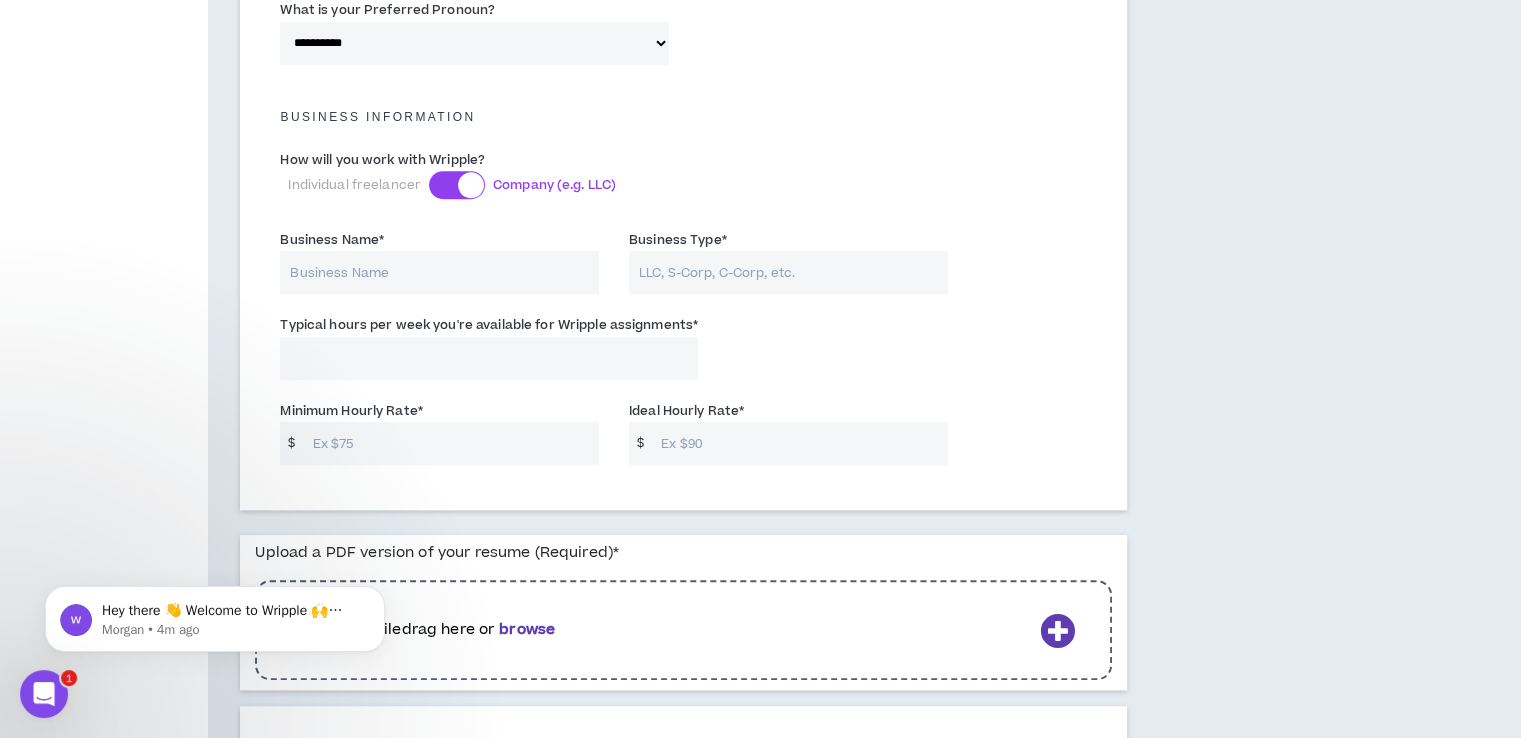 click on "Business Name  *" at bounding box center (439, 272) 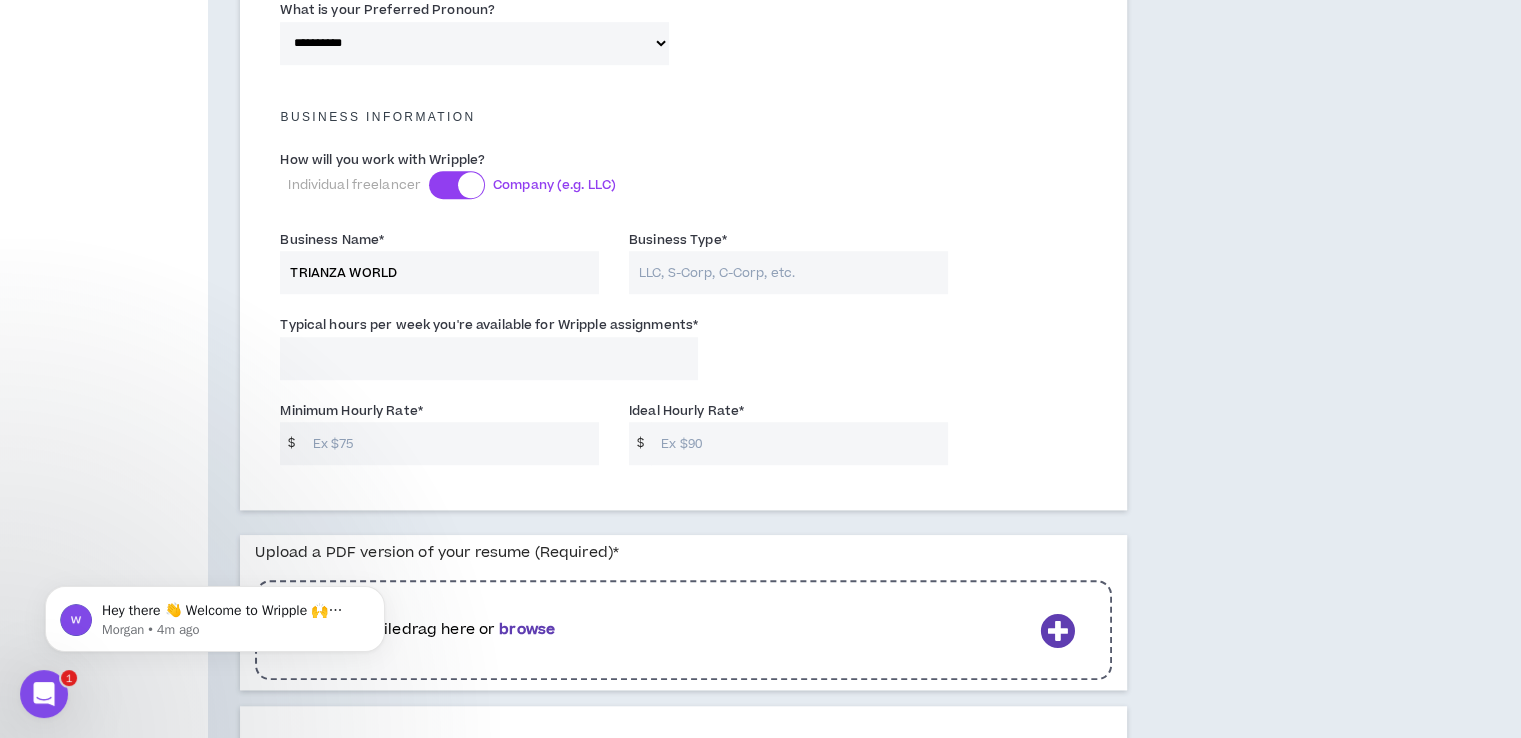 type on "TRIANZA WORLD" 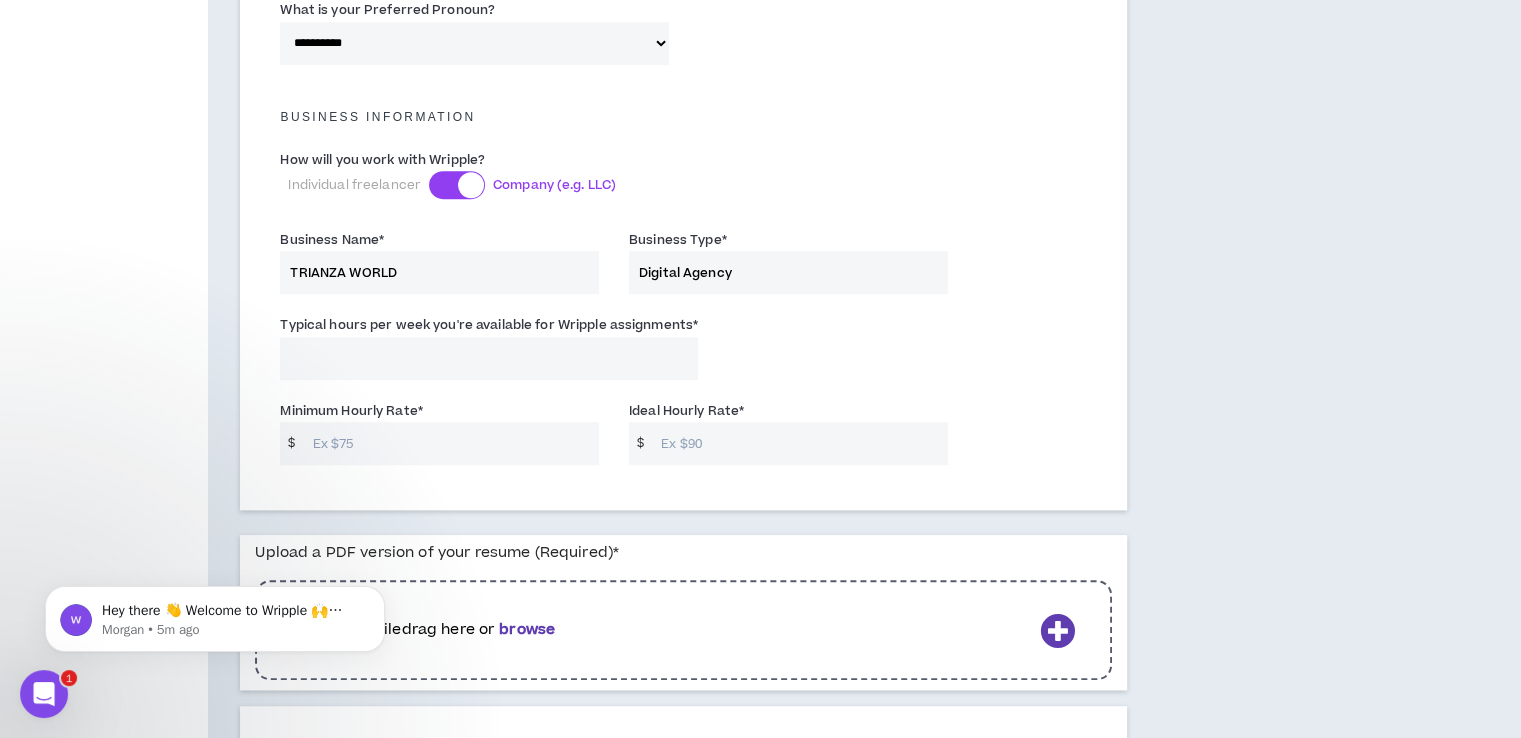 type on "Digital Agency" 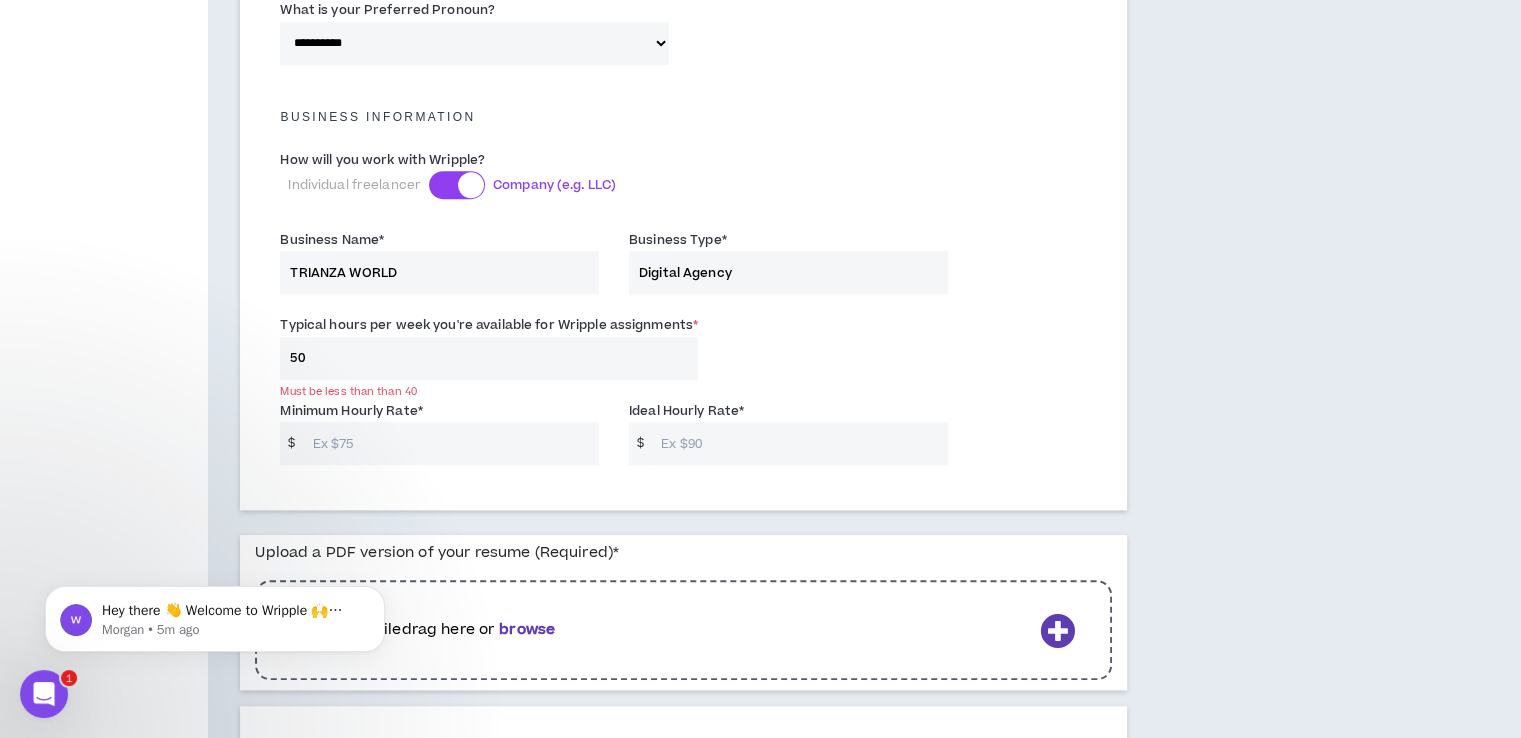 type on "5" 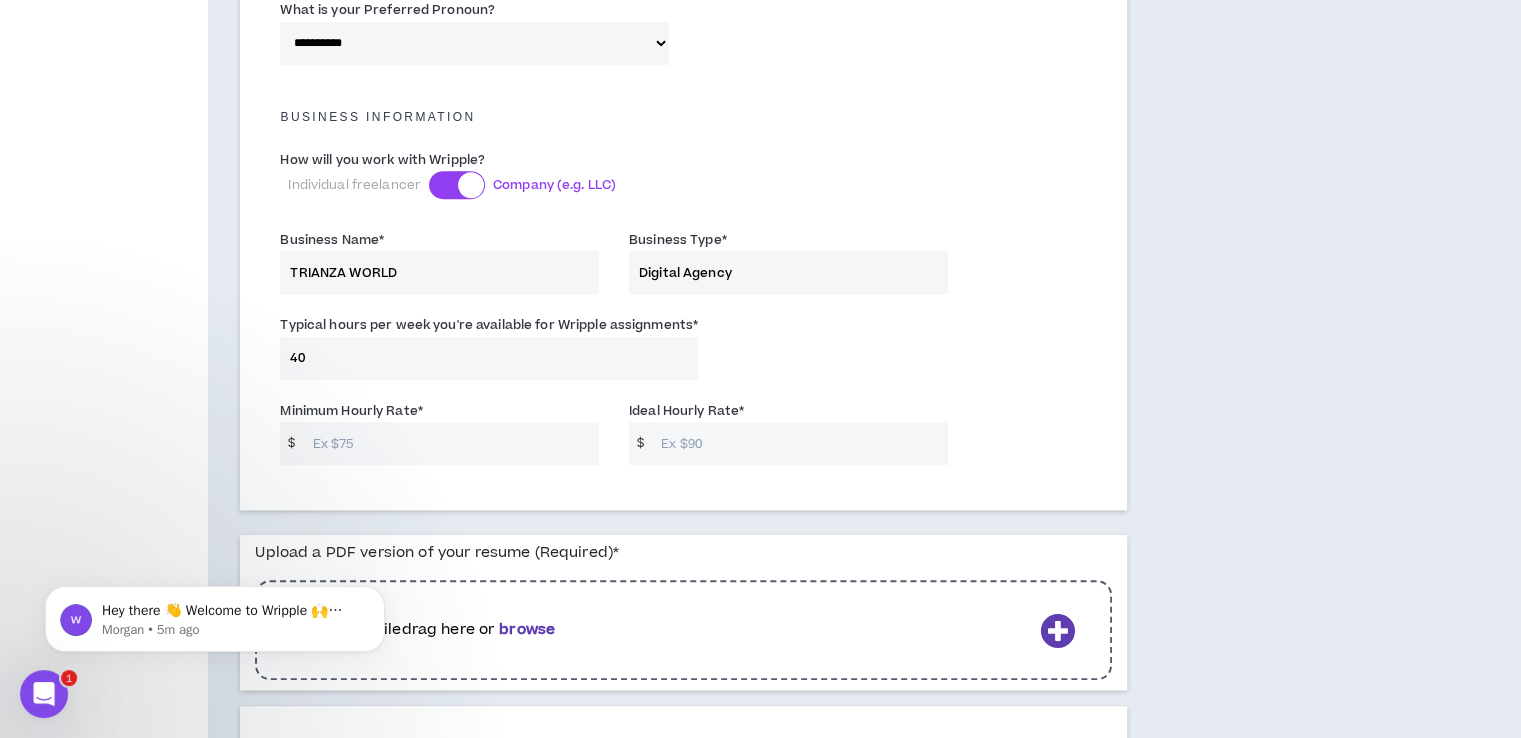 type on "40" 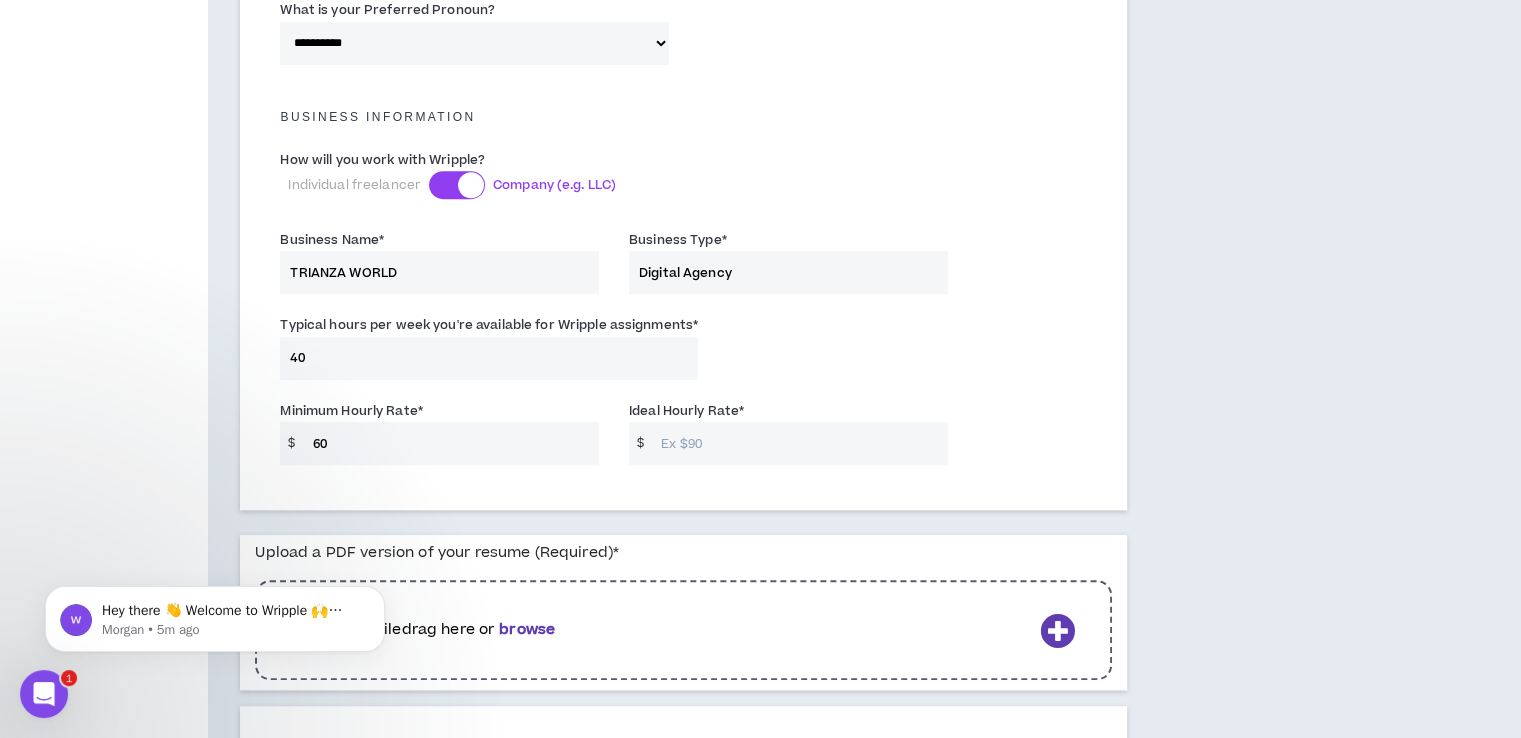 type on "60" 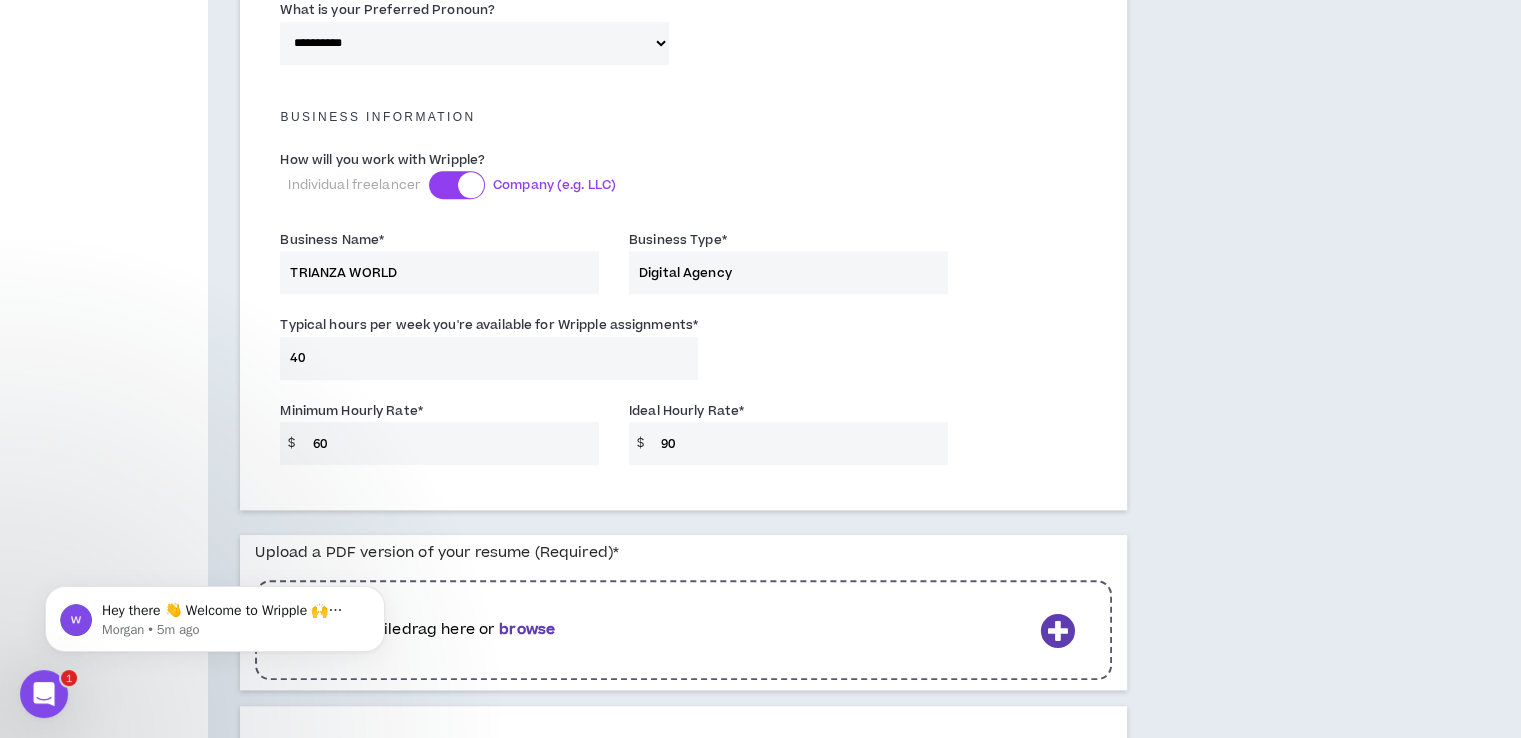 scroll, scrollTop: 1466, scrollLeft: 0, axis: vertical 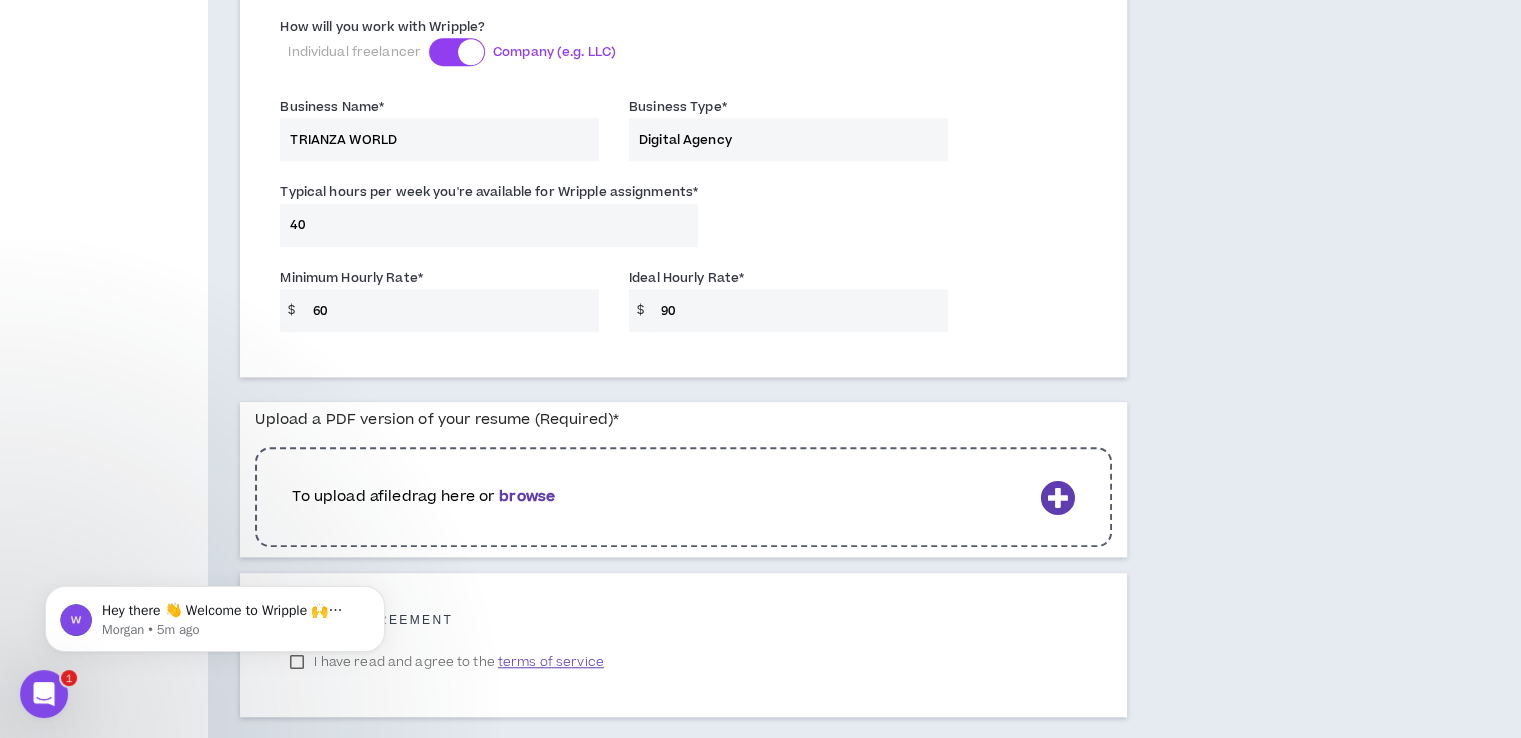type on "90" 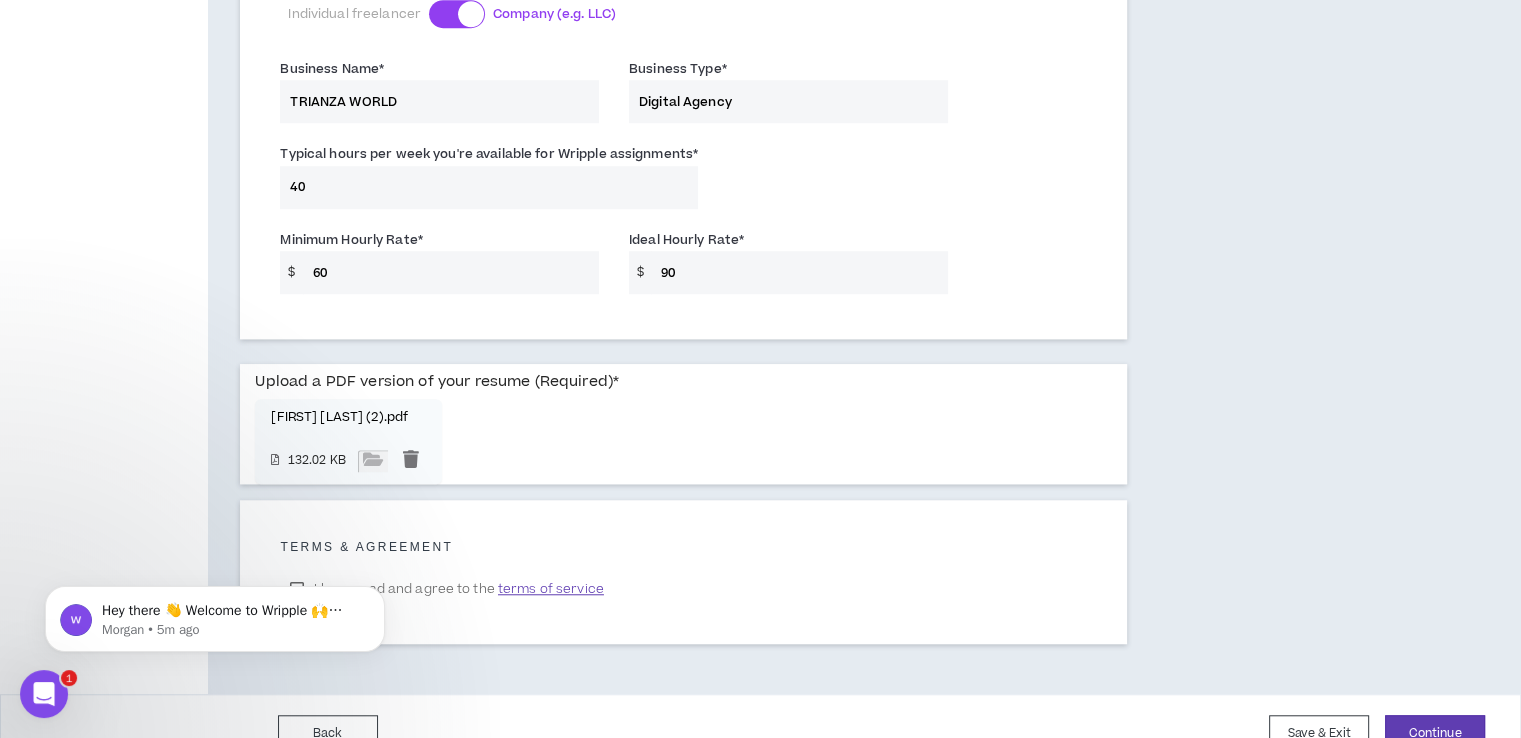 scroll, scrollTop: 1536, scrollLeft: 0, axis: vertical 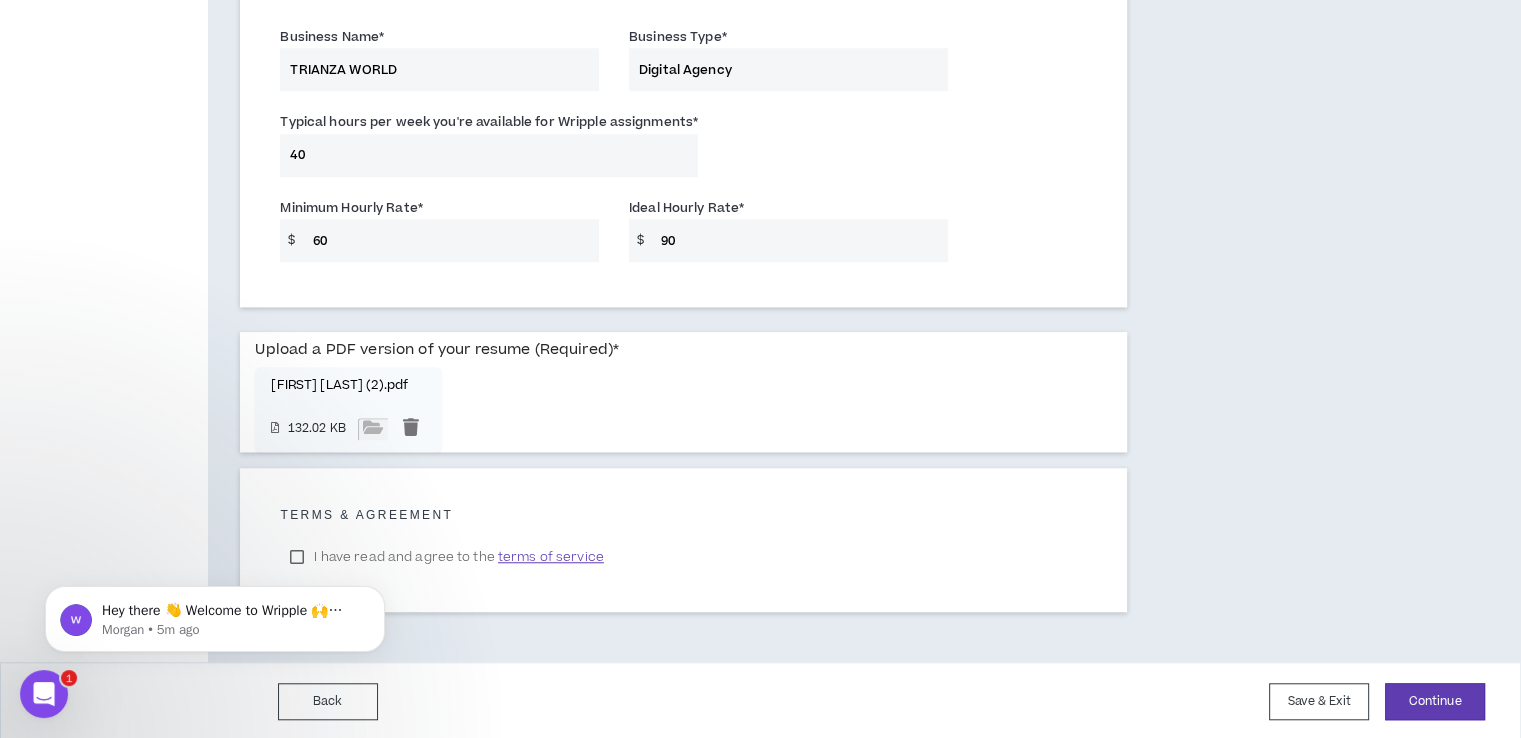 click on "Hey there 👋 Welcome to Wripple 🙌 Take a look around! If you have any questions, just reply to this message. [FIRST] [LAST] • [TIME] ago" 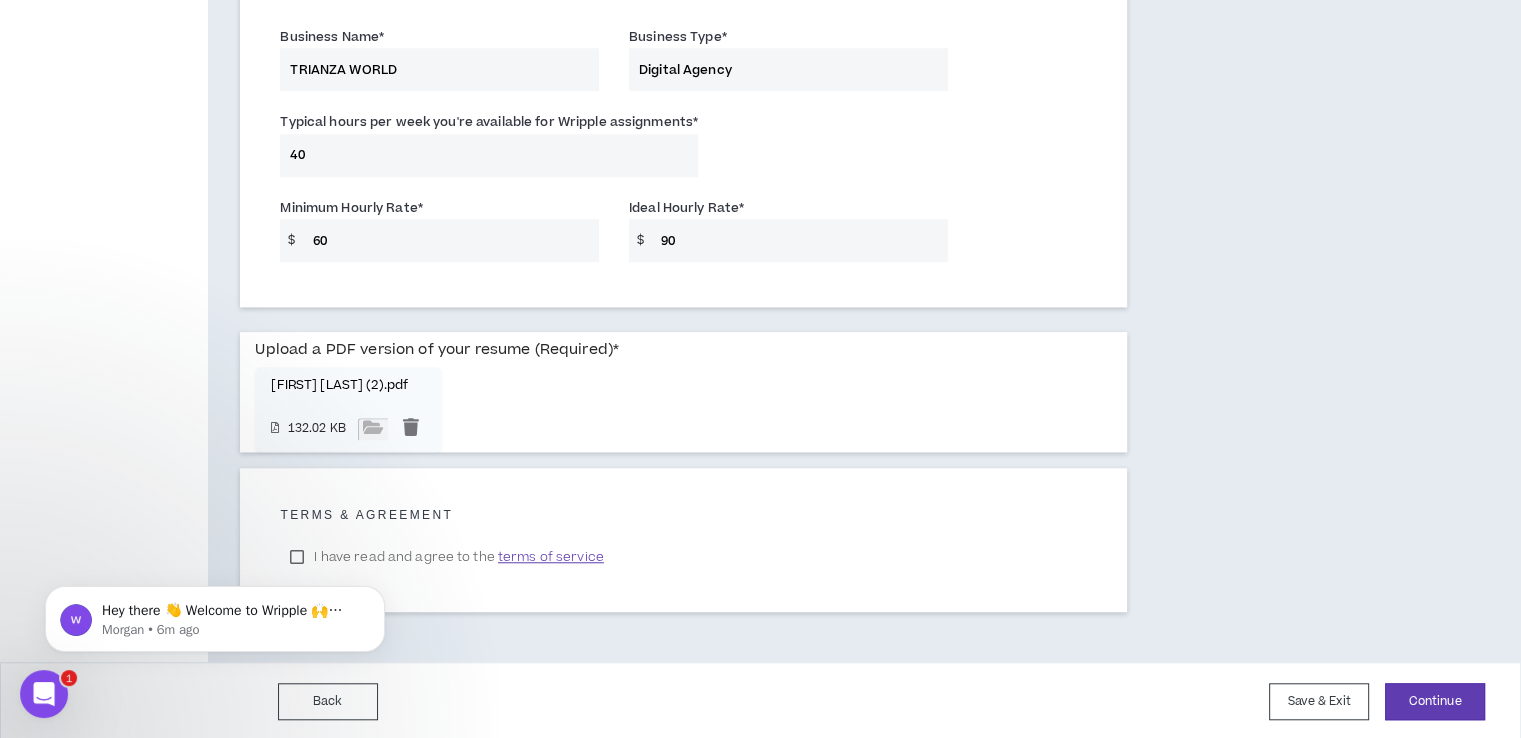 click on "Hey there 👋 Welcome to Wripple 🙌 Take a look around! If you have any questions, just reply to this message. [FIRST] [LAST] • [TIME] ago" at bounding box center [215, 614] 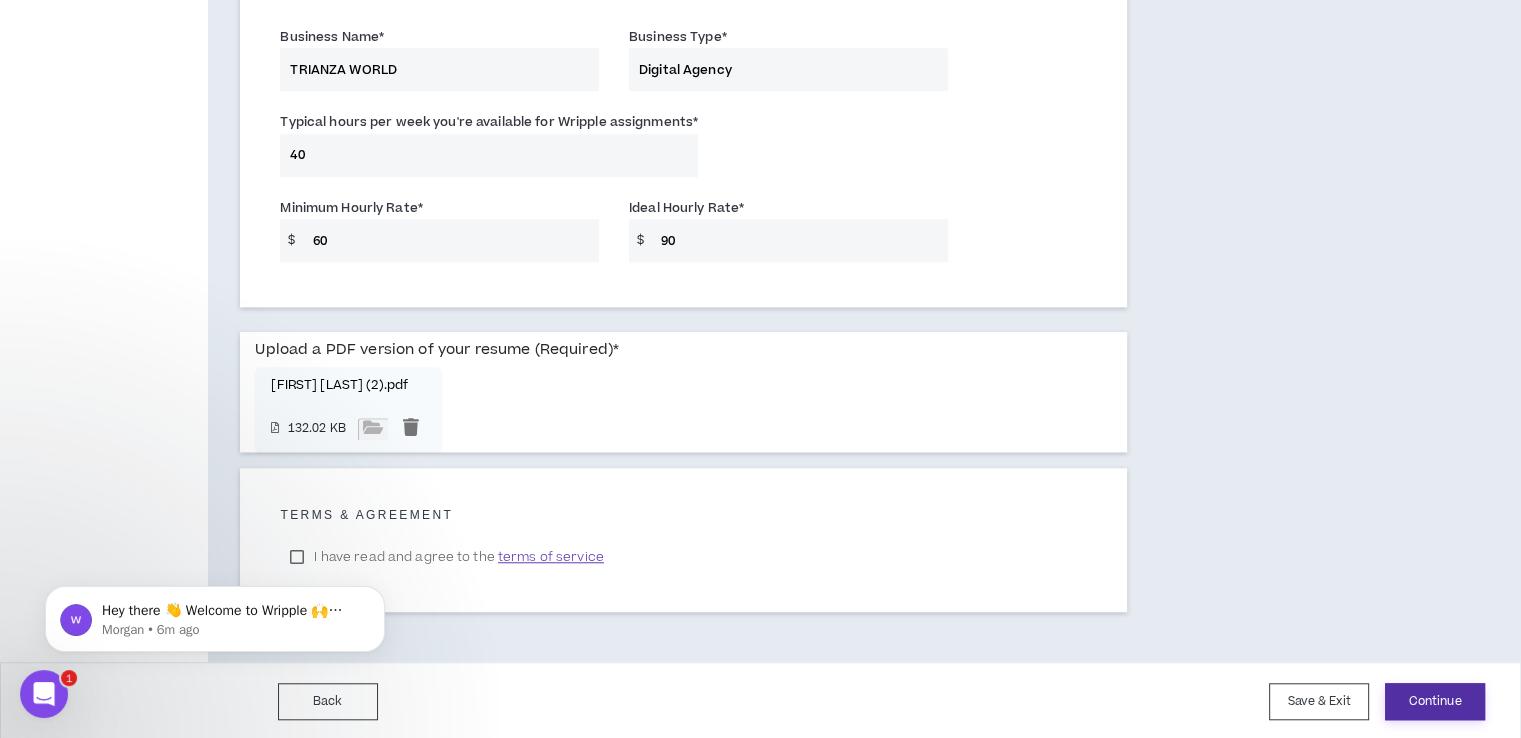 click on "Continue" at bounding box center (1435, 701) 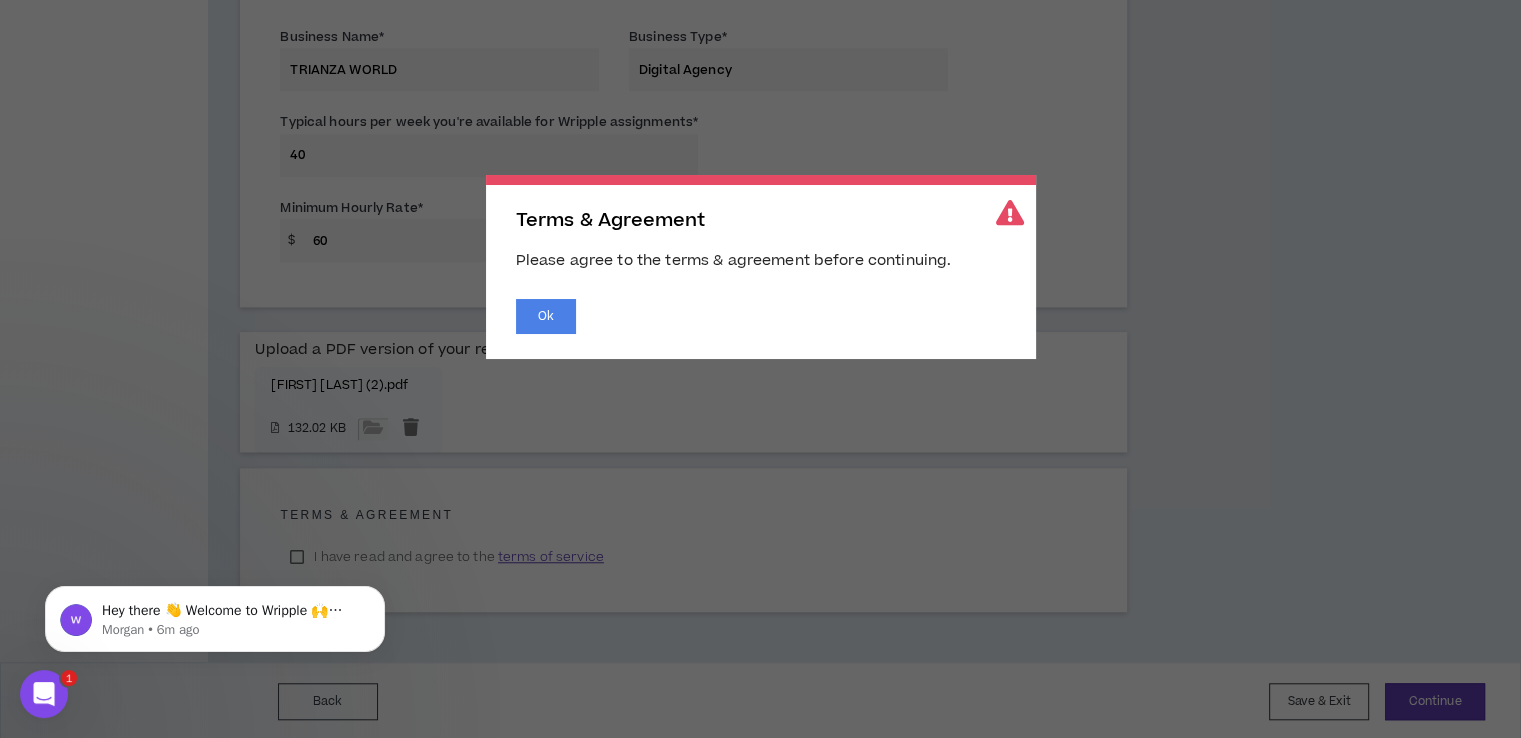 click on "Terms & Agreement Please agree to the terms & agreement before continuing. Ok" at bounding box center [760, 369] 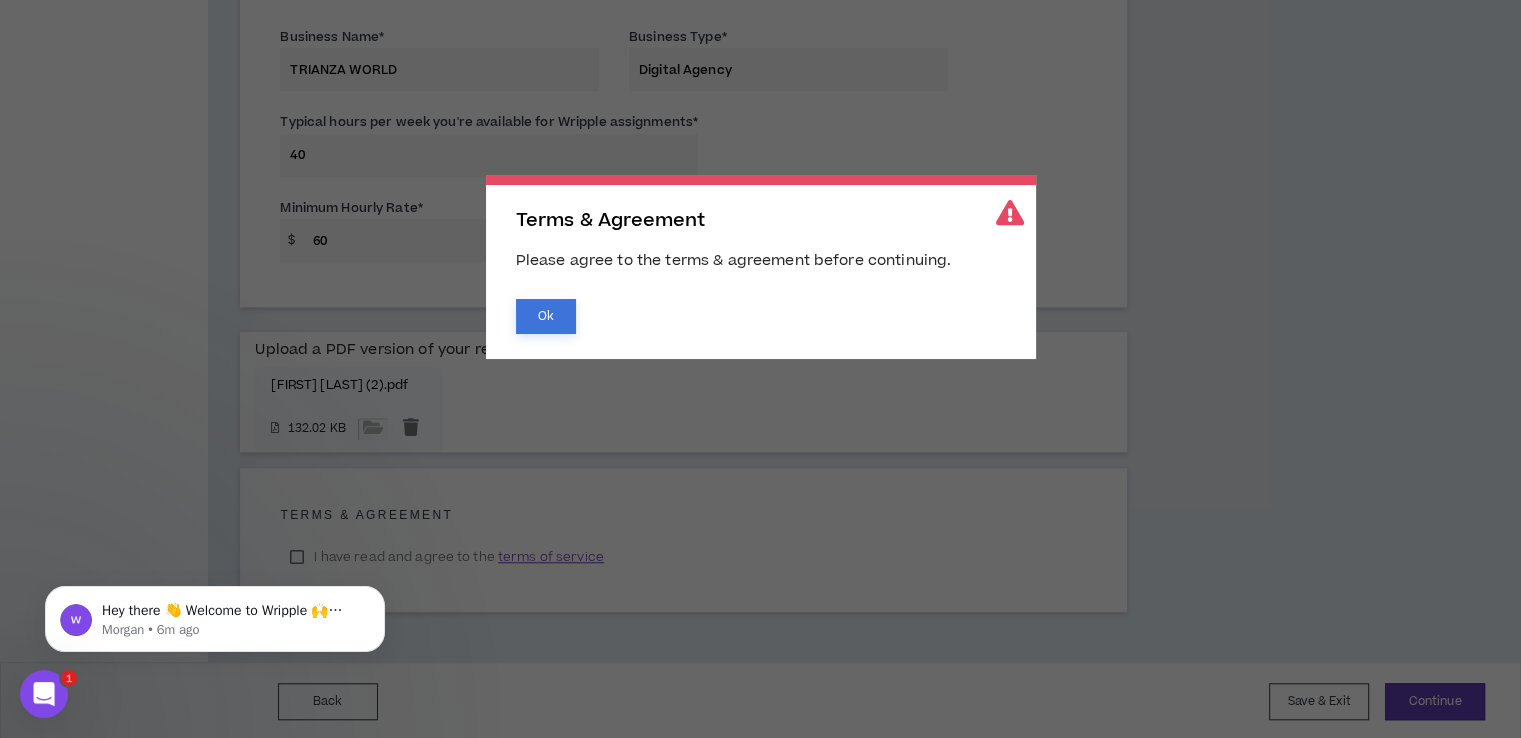 click on "Ok" at bounding box center (546, 316) 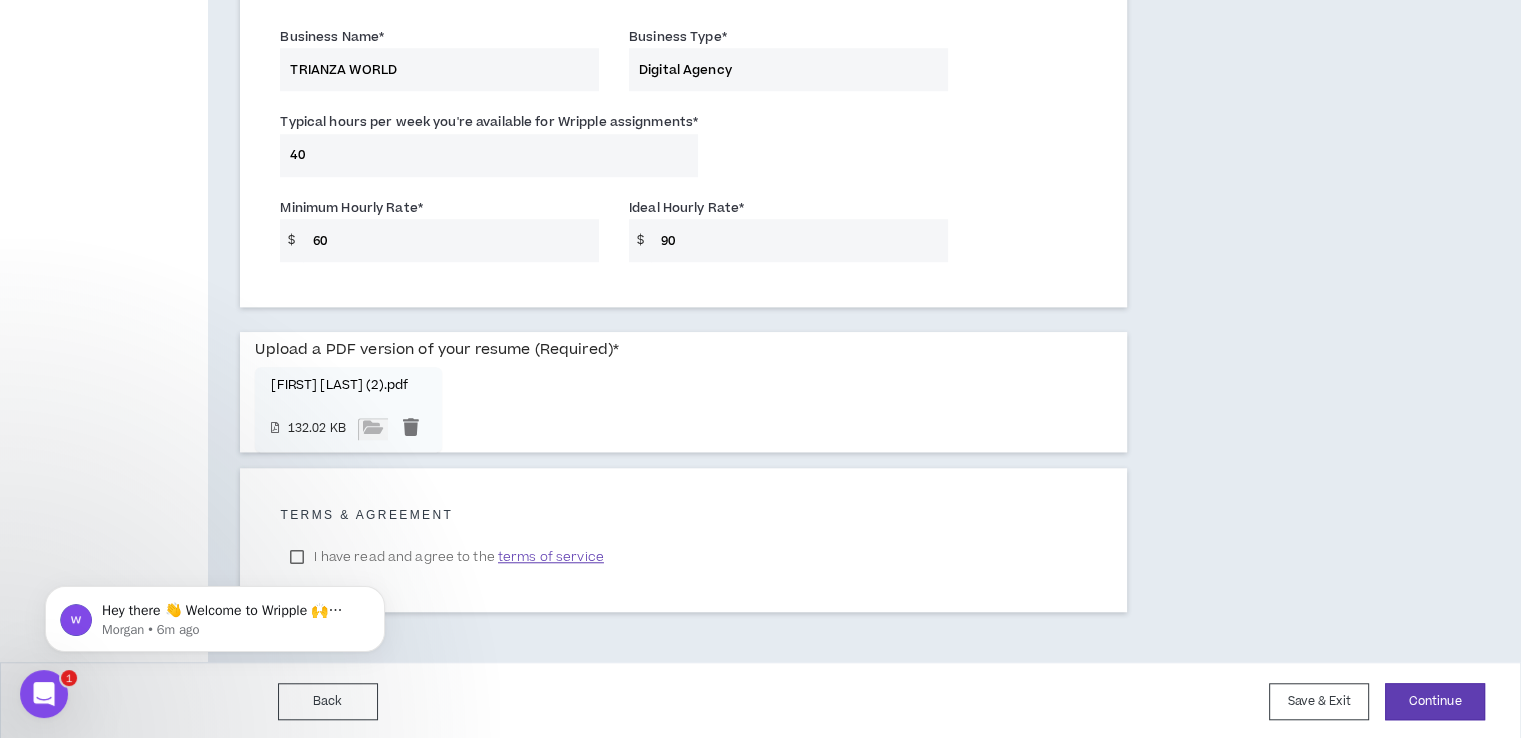click on "Hey there 👋 Welcome to Wripple 🙌 Take a look around! If you have any questions, just reply to this message. [FIRST] [LAST] • [TIME] ago" at bounding box center (215, 614) 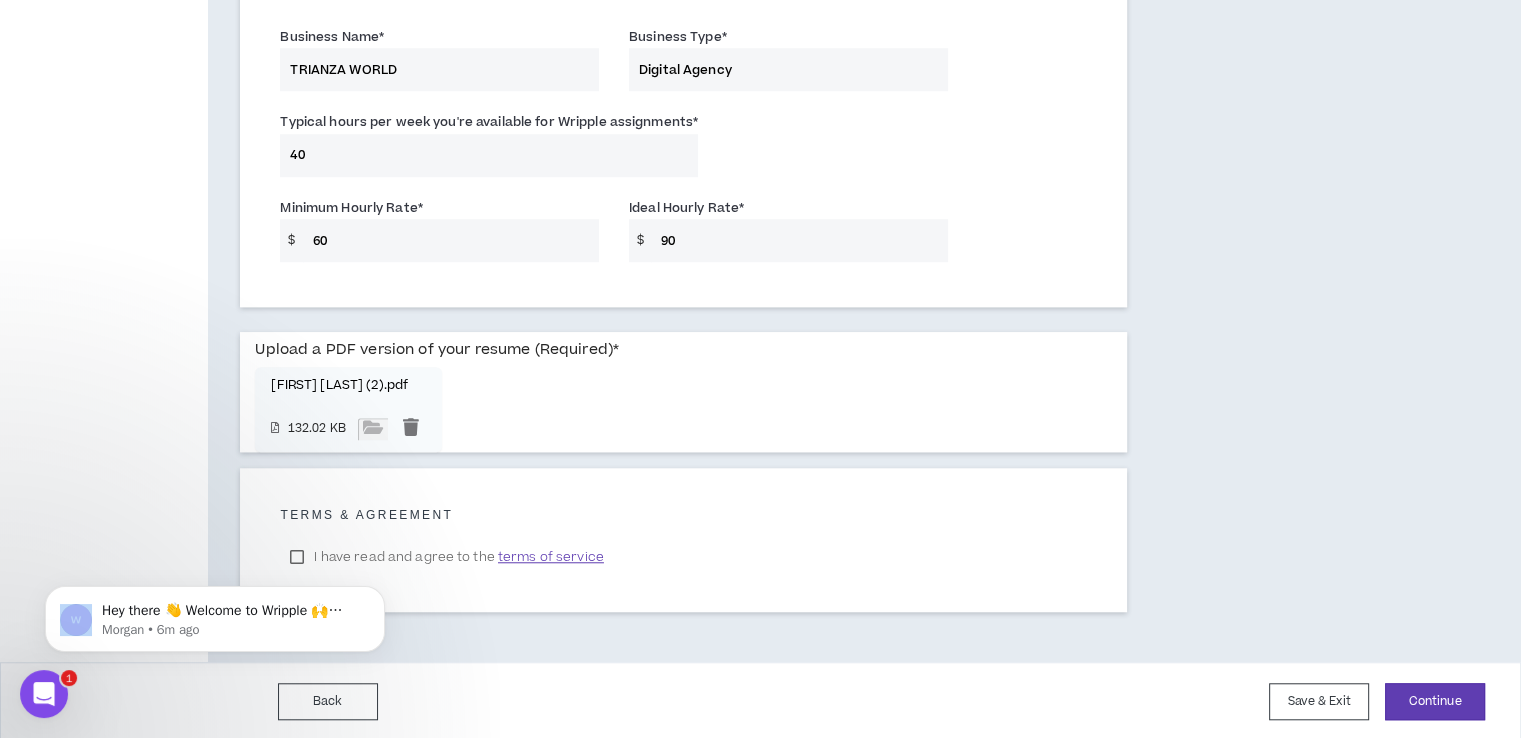 click on "Hey there 👋 Welcome to Wripple 🙌 Take a look around! If you have any questions, just reply to this message. [FIRST] [LAST] • [TIME] ago" at bounding box center (215, 614) 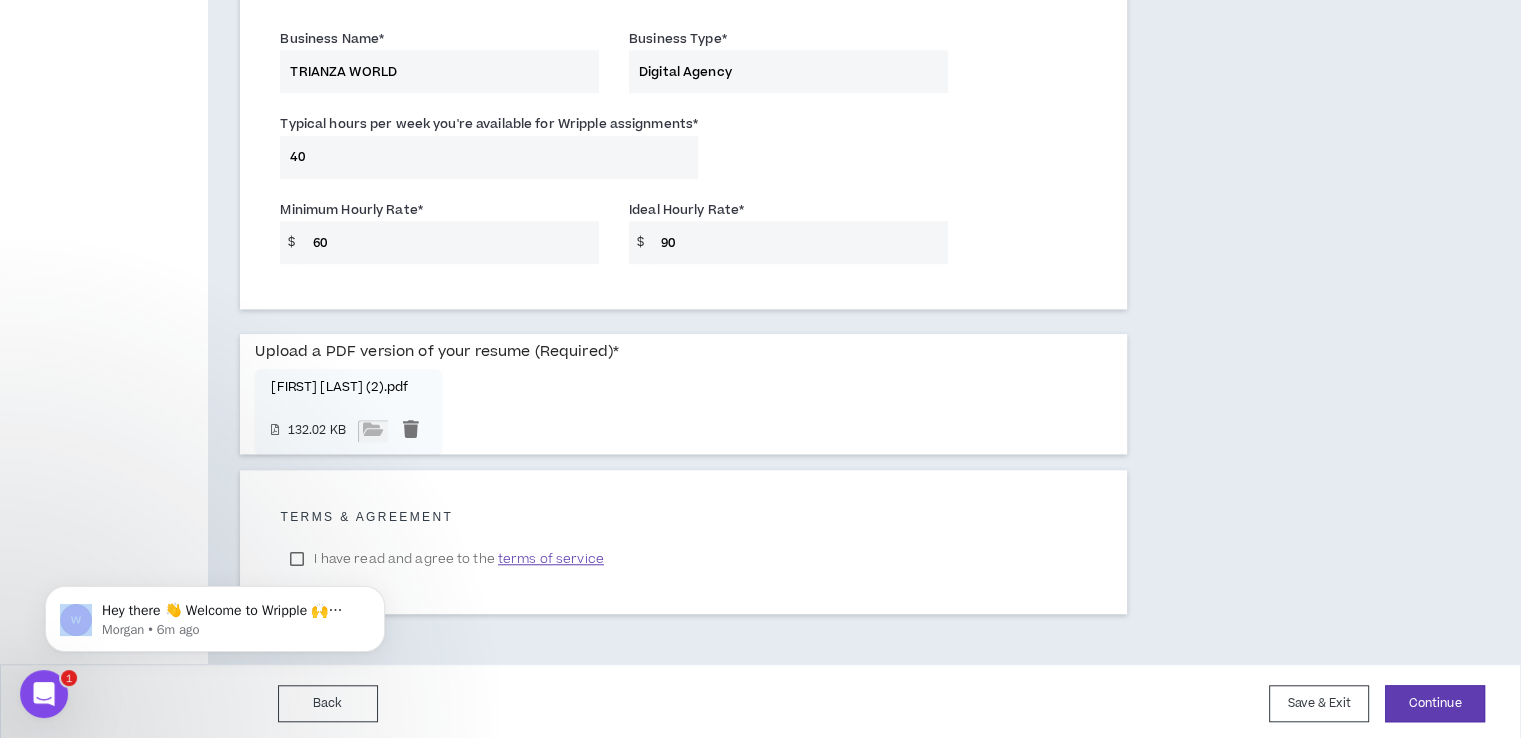 scroll, scrollTop: 1536, scrollLeft: 0, axis: vertical 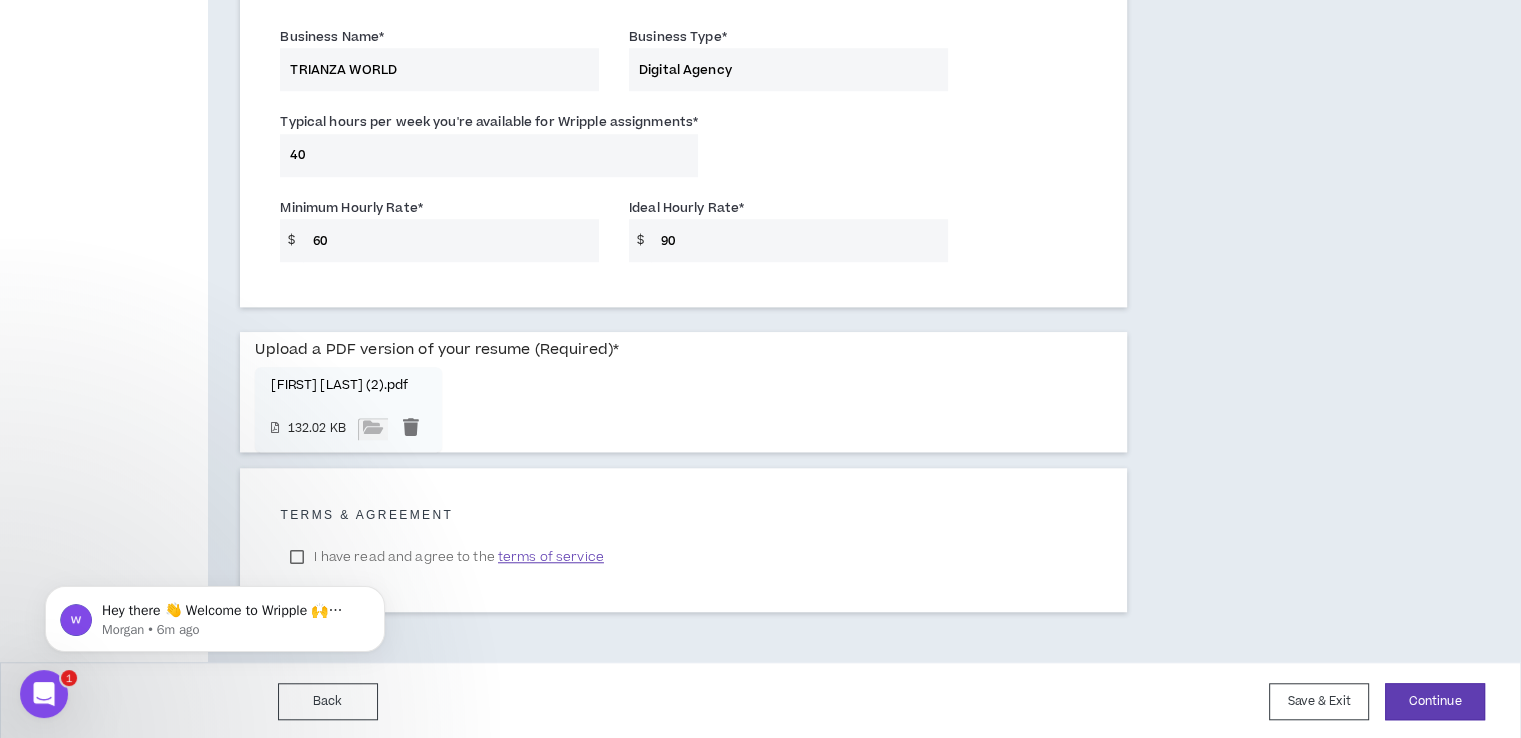 click on "Hey there 👋 Welcome to Wripple 🙌 Take a look around! If you have any questions, just reply to this message. [FIRST] [LAST] • [TIME] ago" at bounding box center (215, 527) 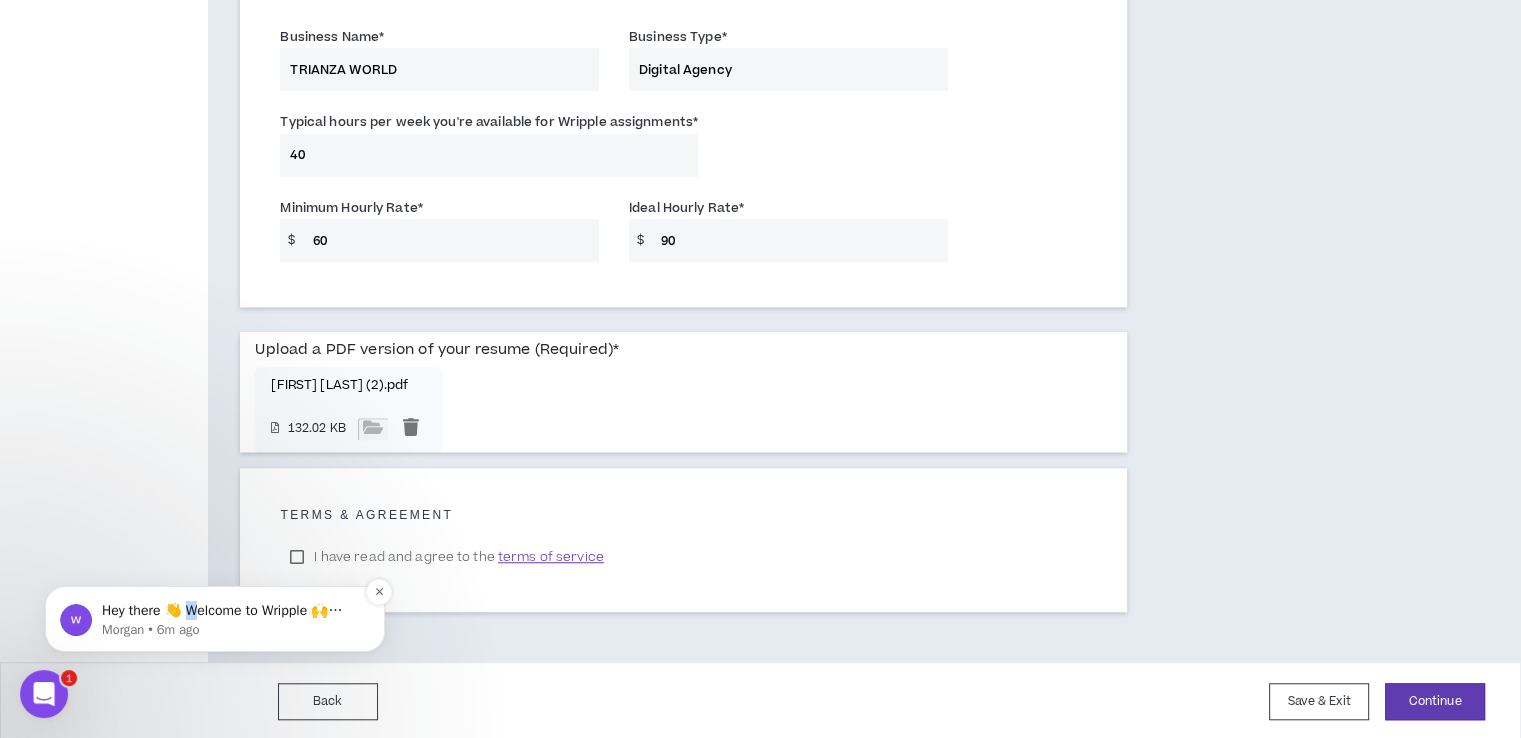 click on "Hey there 👋 Welcome to Wripple 🙌 Take a look around! If you have any questions, just reply to this message. [FIRST] [LAST] • [TIME] ago" at bounding box center (215, 619) 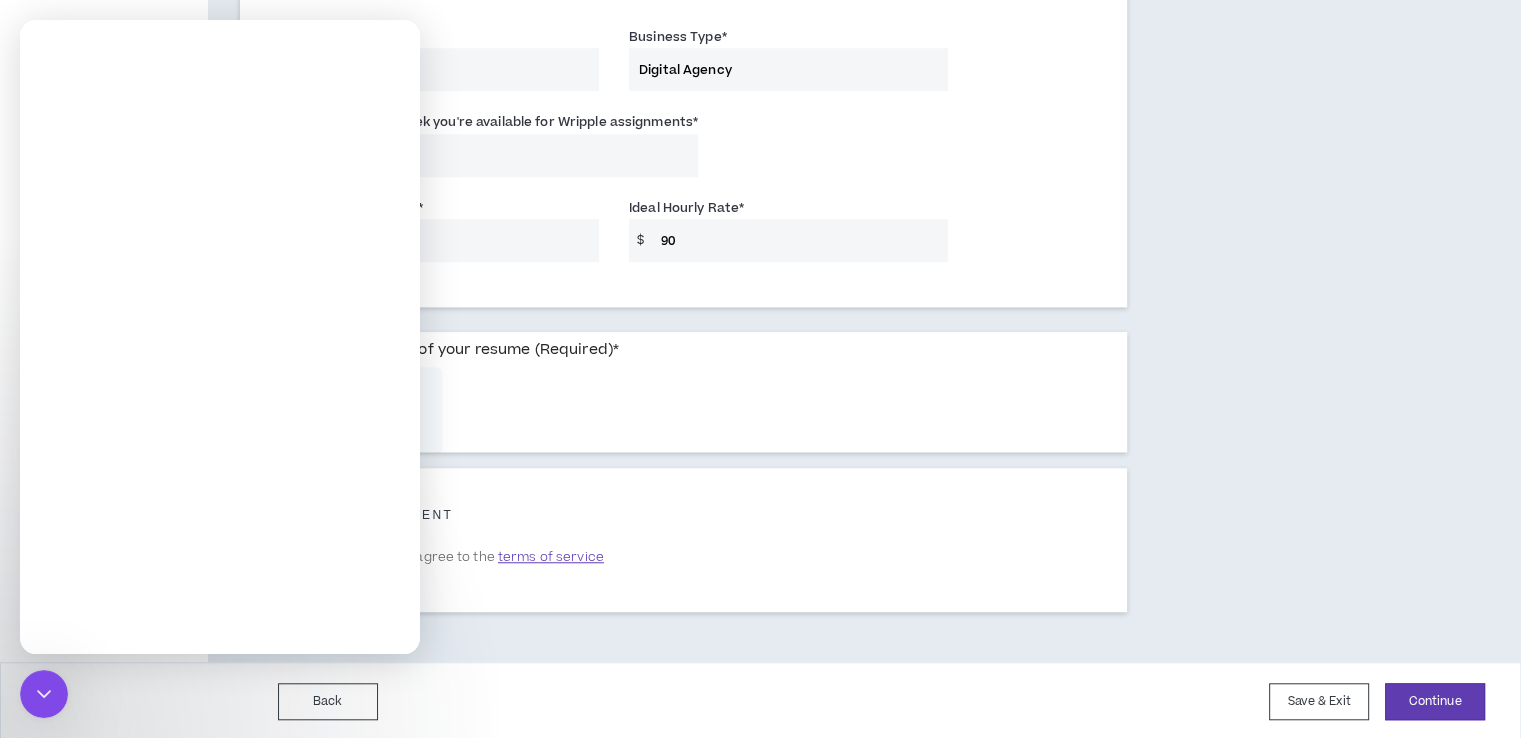 scroll, scrollTop: 0, scrollLeft: 0, axis: both 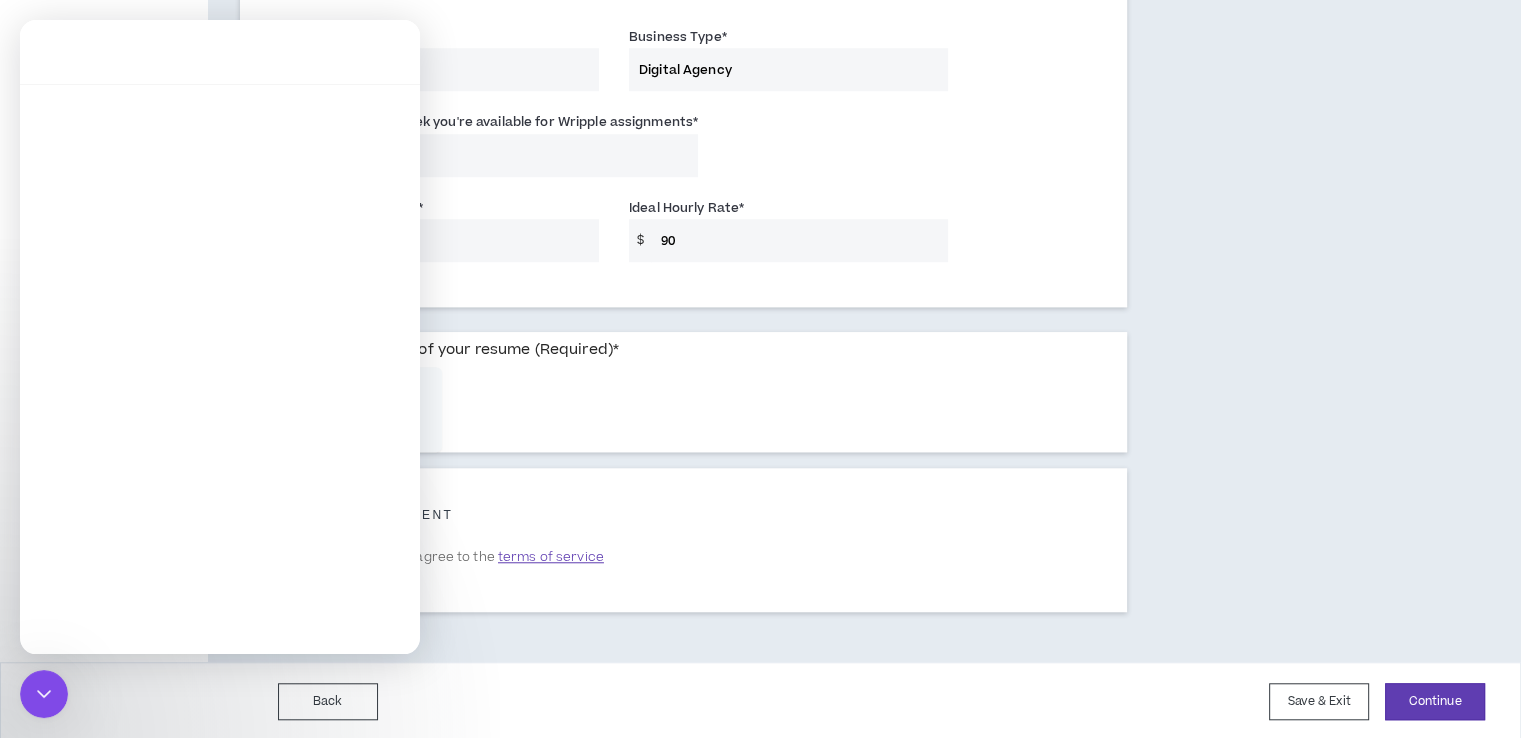 click 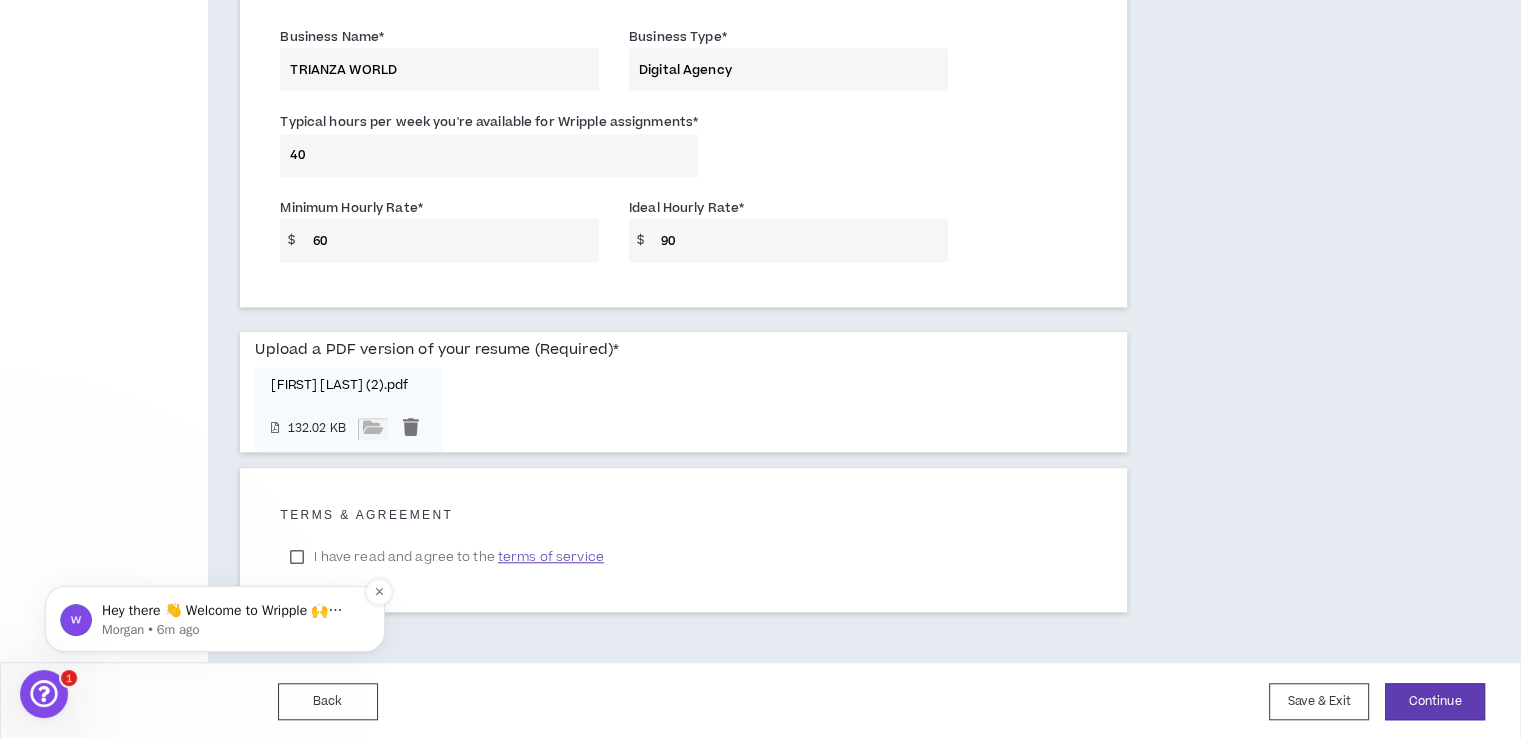 scroll, scrollTop: 0, scrollLeft: 0, axis: both 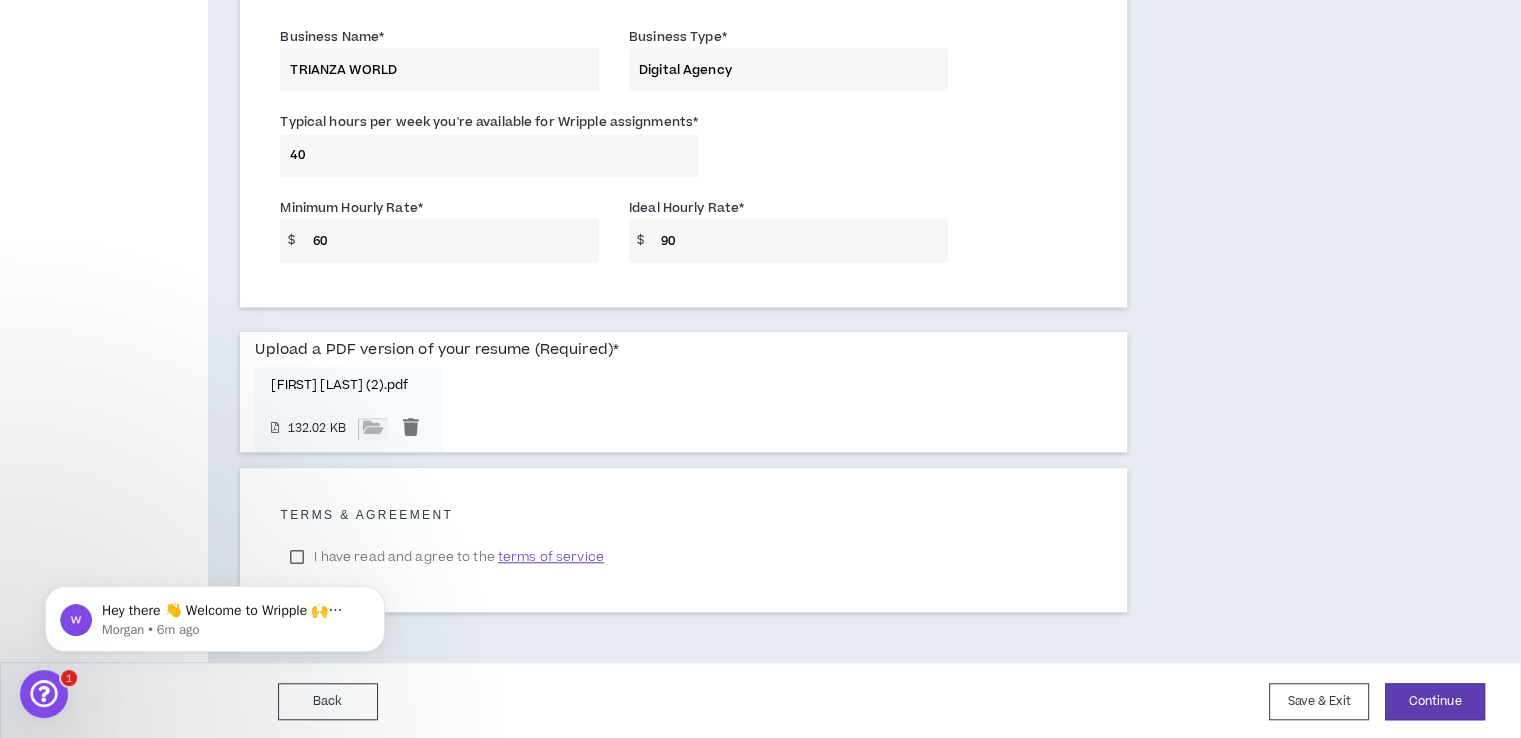 click on "Hey there 👋 Welcome to Wripple 🙌 Take a look around! If you have any questions, just reply to this message. [FIRST] [LAST] • [TIME] ago" at bounding box center (215, 527) 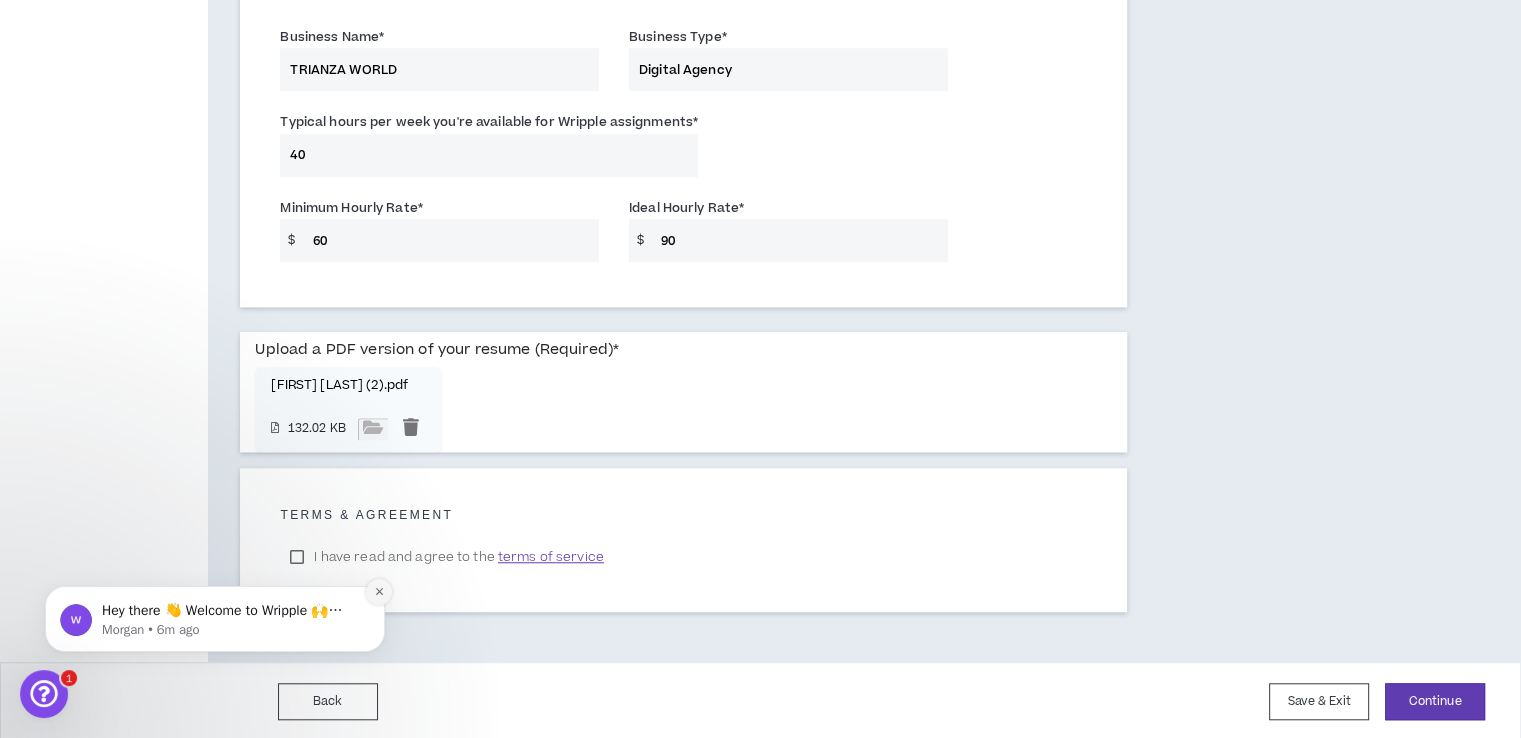 click 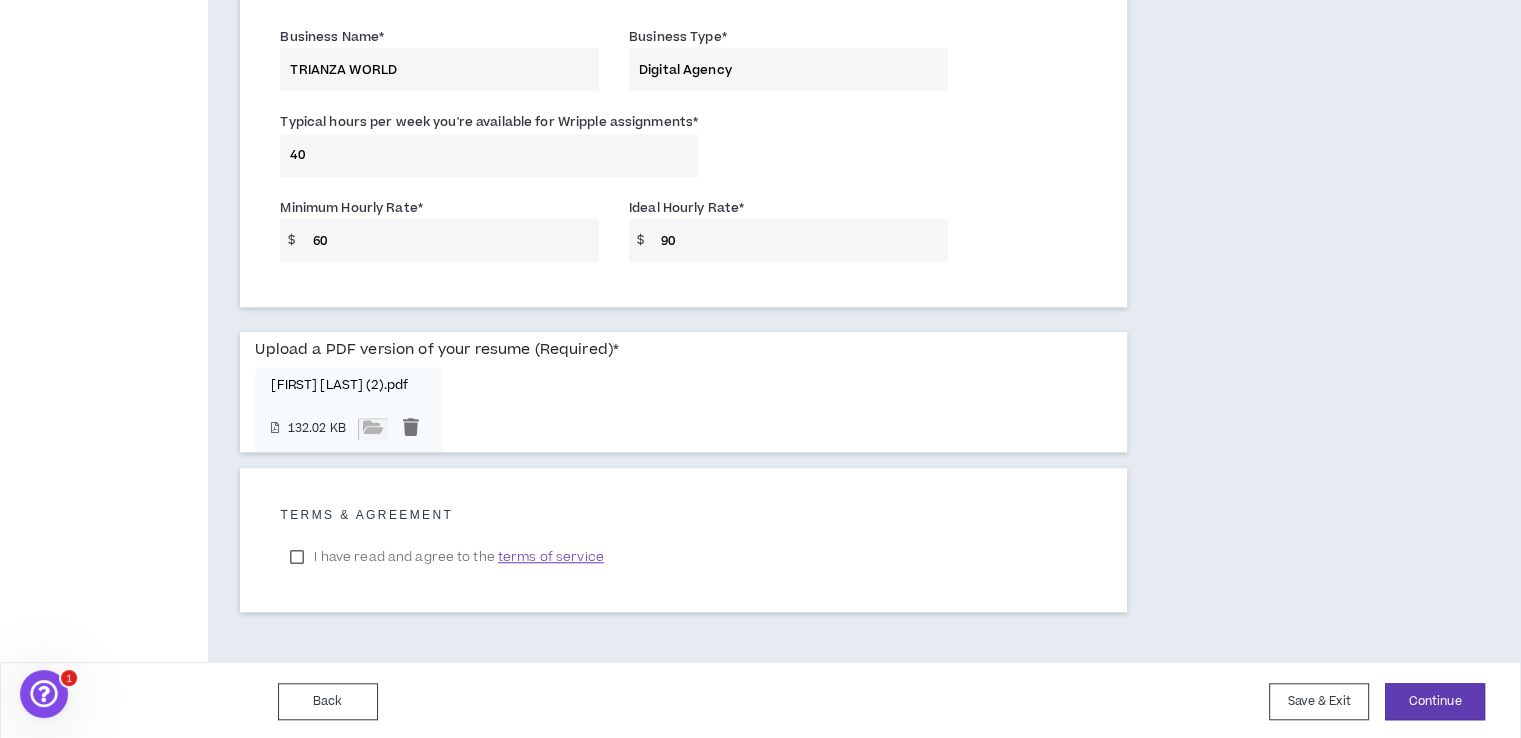 click on "I have read and agree to the    terms of service" at bounding box center [446, 557] 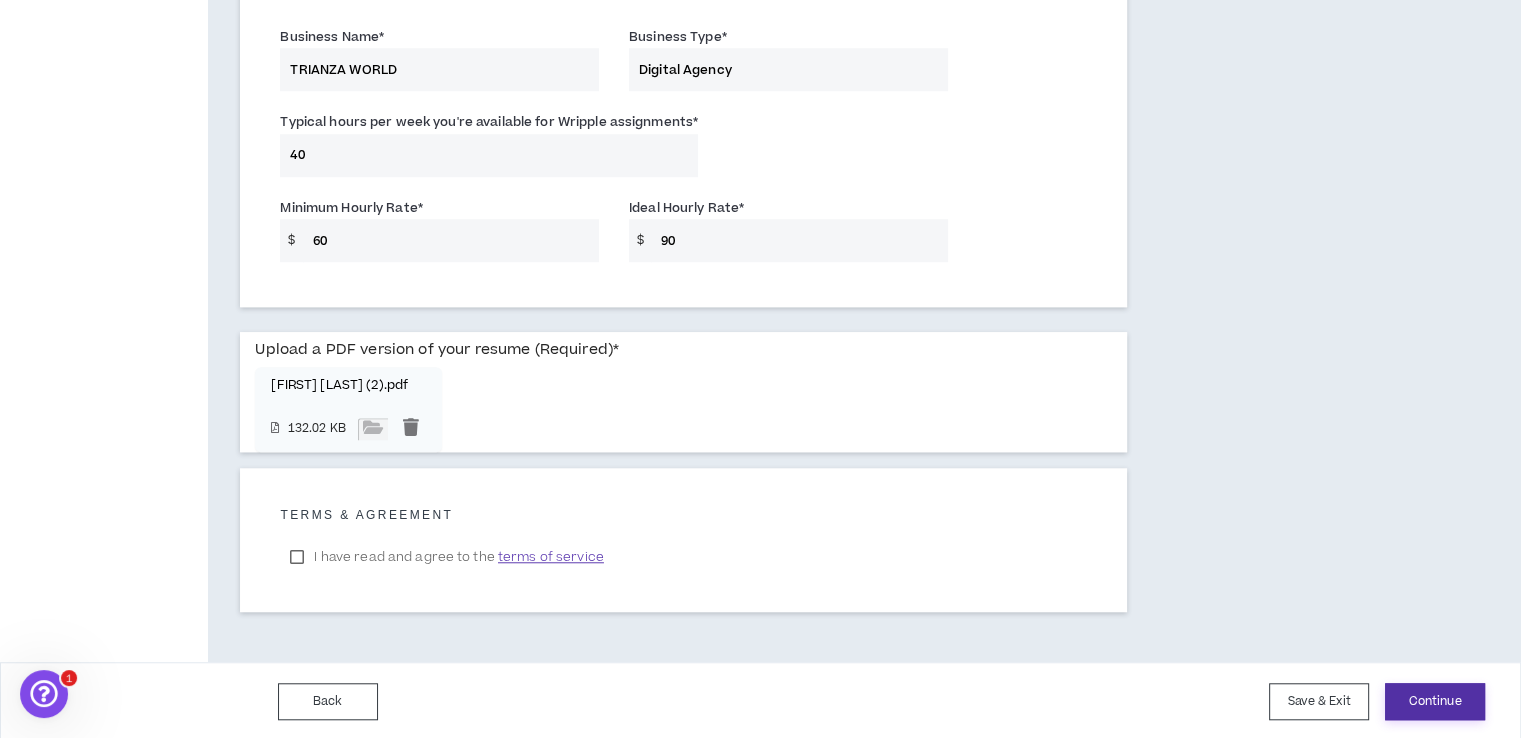 click on "Continue" at bounding box center (1435, 701) 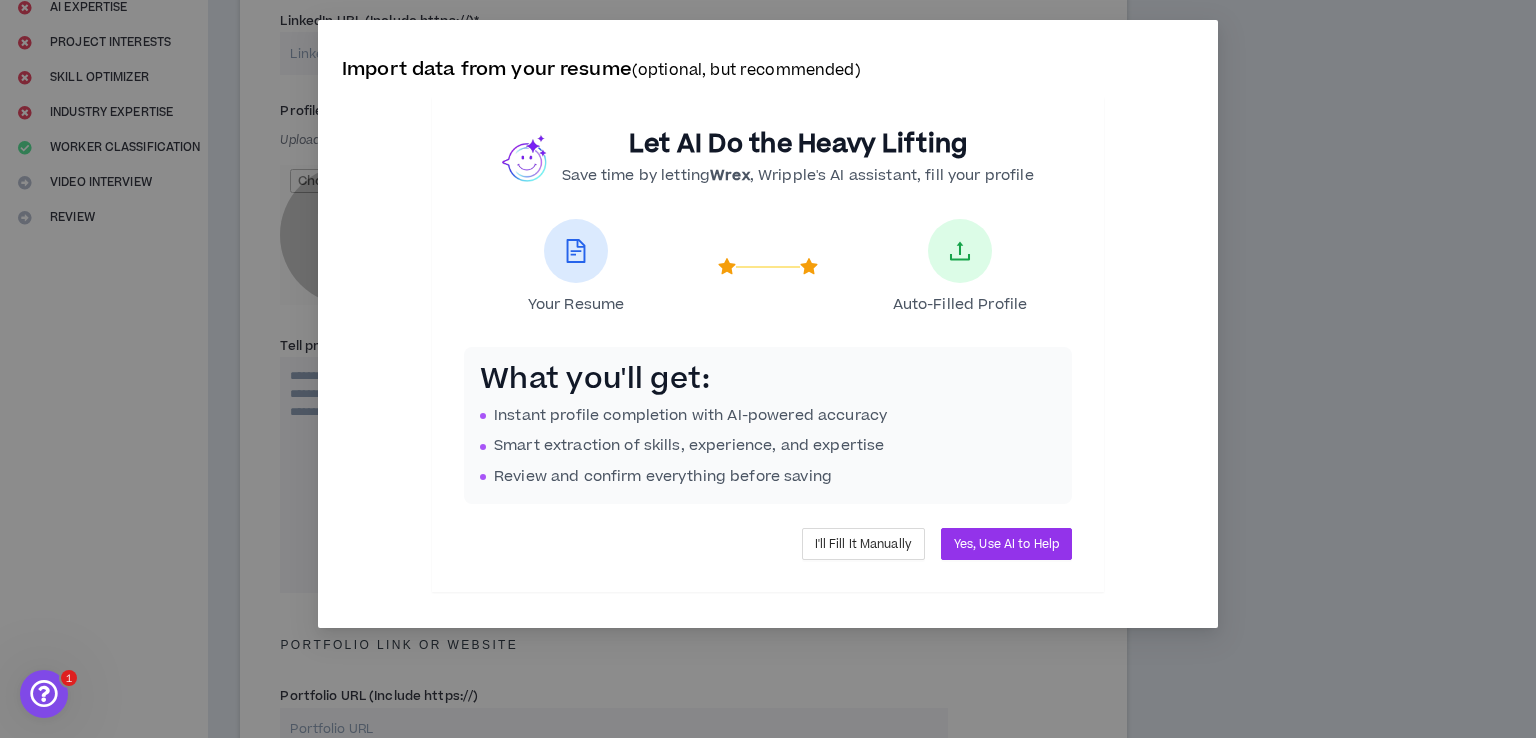 scroll, scrollTop: 18, scrollLeft: 0, axis: vertical 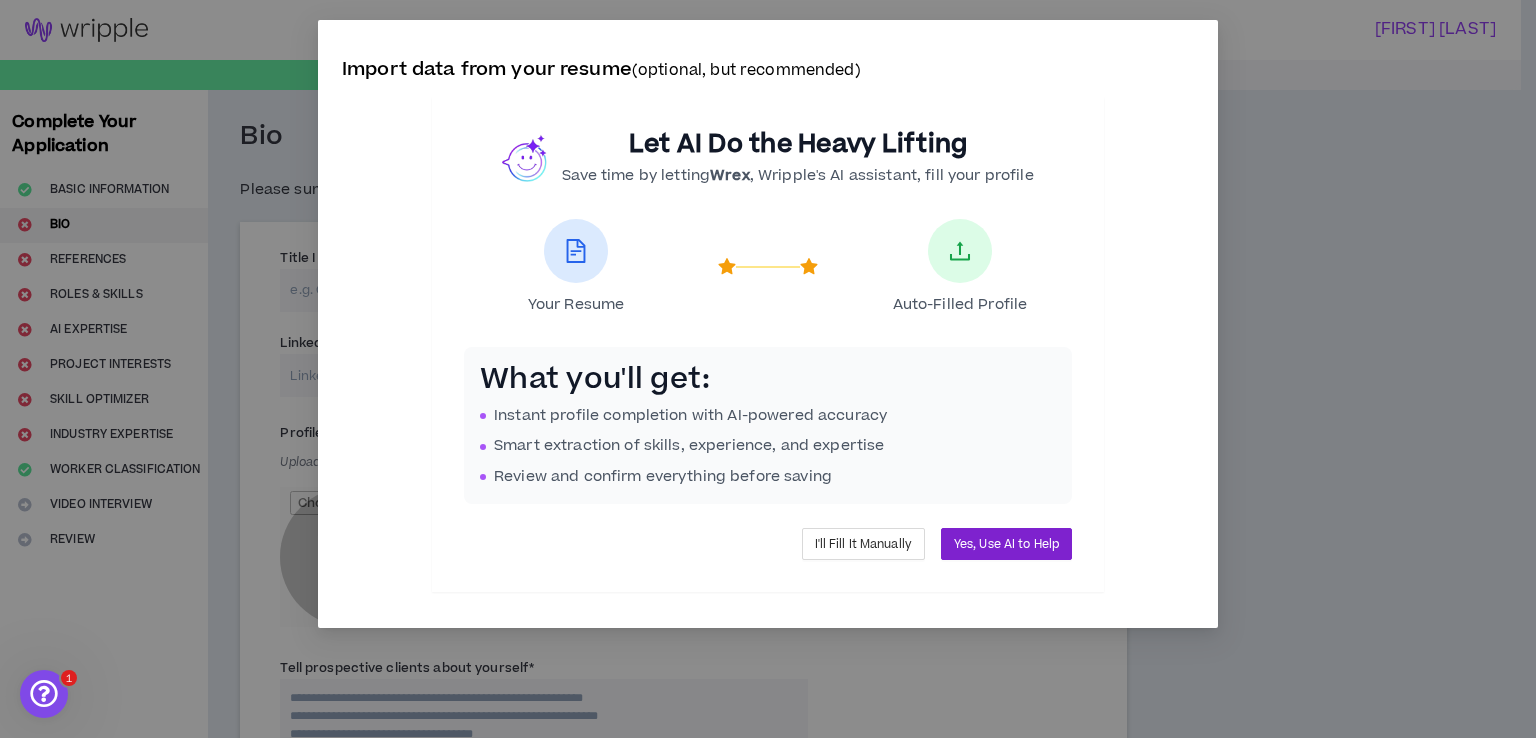 click on "Yes, Use AI to Help" at bounding box center [1006, 544] 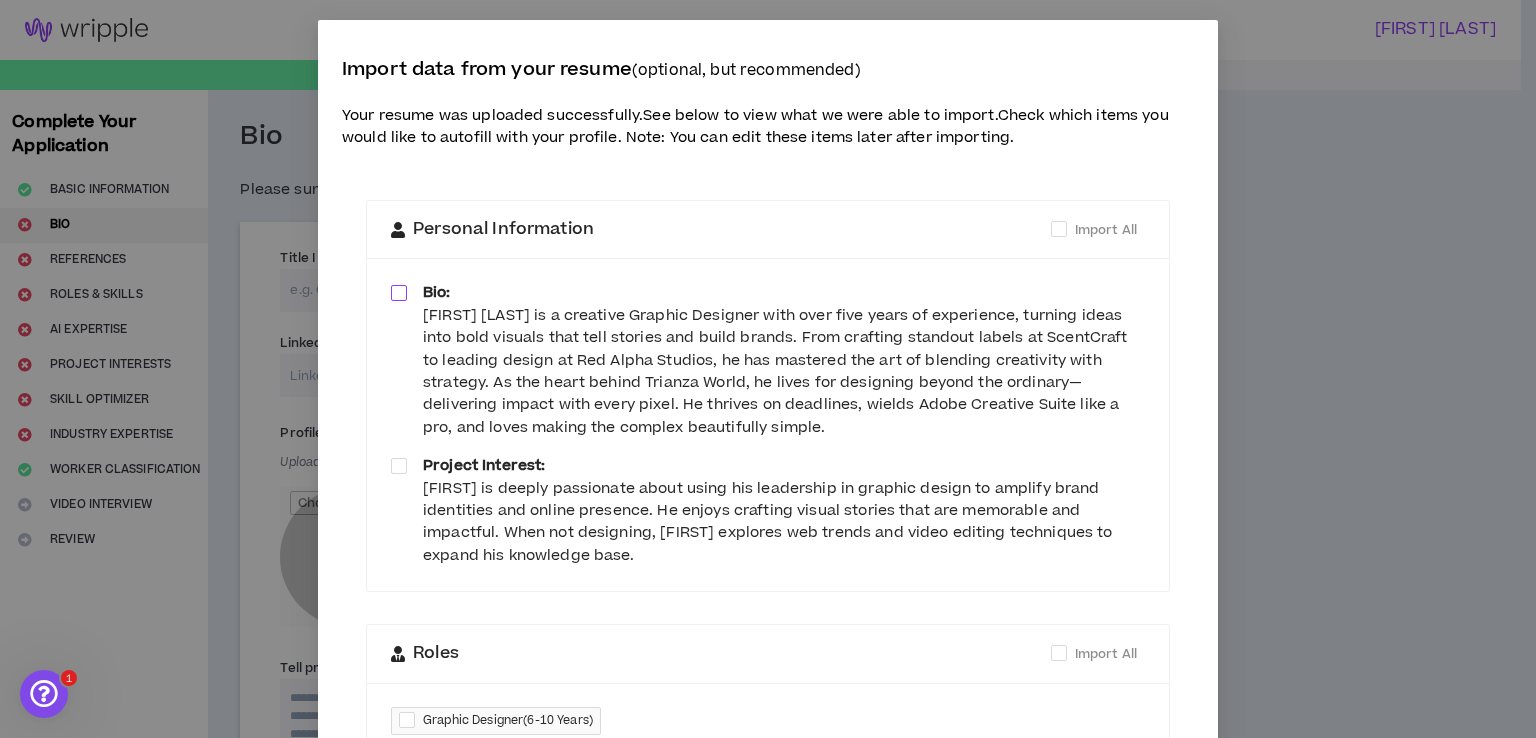 click at bounding box center [399, 293] 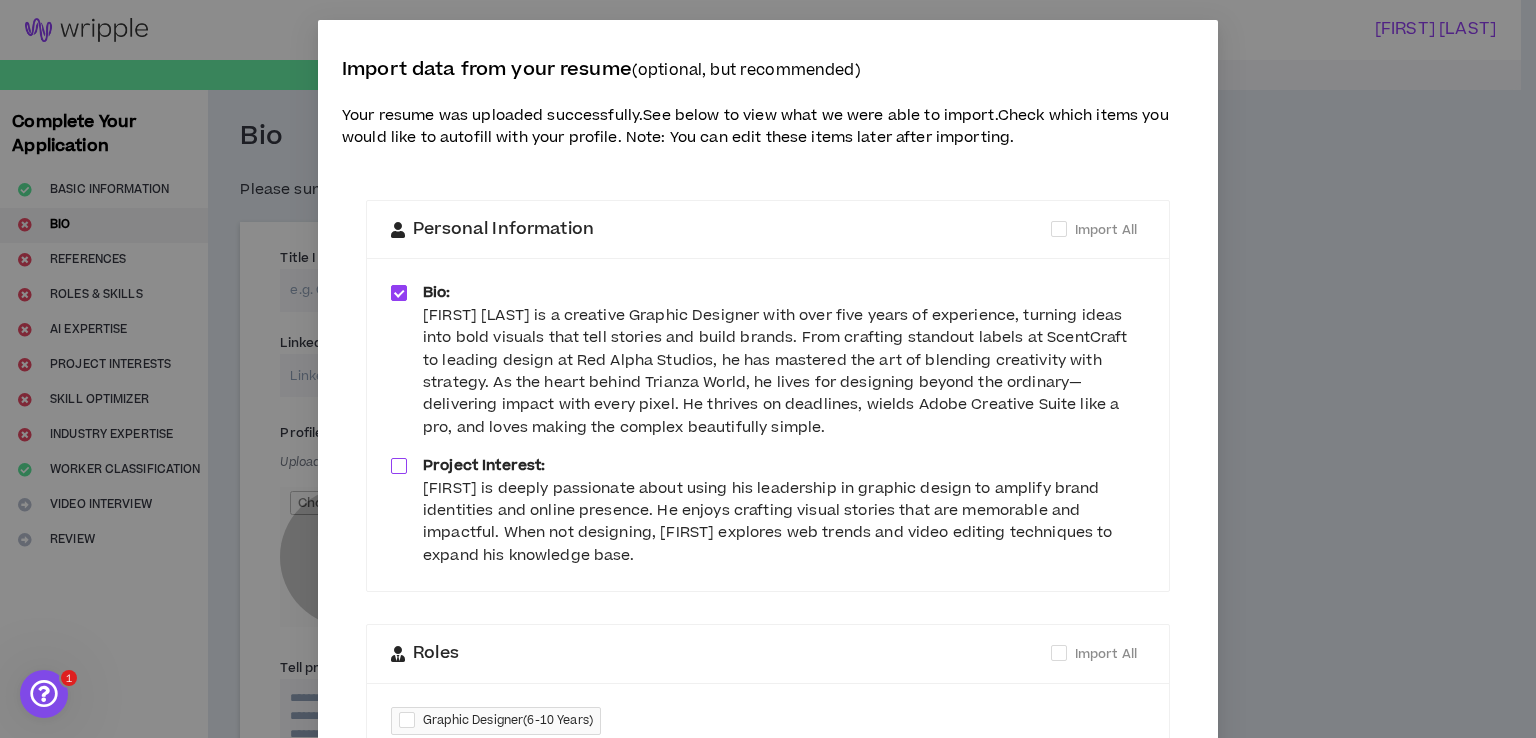 click at bounding box center [399, 466] 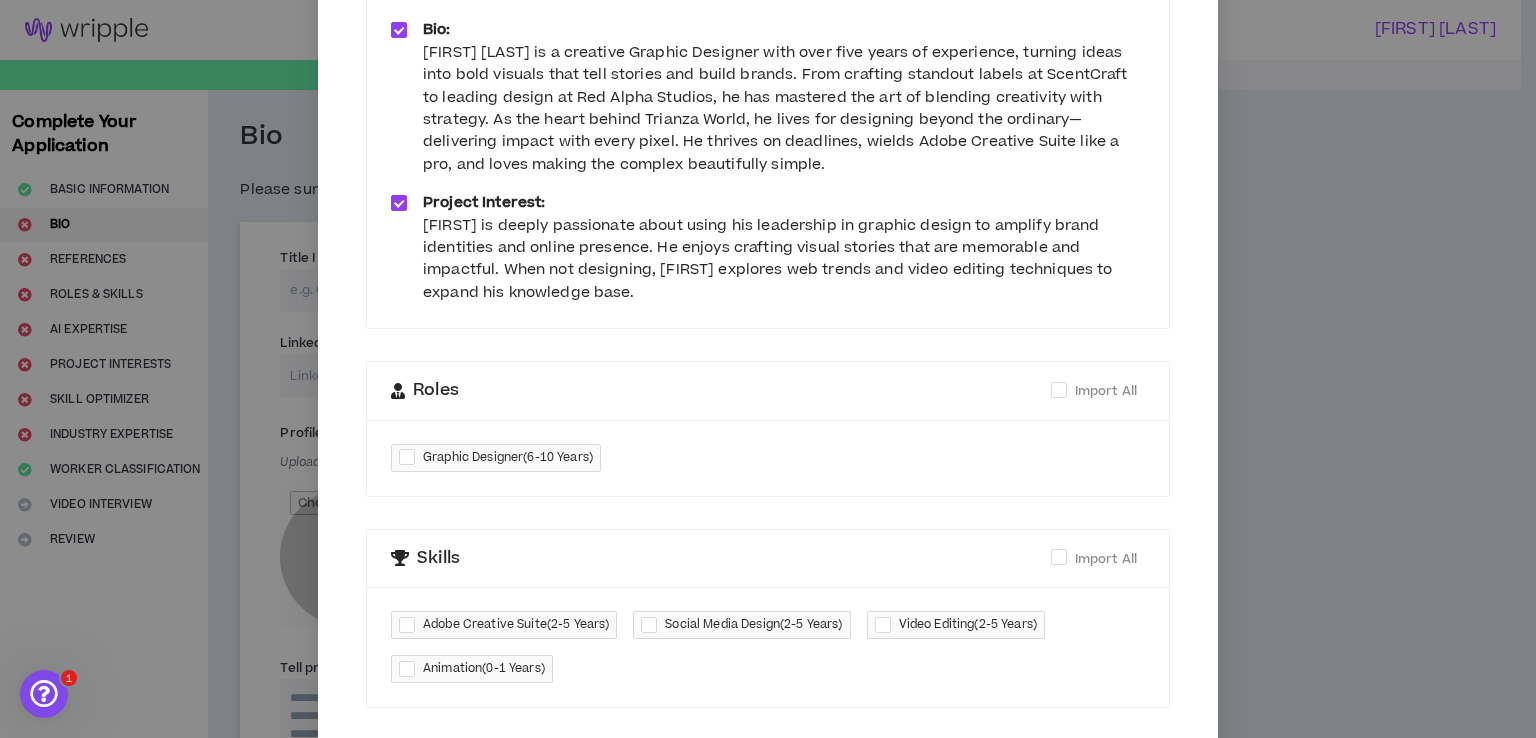 scroll, scrollTop: 266, scrollLeft: 0, axis: vertical 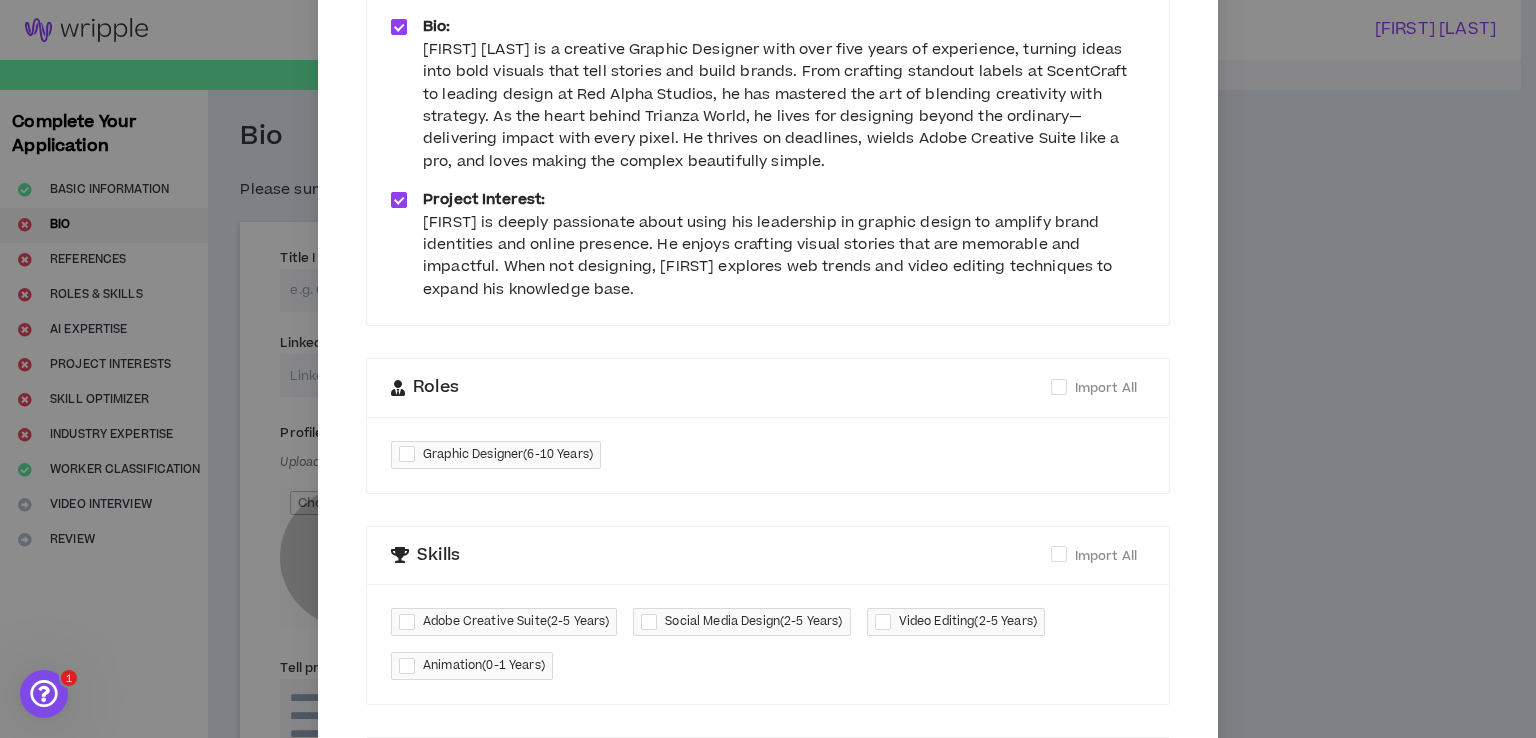 click at bounding box center (411, 454) 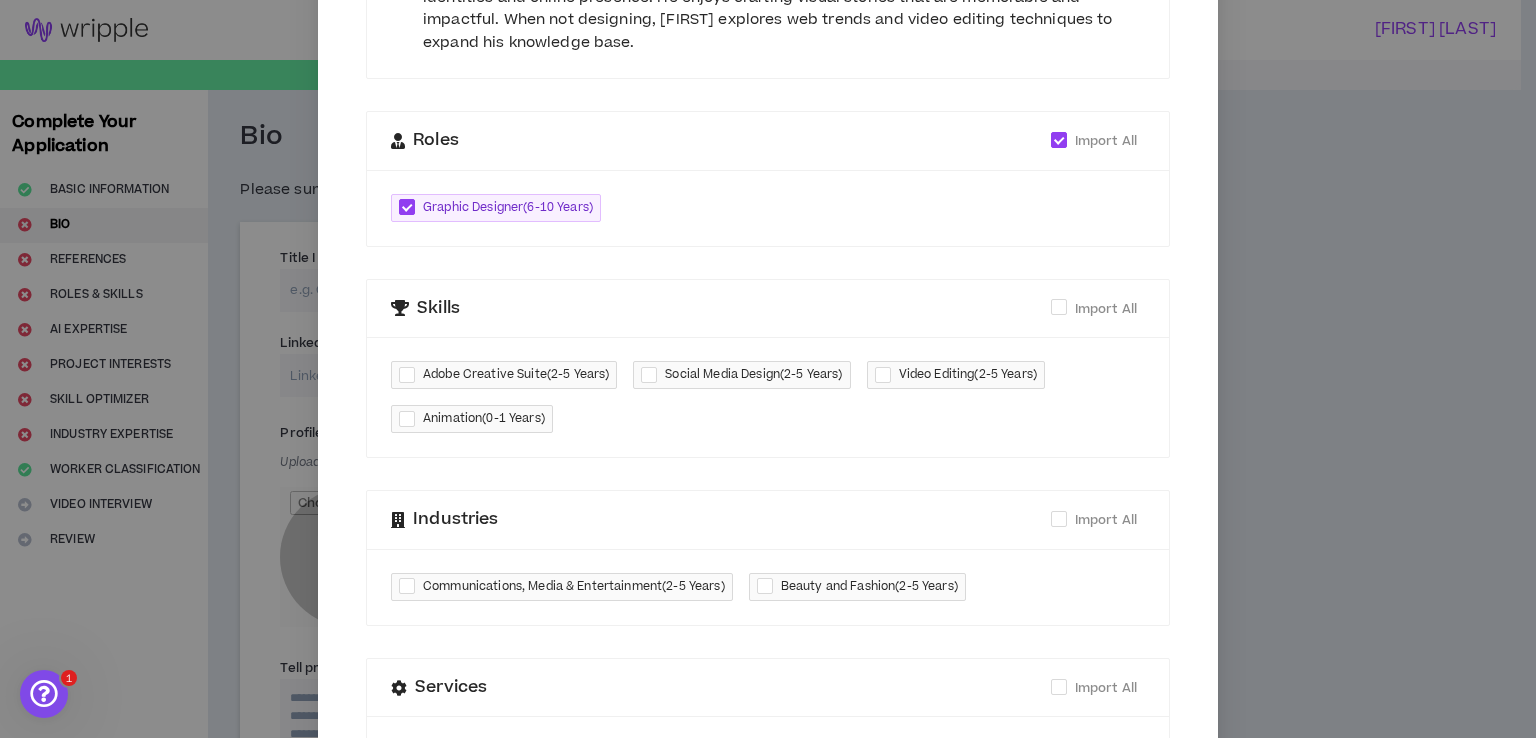 scroll, scrollTop: 533, scrollLeft: 0, axis: vertical 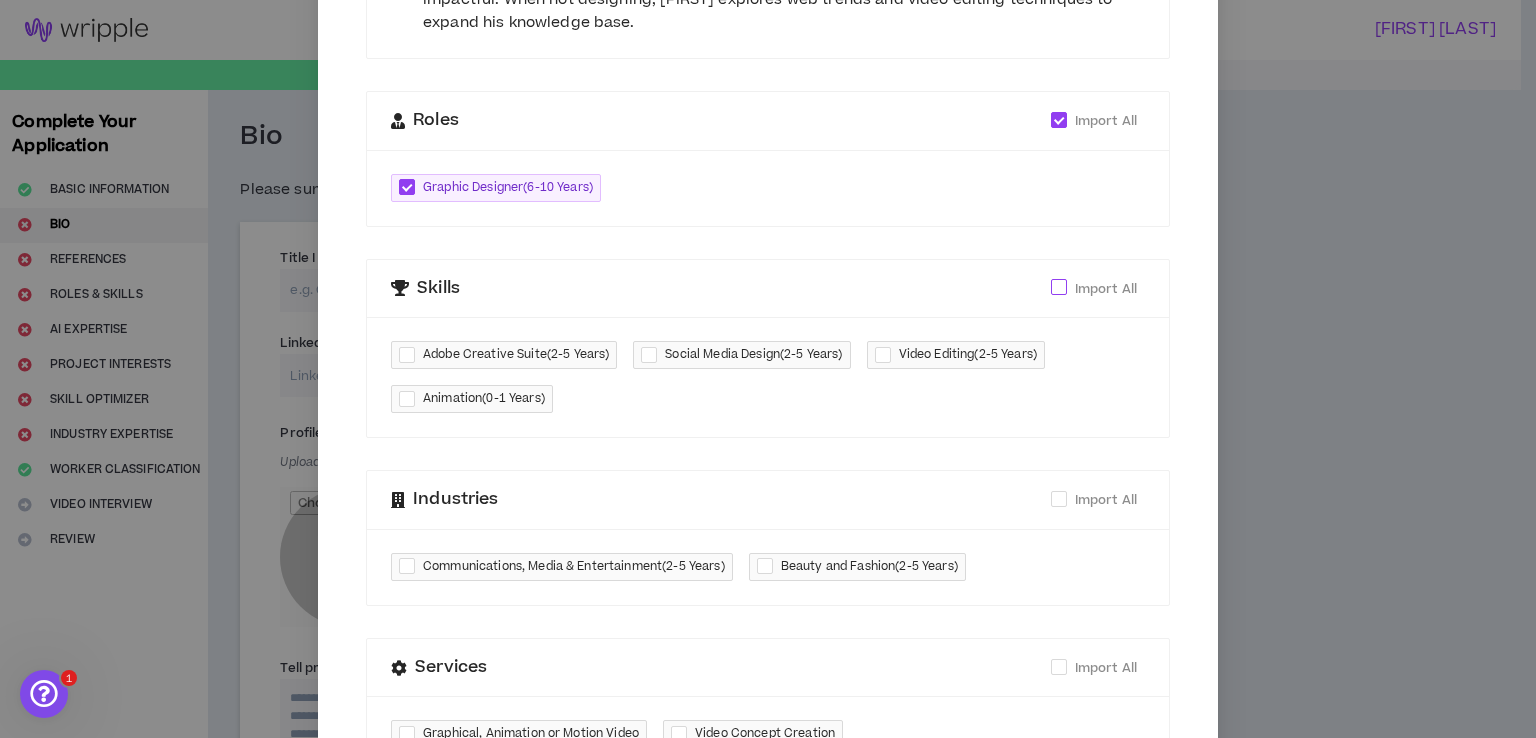 click on "Import All" at bounding box center [1106, 289] 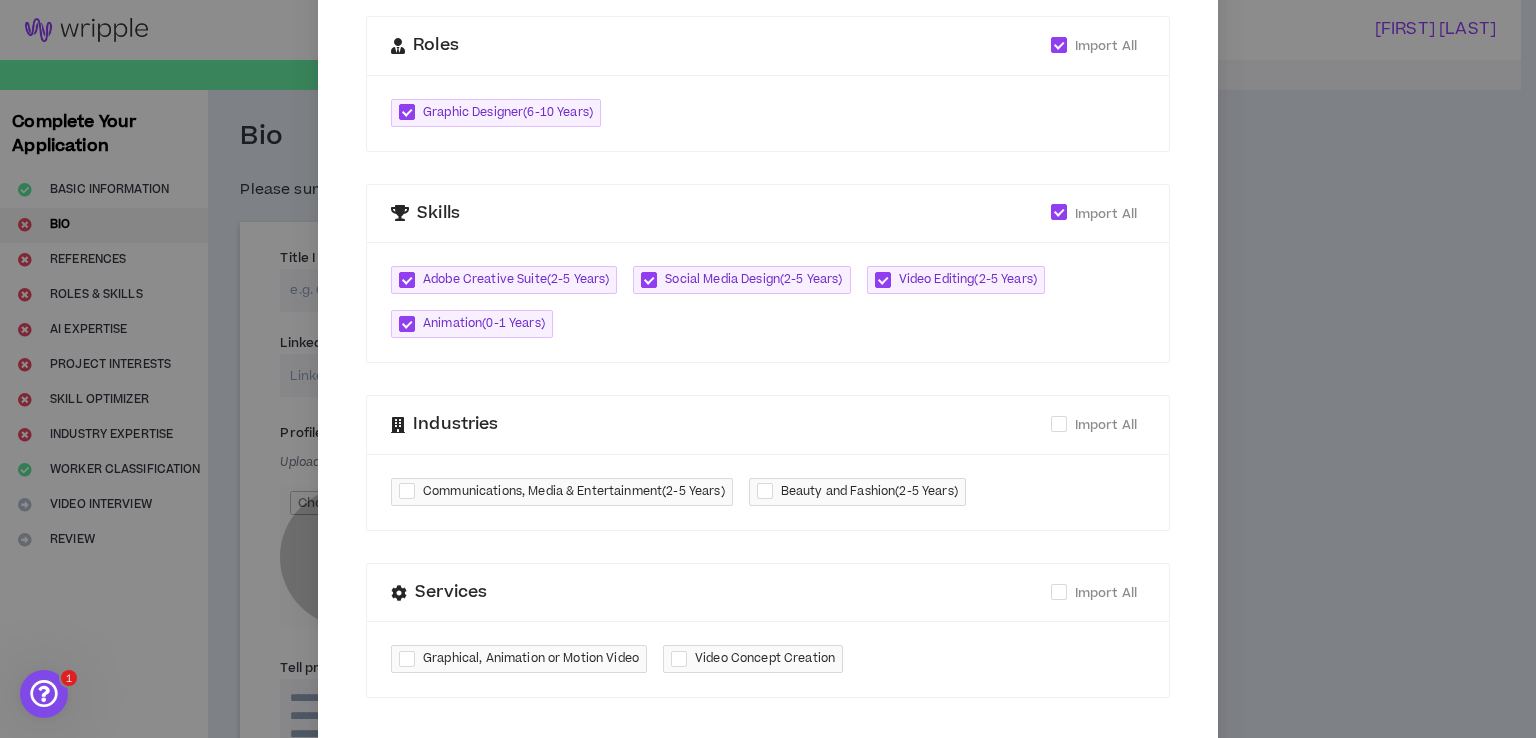 scroll, scrollTop: 666, scrollLeft: 0, axis: vertical 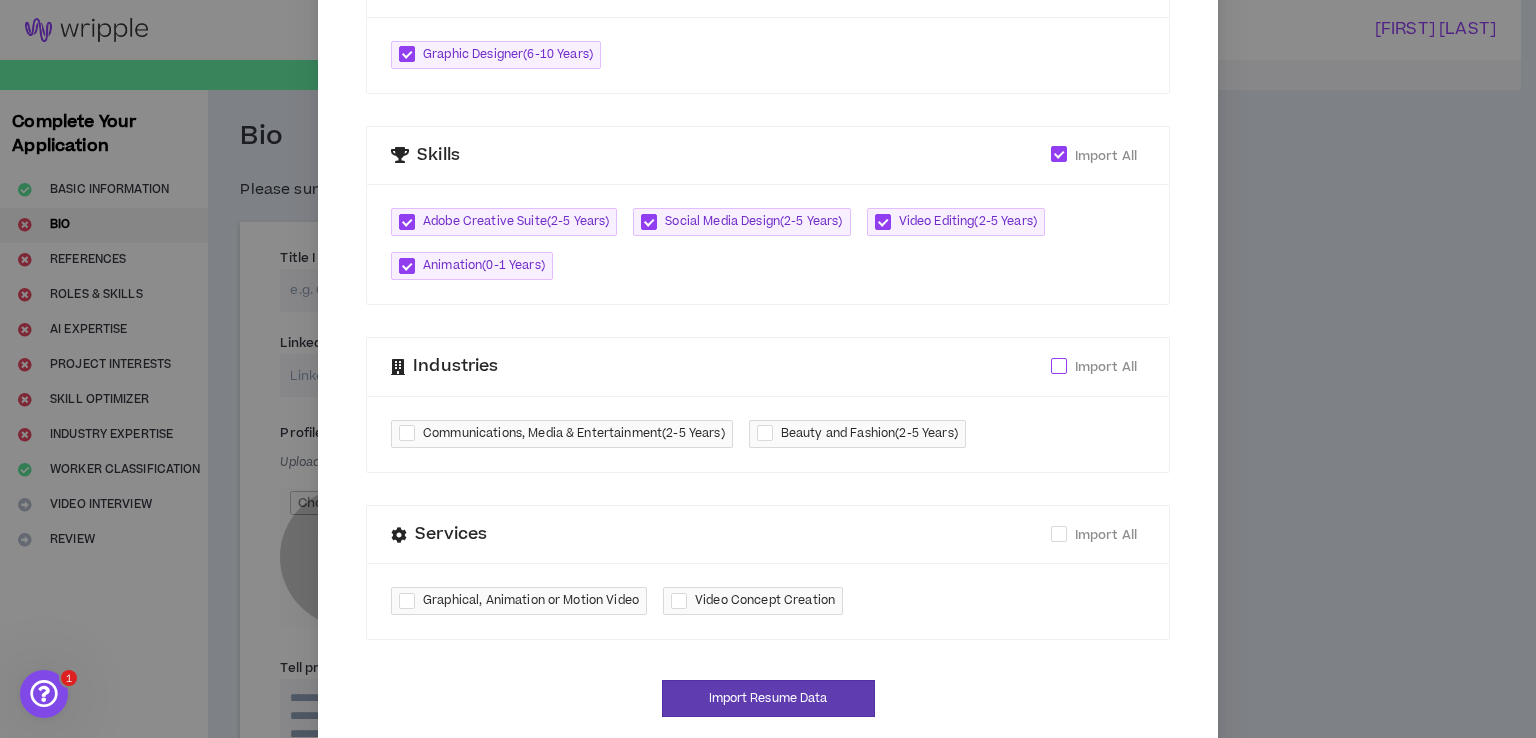 click on "Import All" at bounding box center [1106, 367] 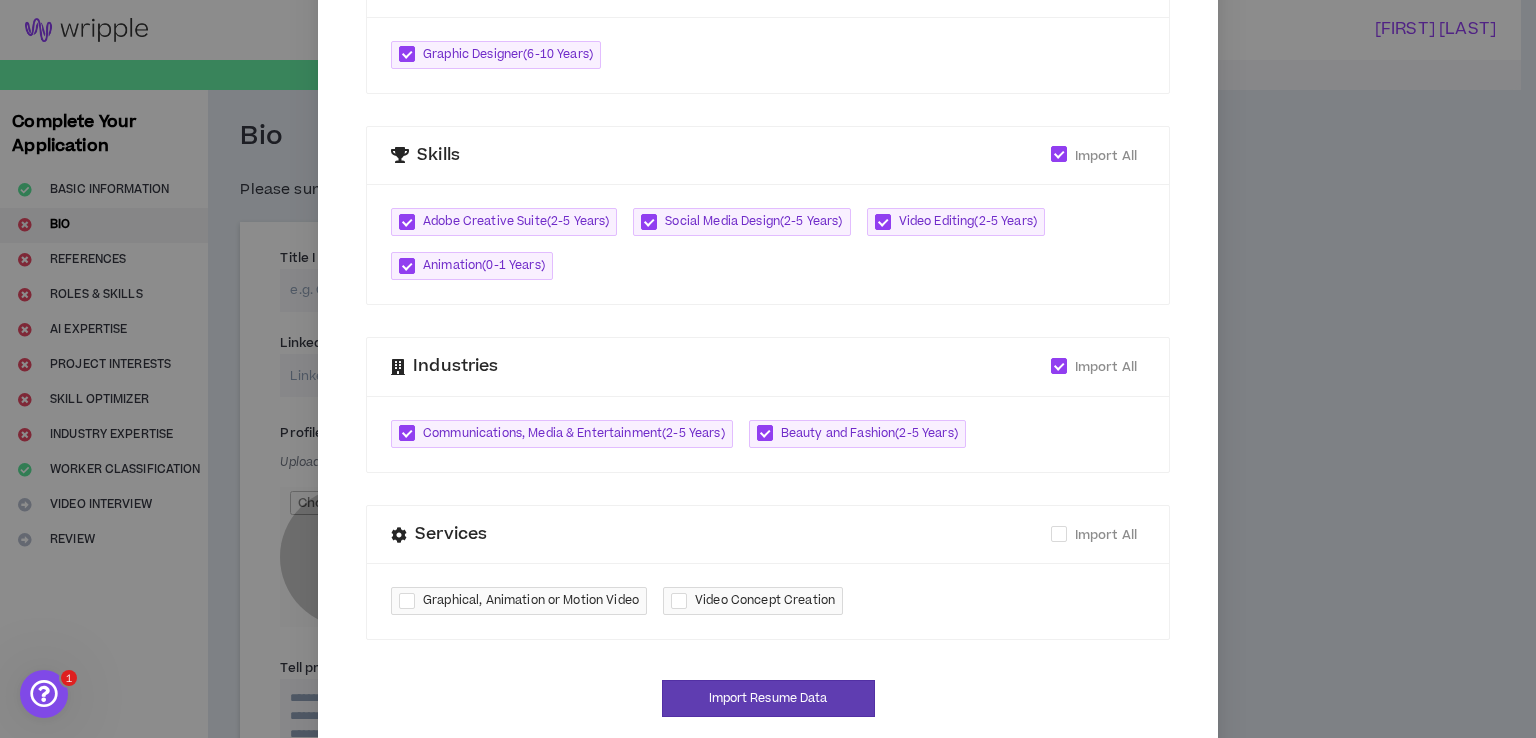 scroll, scrollTop: 704, scrollLeft: 0, axis: vertical 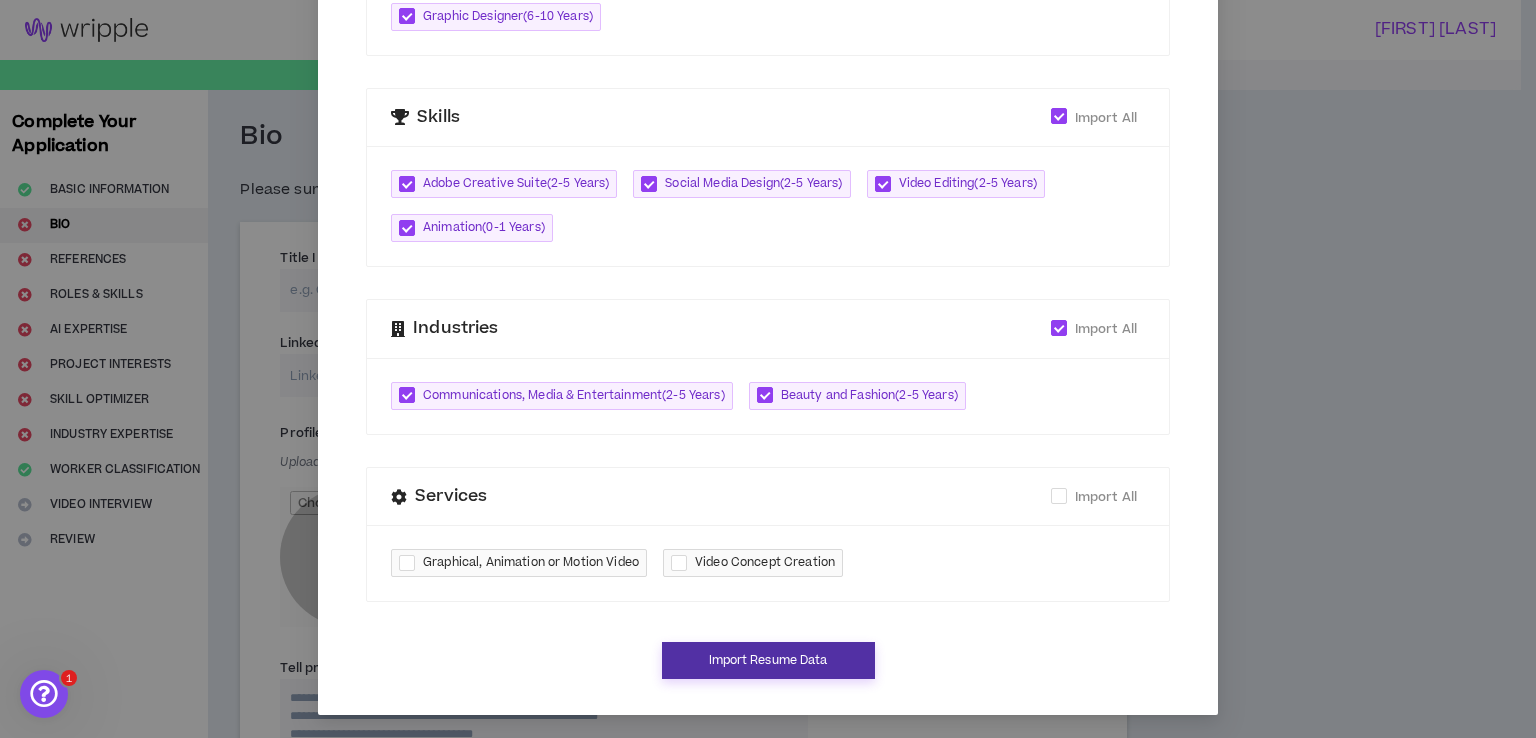 click on "Import Resume Data" at bounding box center (768, 660) 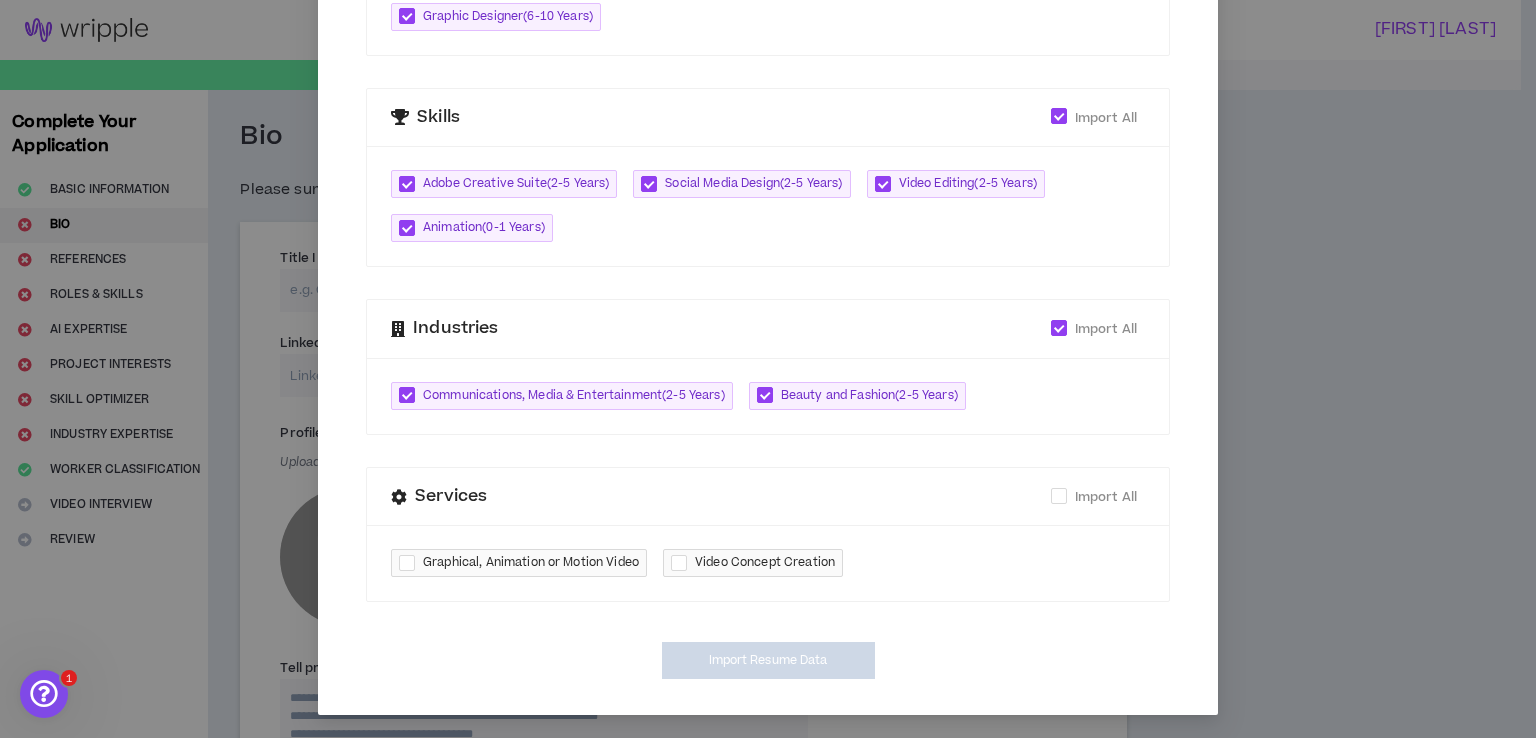 type on "**********" 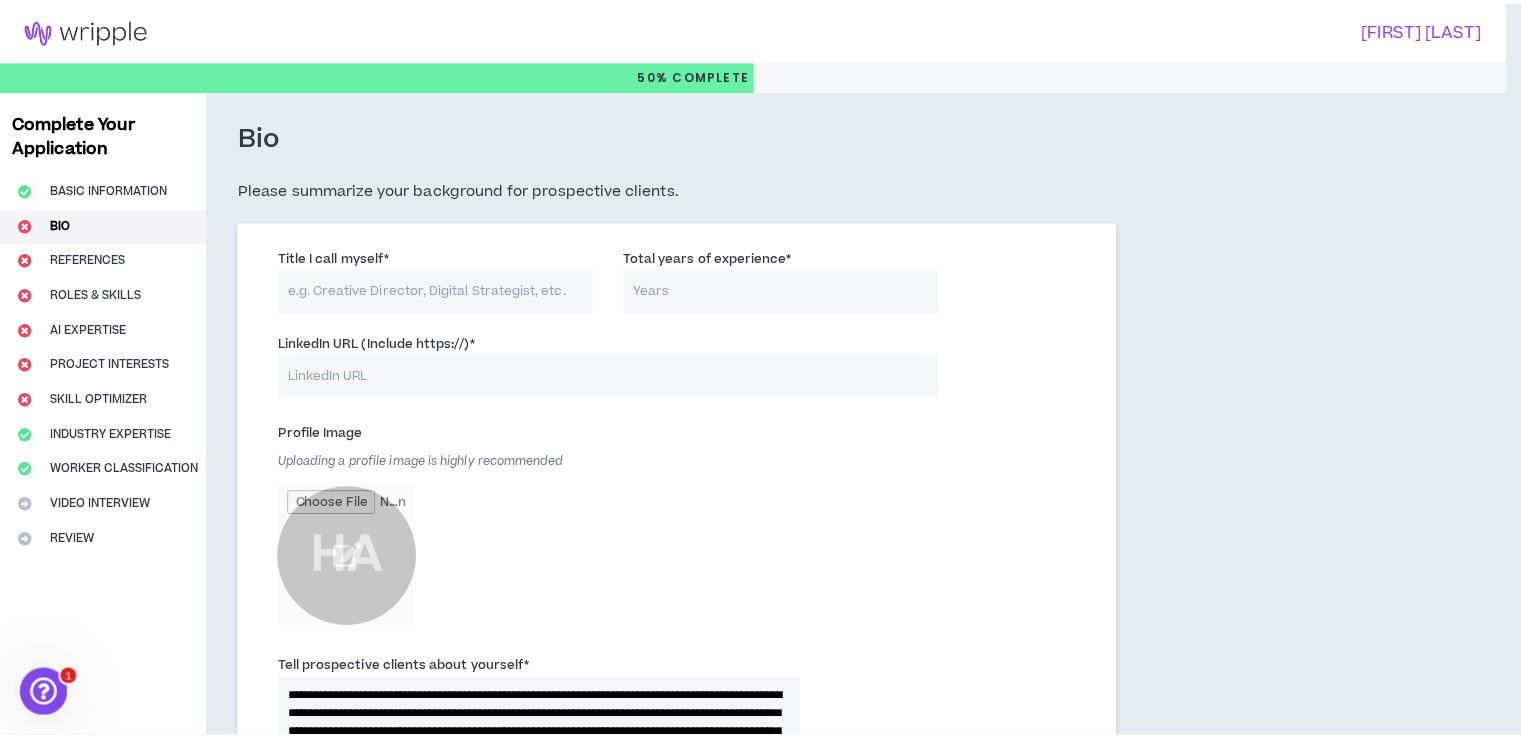 scroll, scrollTop: 684, scrollLeft: 0, axis: vertical 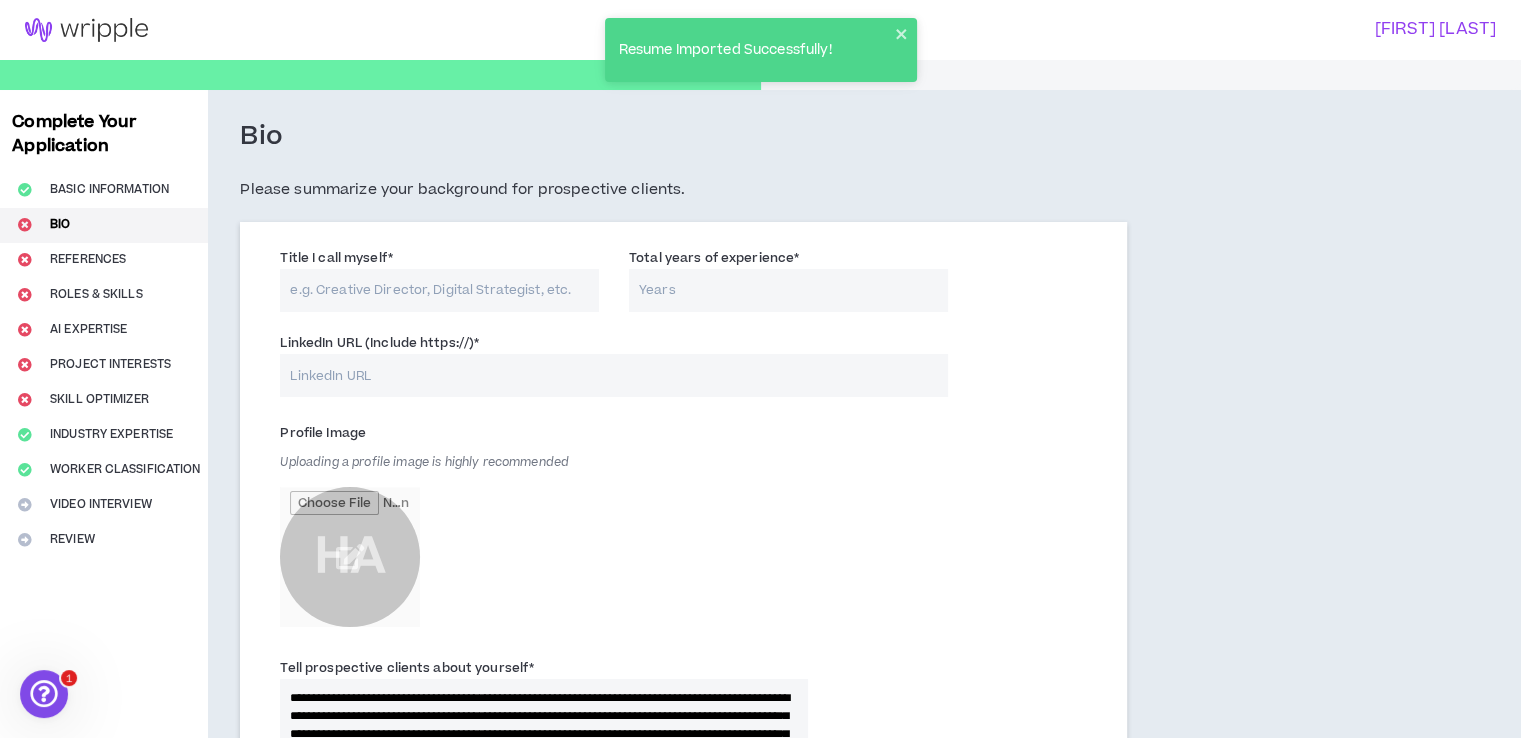 click on "Title I call myself  *" at bounding box center [439, 290] 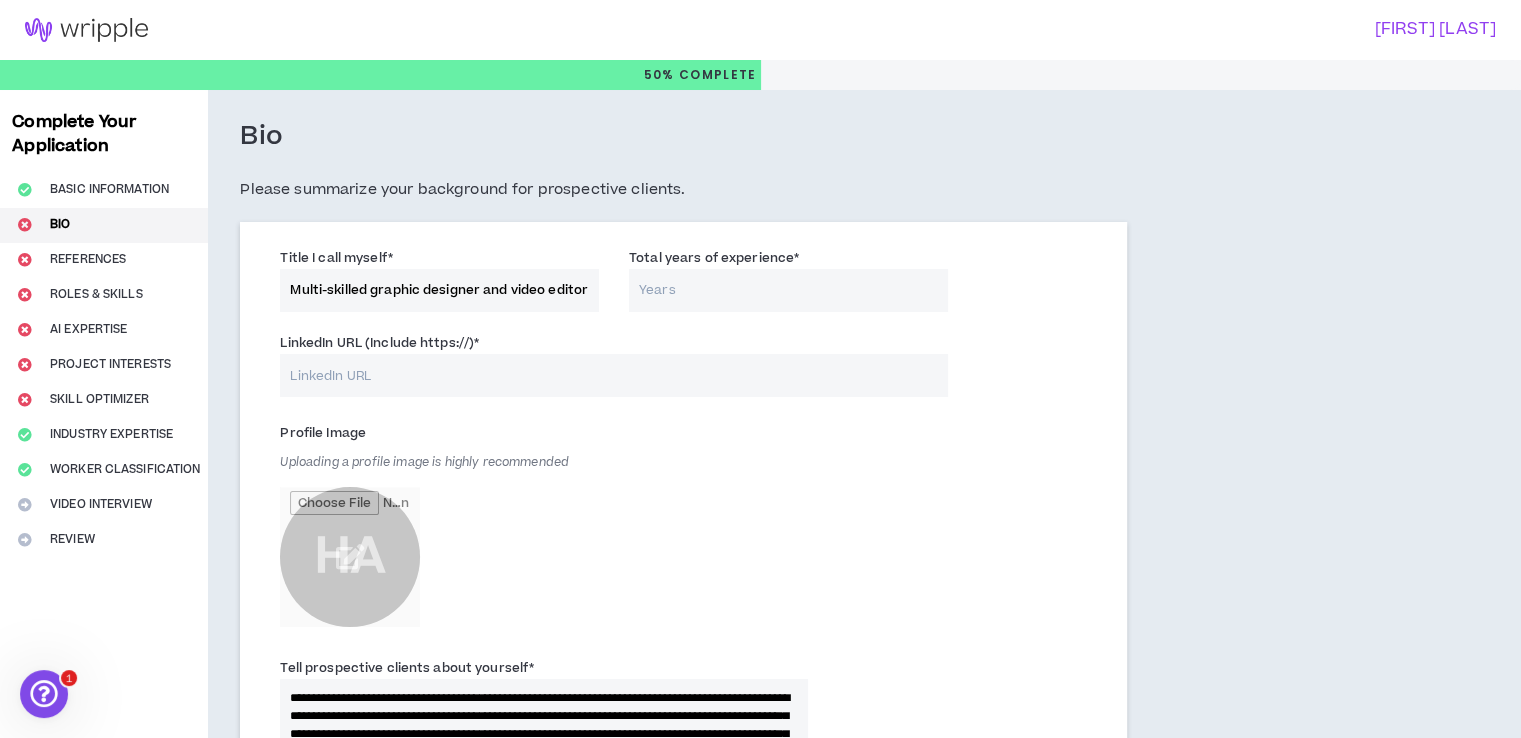 type on "Multi-skilled graphic designer and video editor" 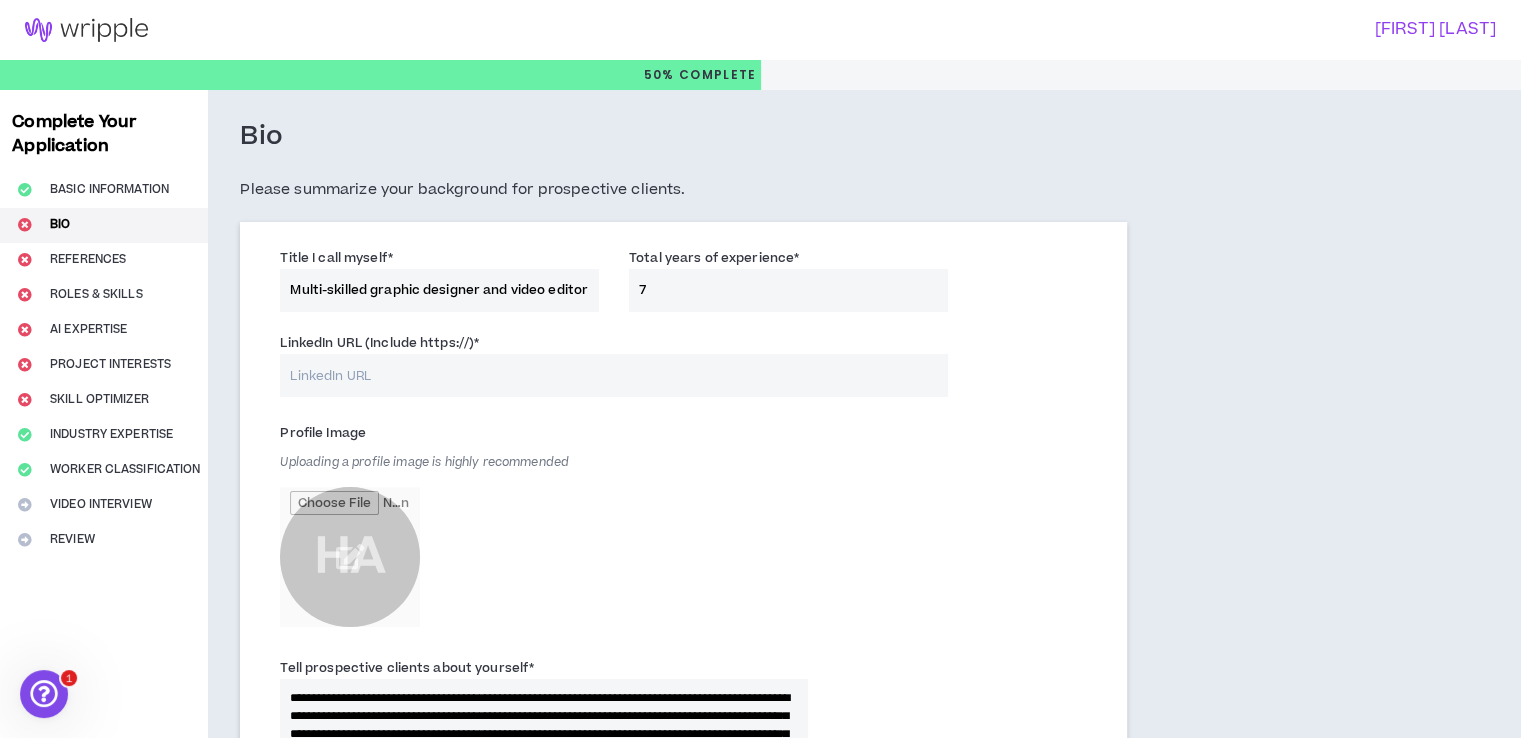 type on "7" 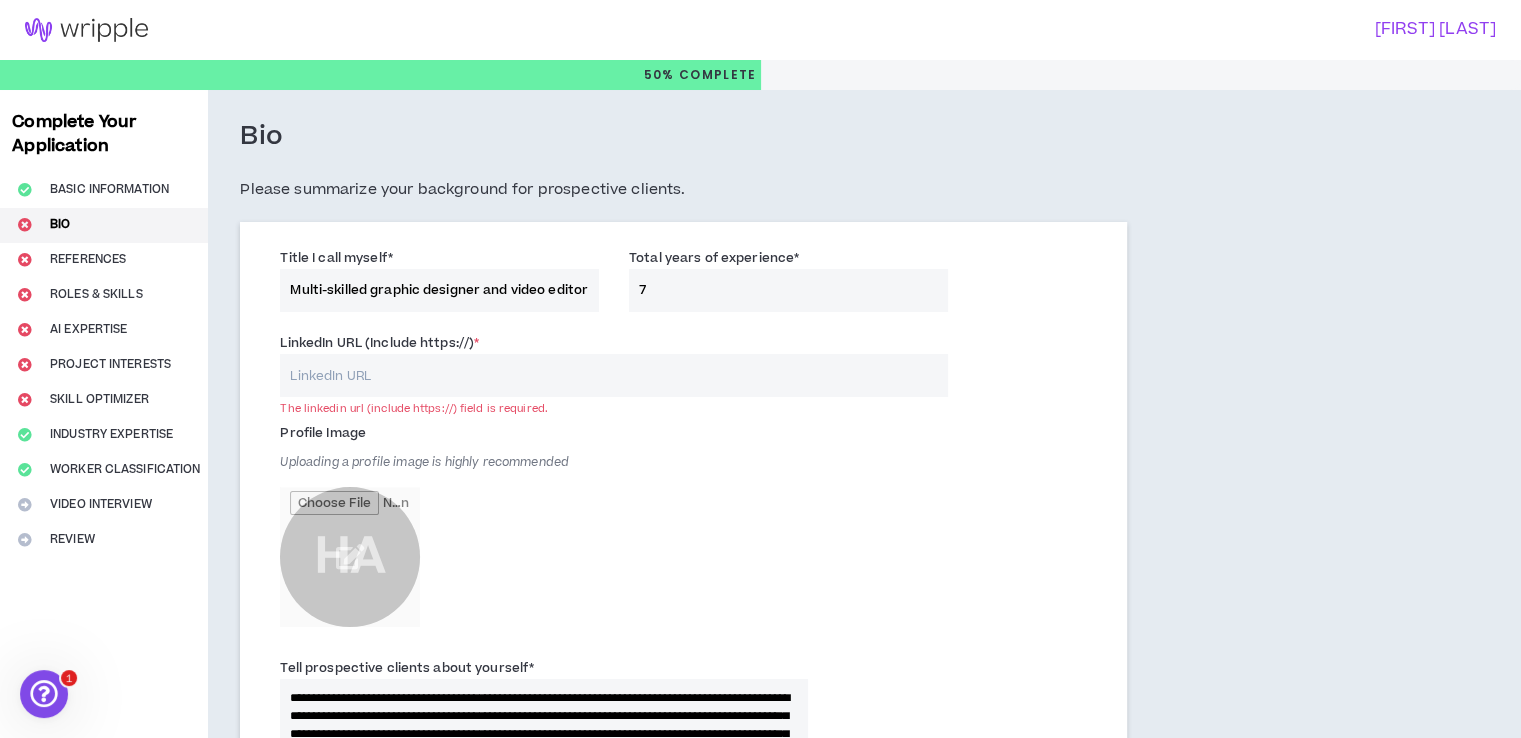 paste on "https://www.linkedin.com/in/[NAME]/" 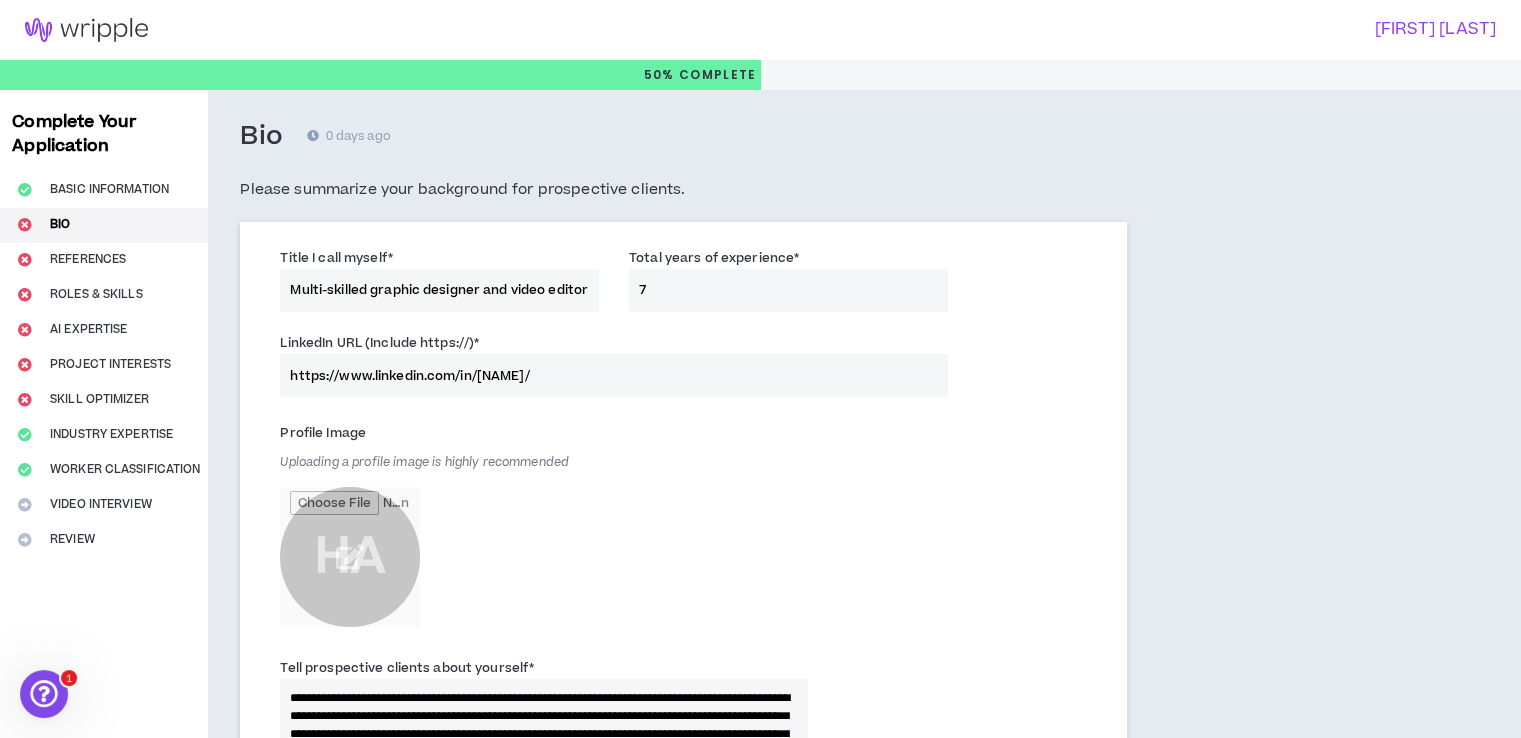 type on "https://www.linkedin.com/in/[NAME]/" 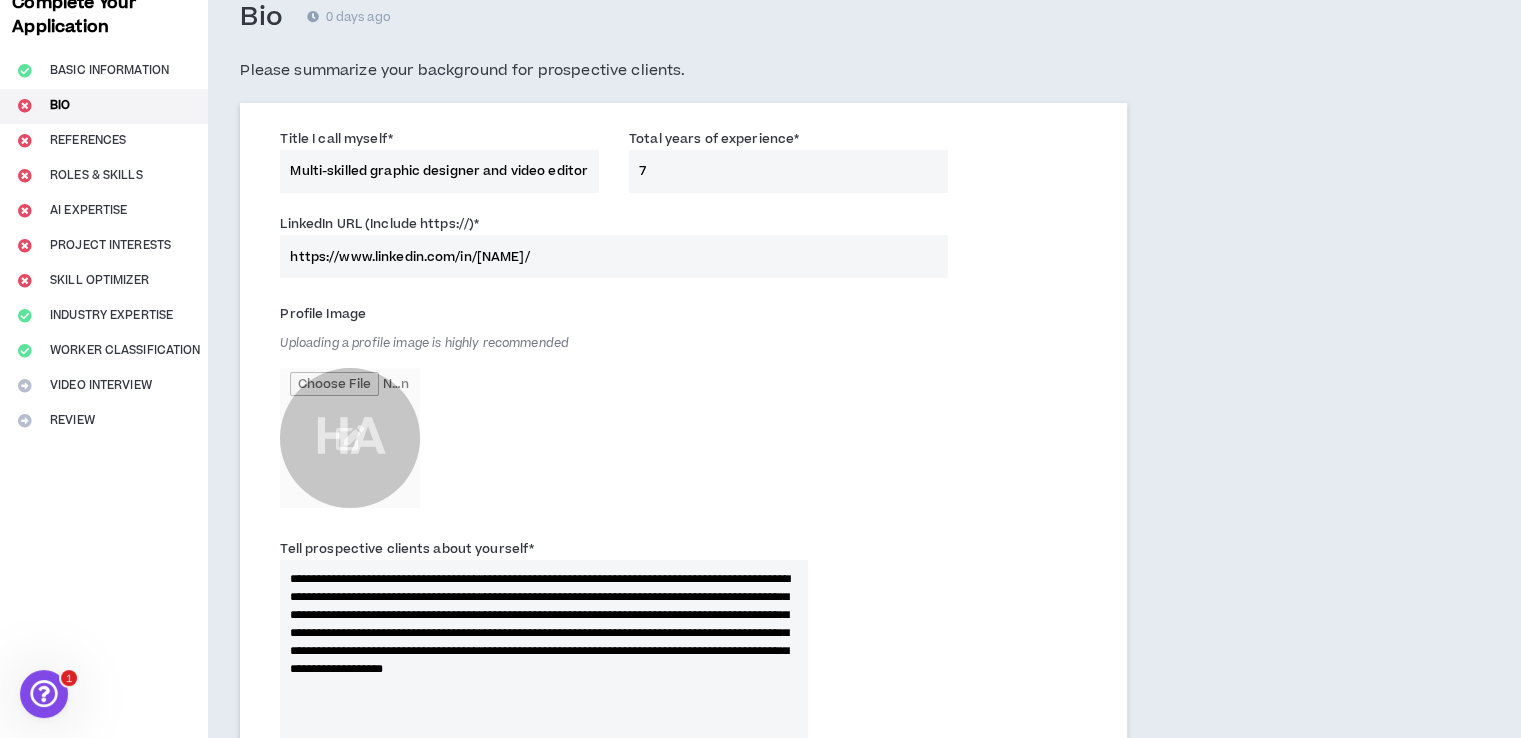 scroll, scrollTop: 266, scrollLeft: 0, axis: vertical 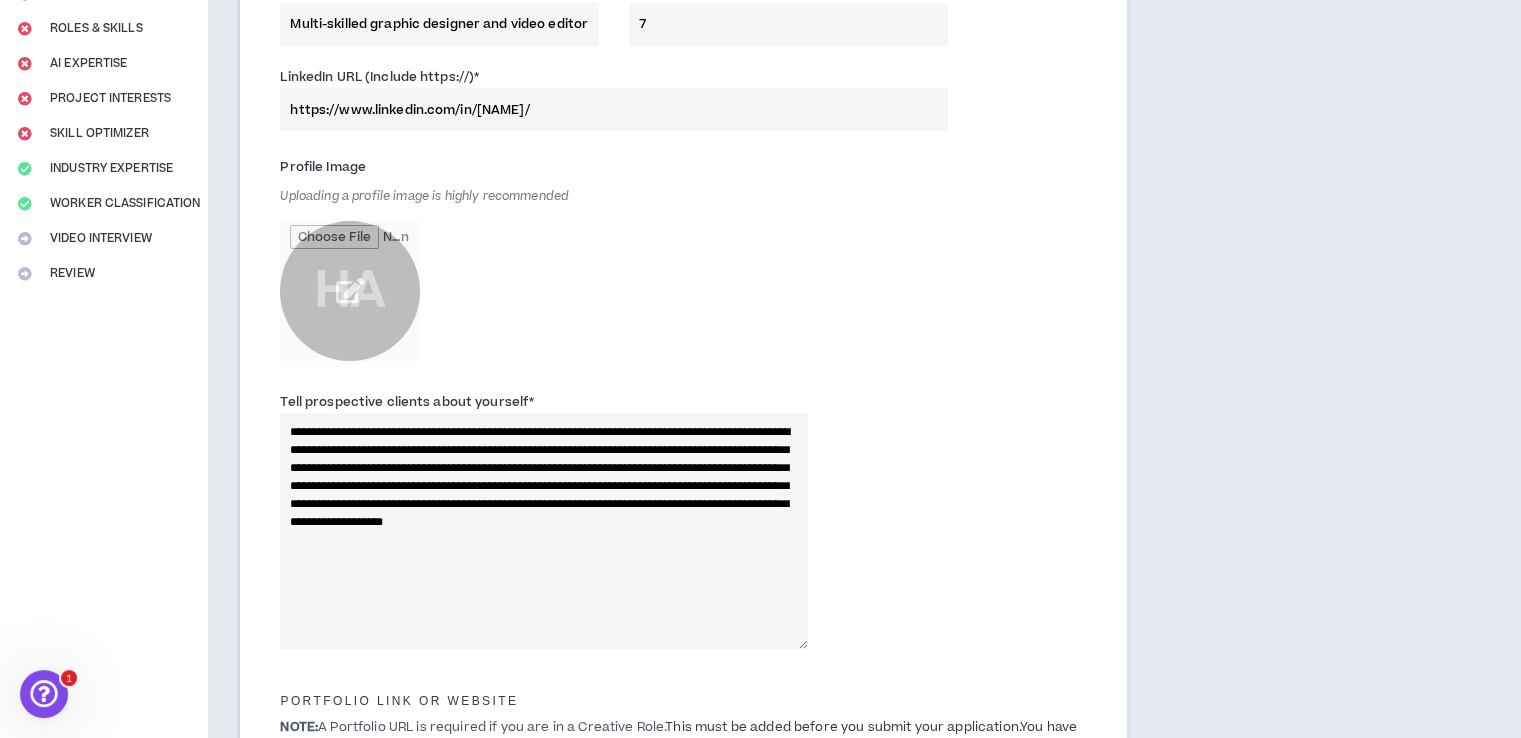click at bounding box center (350, 291) 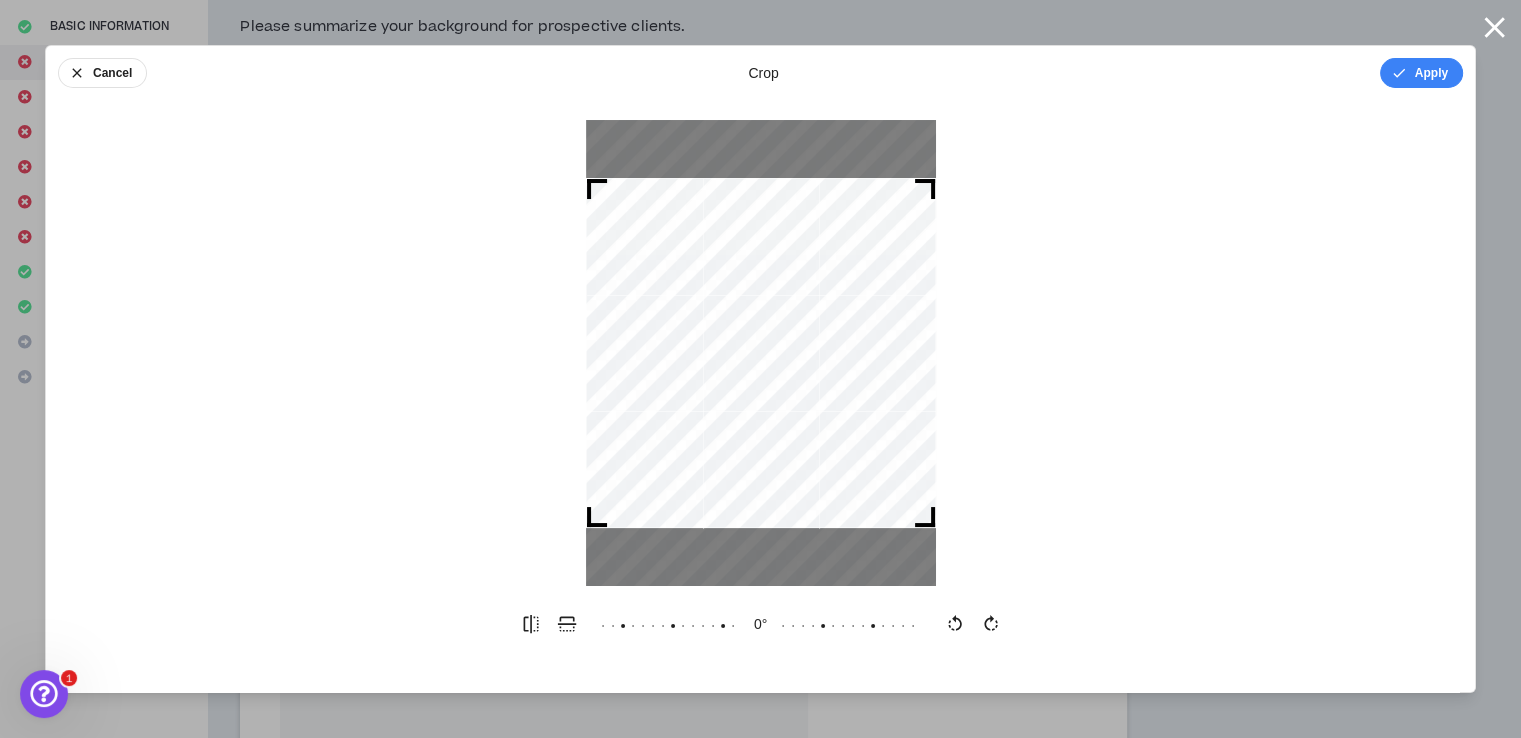 scroll, scrollTop: 133, scrollLeft: 0, axis: vertical 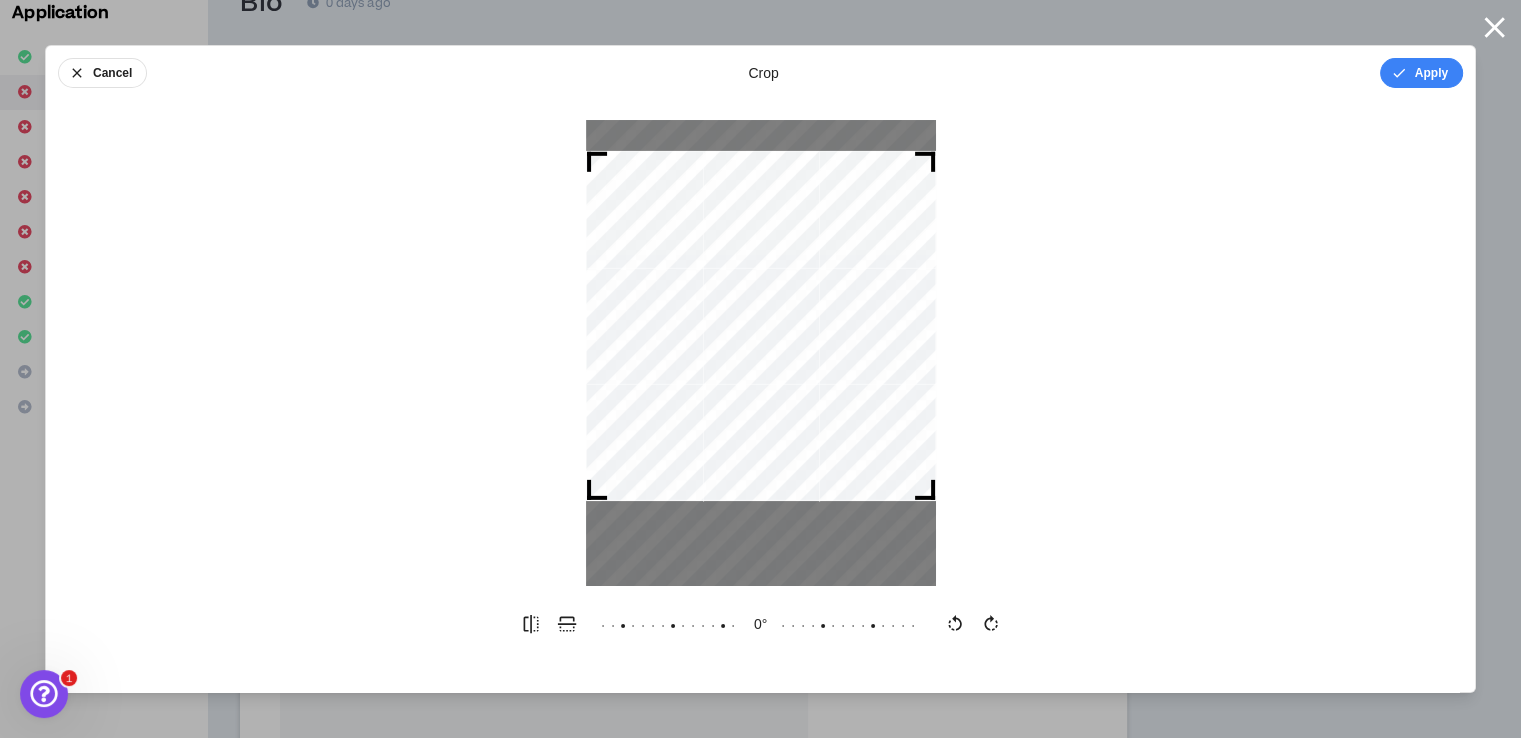 drag, startPoint x: 724, startPoint y: 336, endPoint x: 728, endPoint y: 308, distance: 28.284271 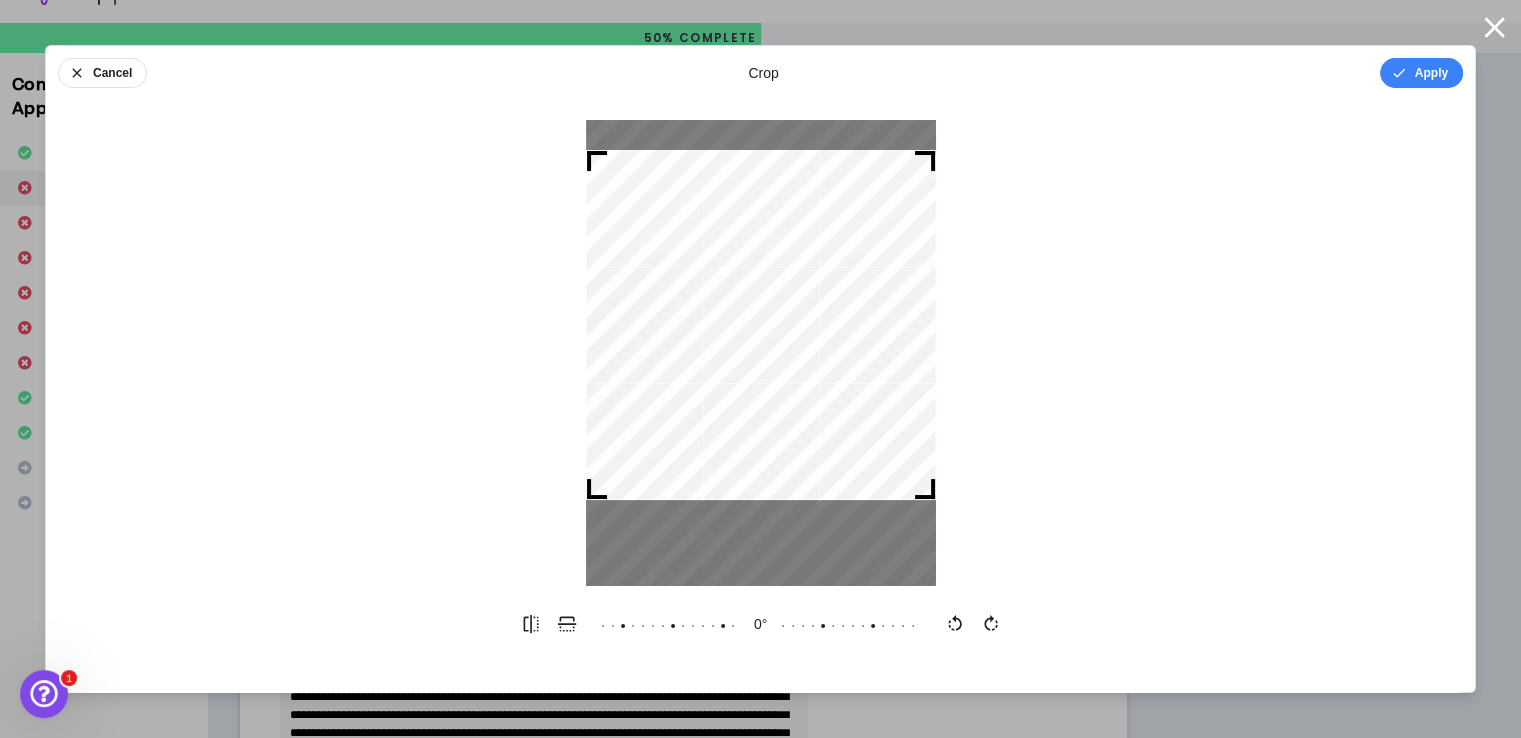 scroll, scrollTop: 0, scrollLeft: 0, axis: both 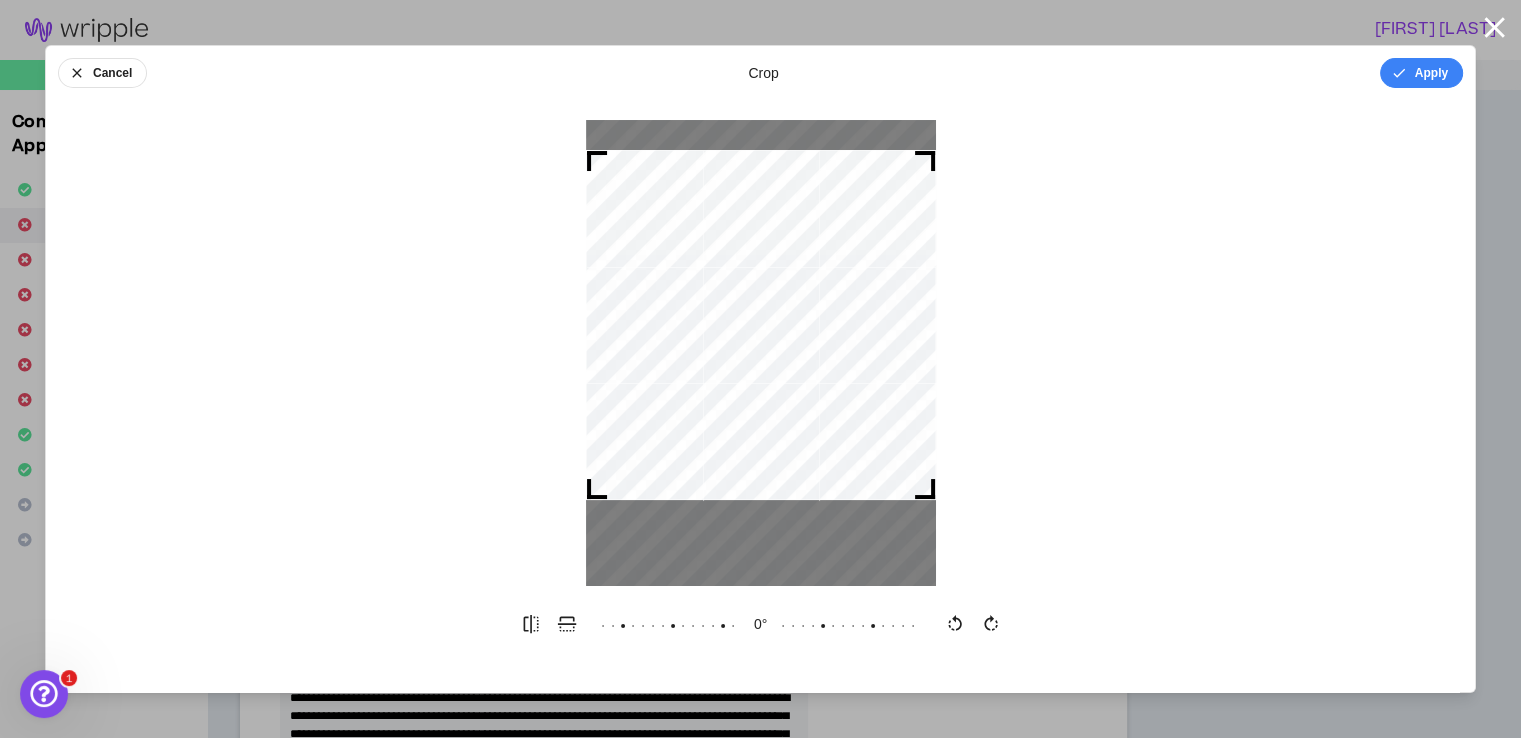 click on "0 °" at bounding box center (761, 624) 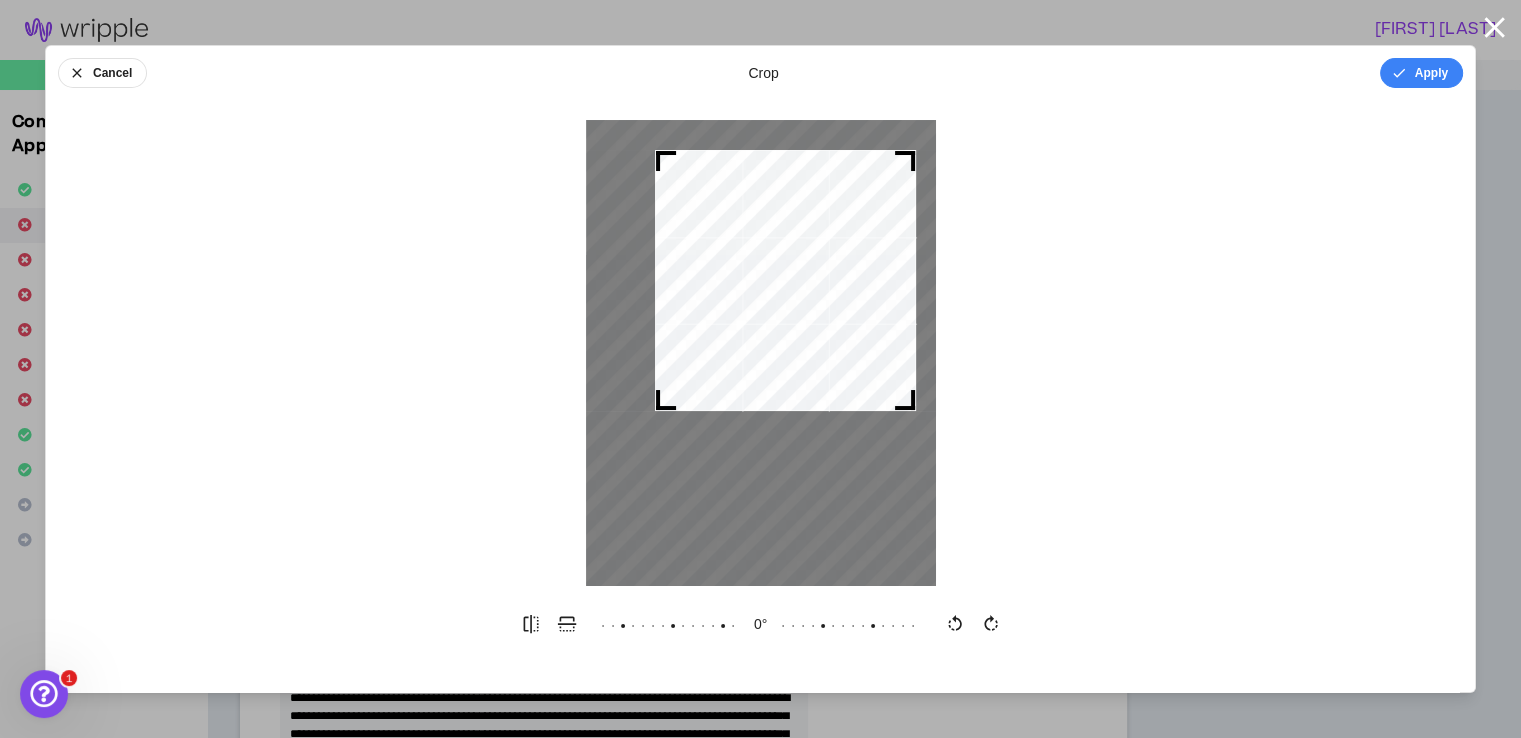 drag, startPoint x: 592, startPoint y: 496, endPoint x: 672, endPoint y: 445, distance: 94.873604 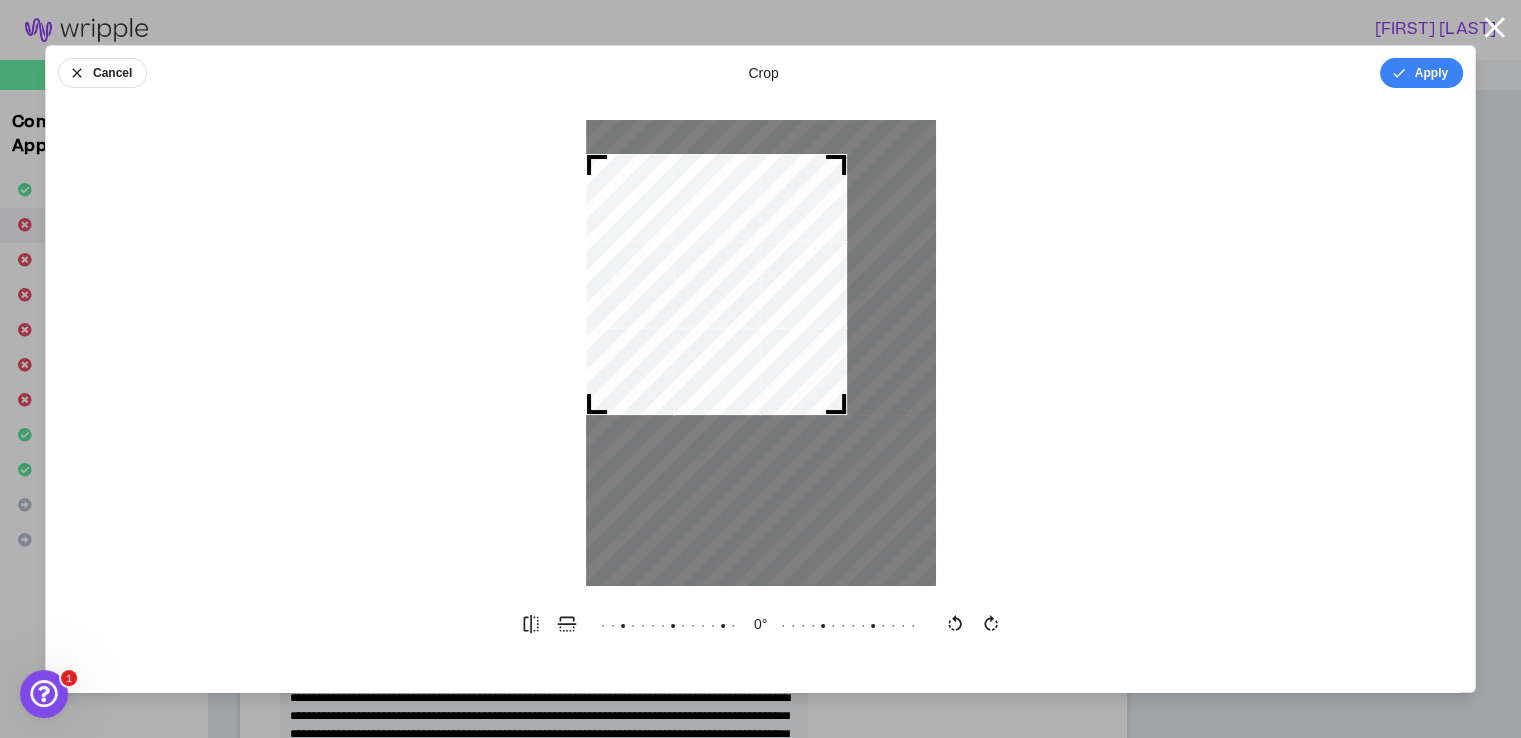drag, startPoint x: 752, startPoint y: 384, endPoint x: 680, endPoint y: 388, distance: 72.11102 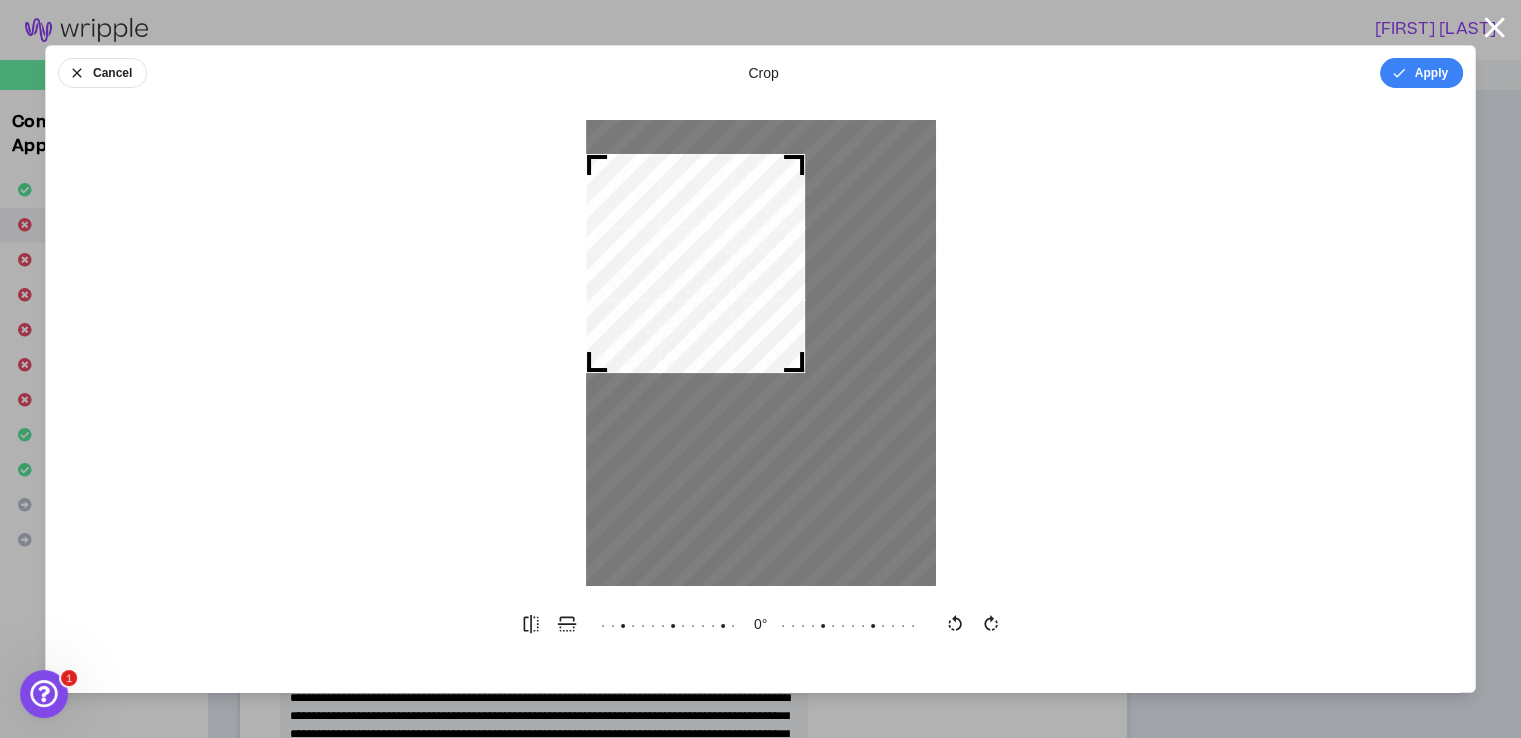 drag, startPoint x: 840, startPoint y: 413, endPoint x: 810, endPoint y: 378, distance: 46.09772 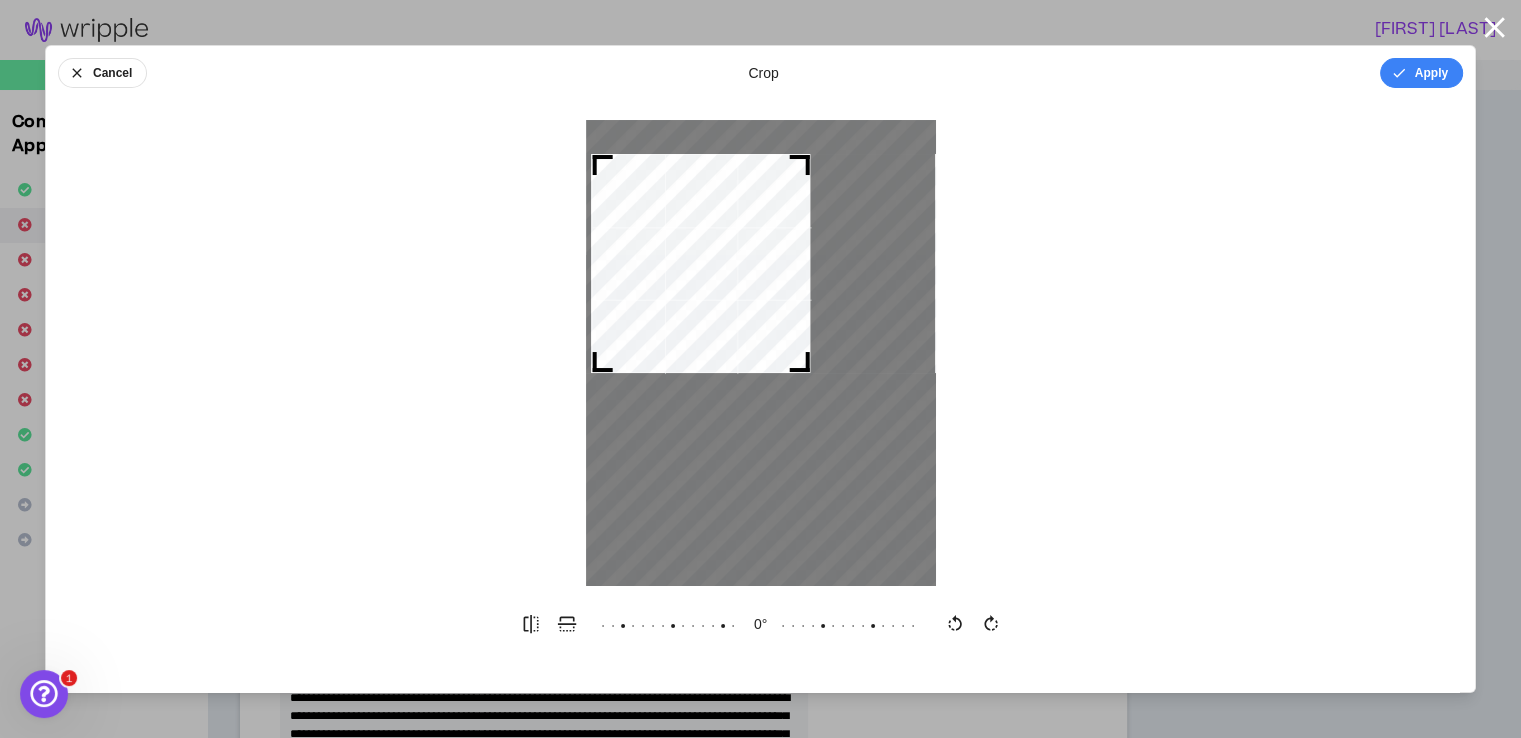 click at bounding box center [700, 263] 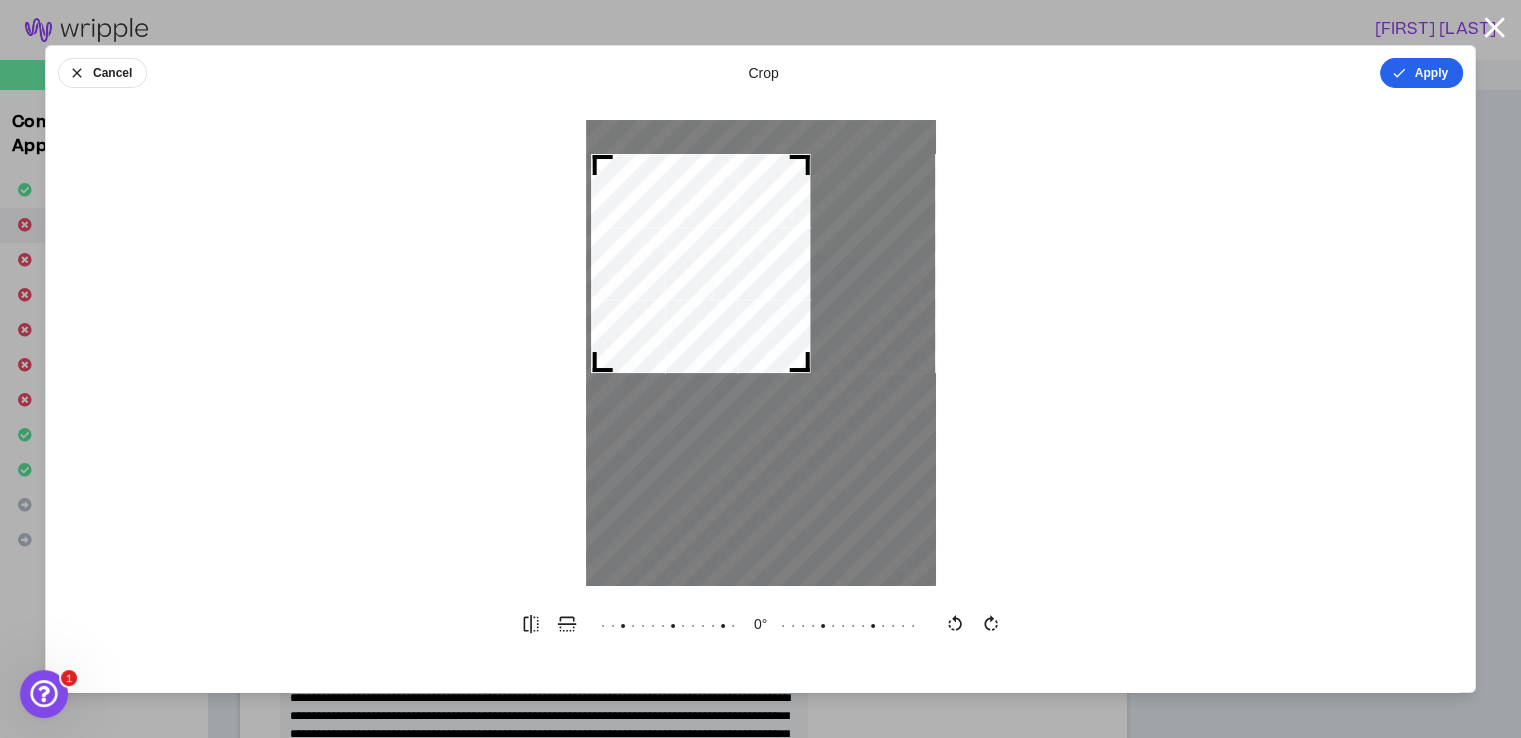 click 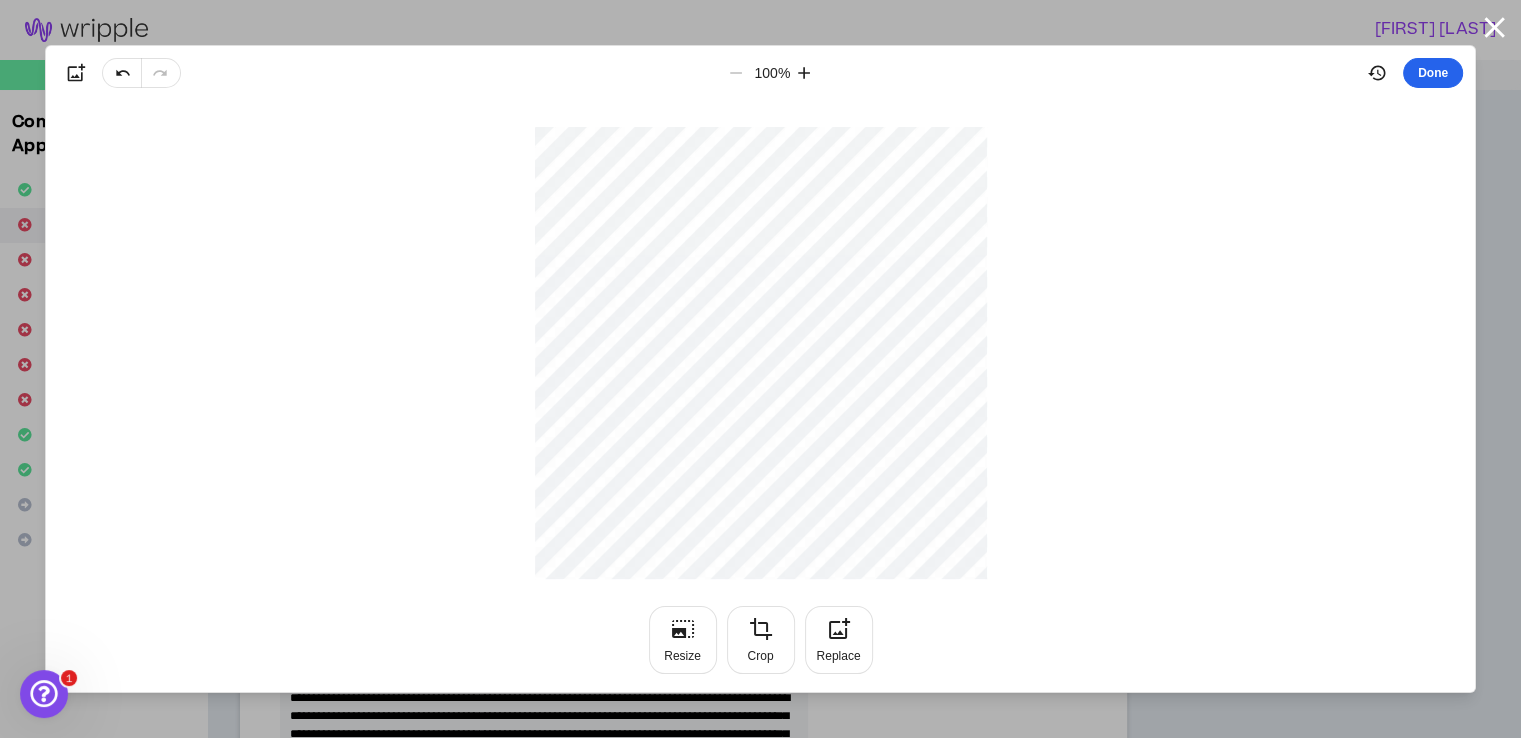 click on "Done" at bounding box center (1433, 73) 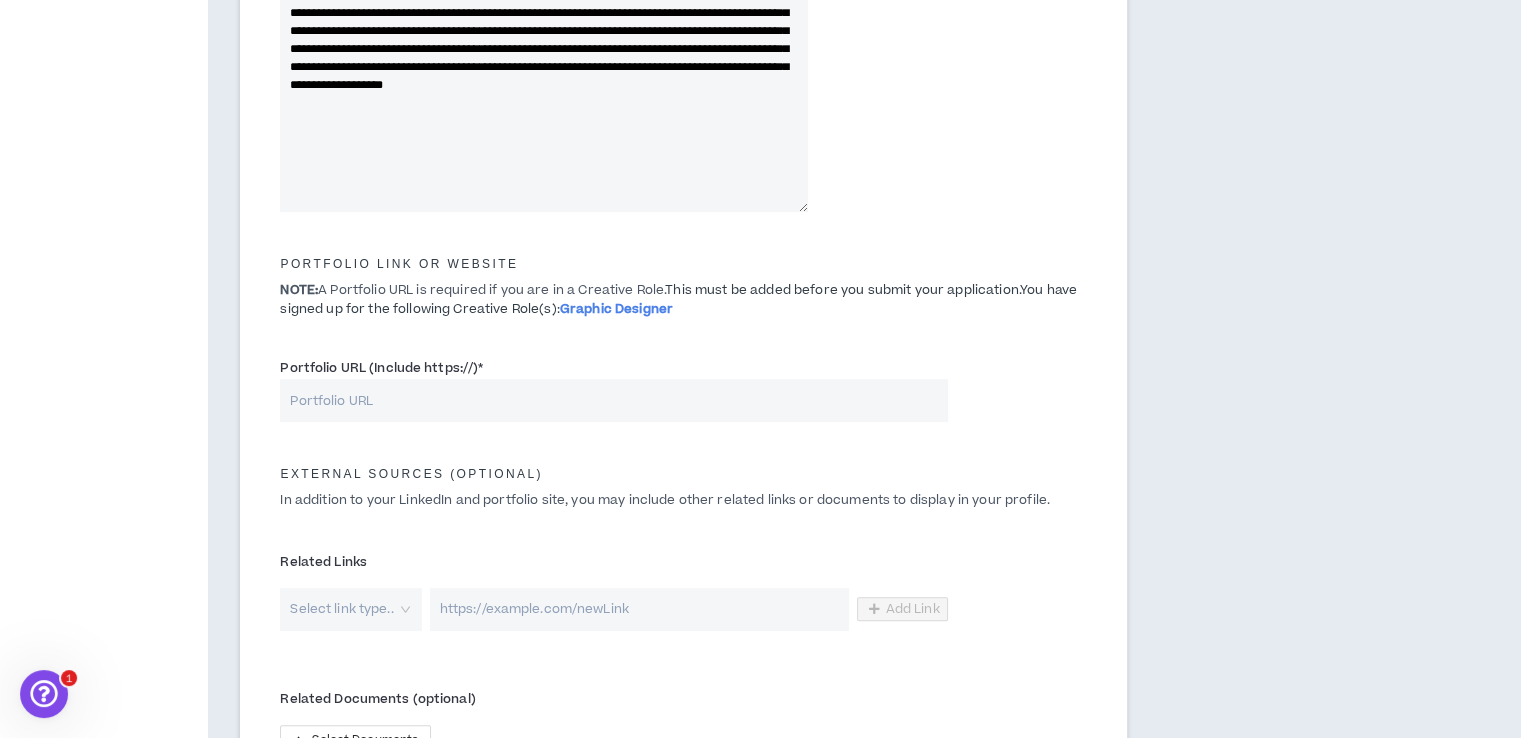 scroll, scrollTop: 800, scrollLeft: 0, axis: vertical 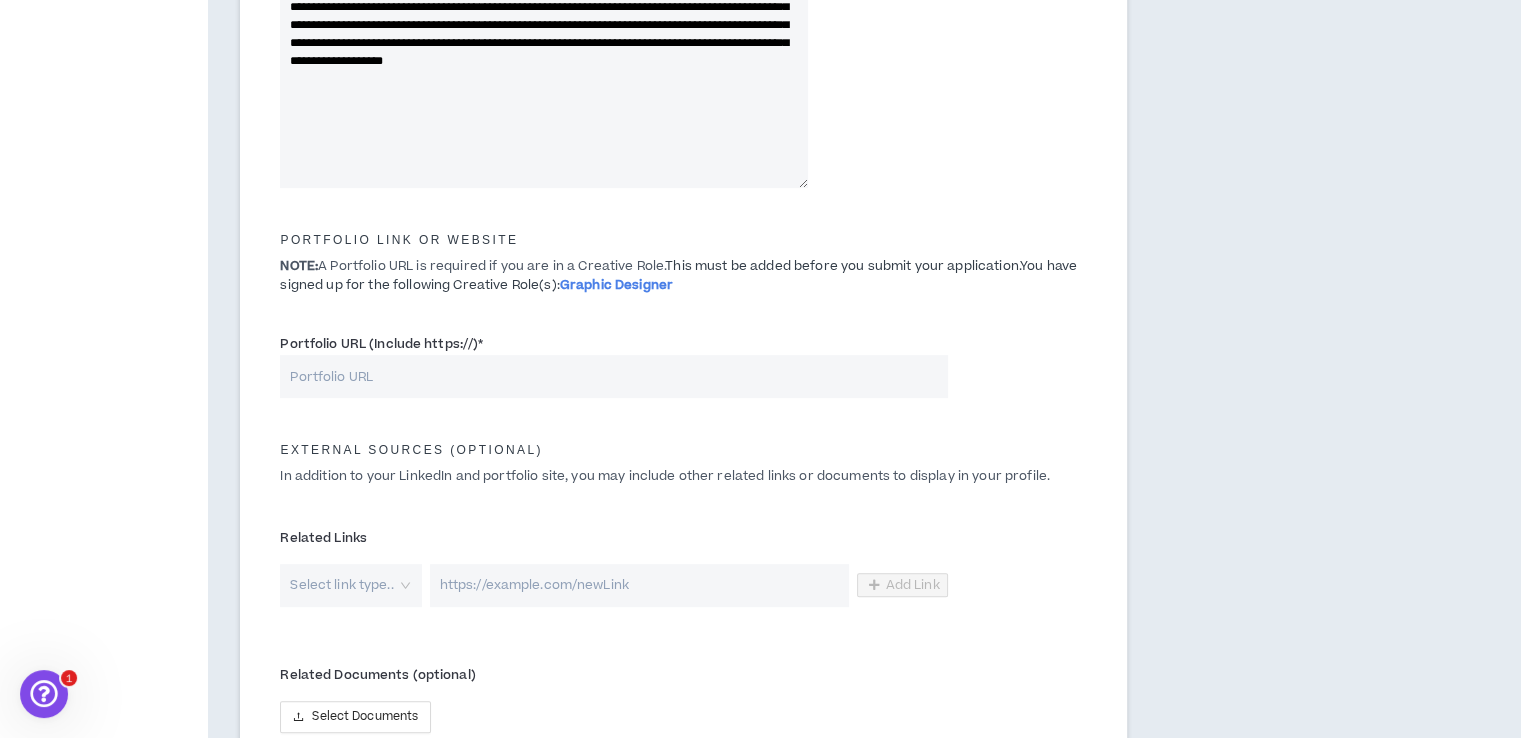 click on "Portfolio URL (Include https://)  *" at bounding box center [613, 376] 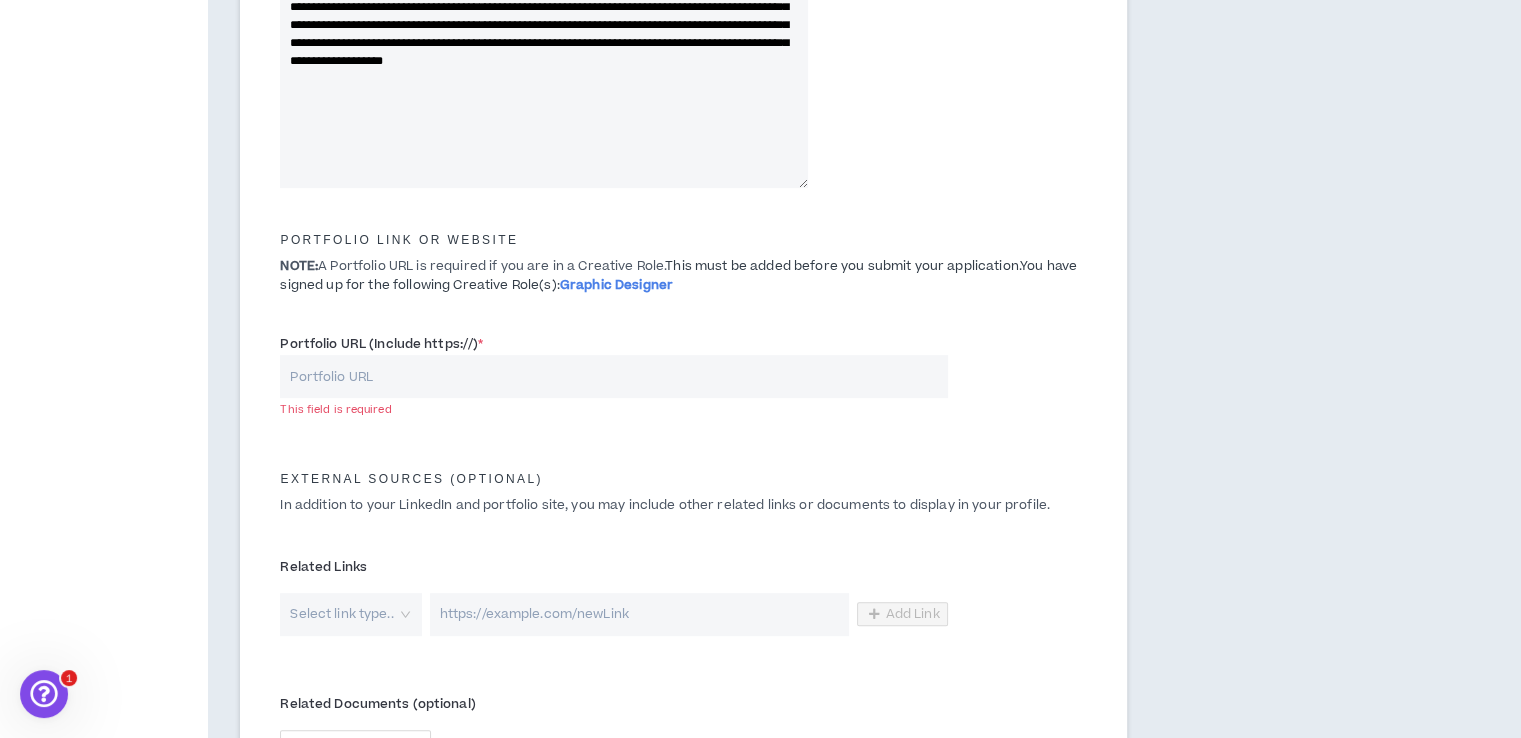 paste on "https://drive.google.com/file/d/[ID]/view?usp=sharing" 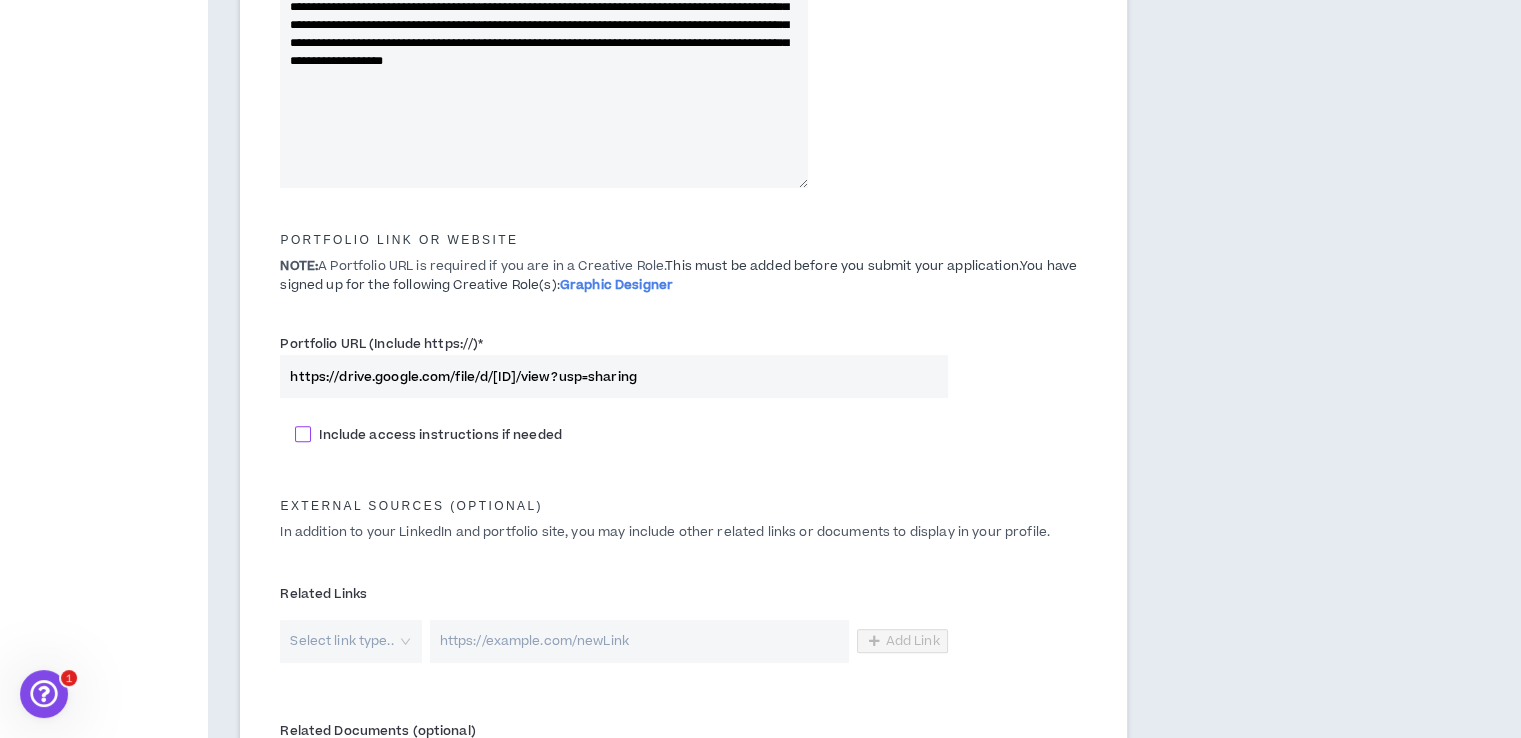 type on "https://drive.google.com/file/d/[ID]/view?usp=sharing" 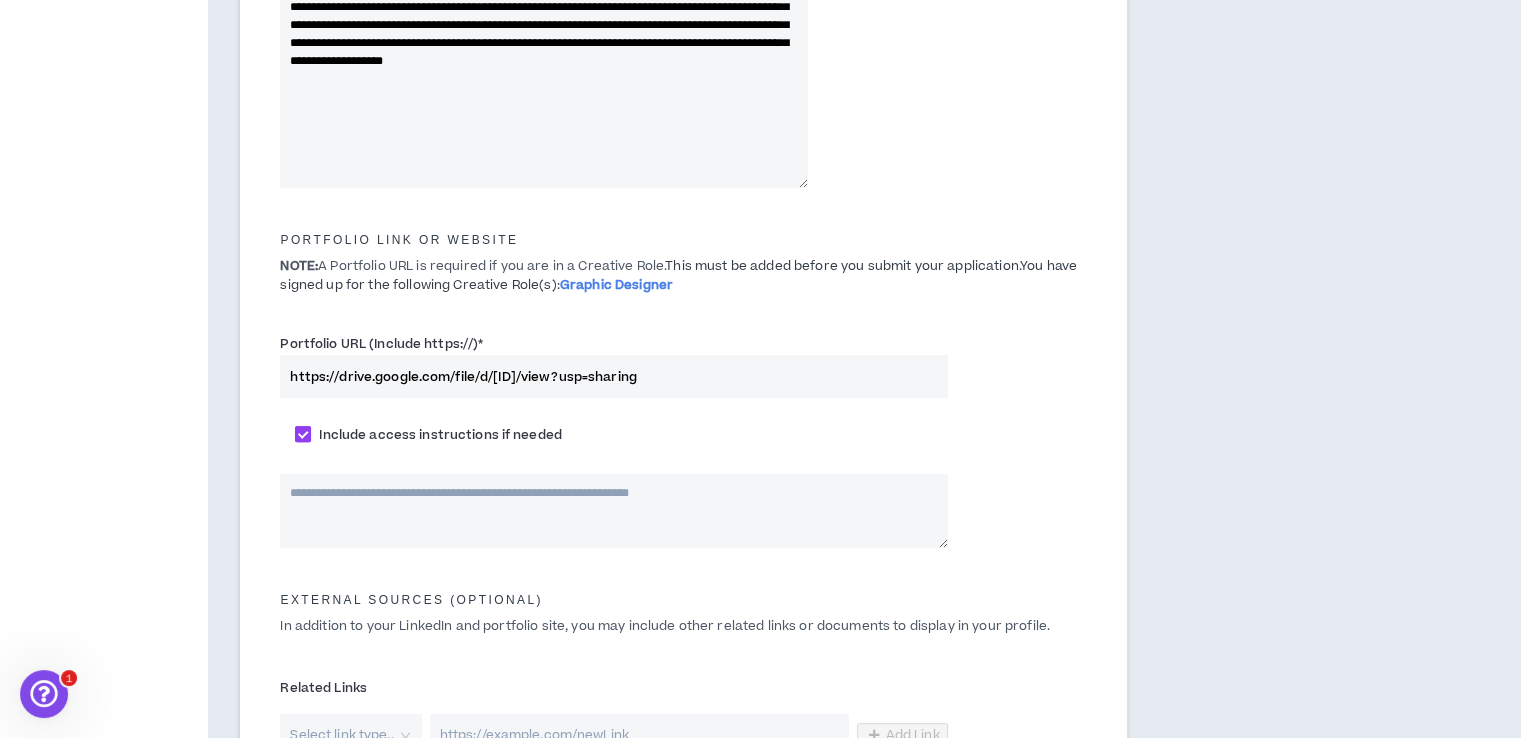 click on "Include access instructions if needed" at bounding box center [440, 435] 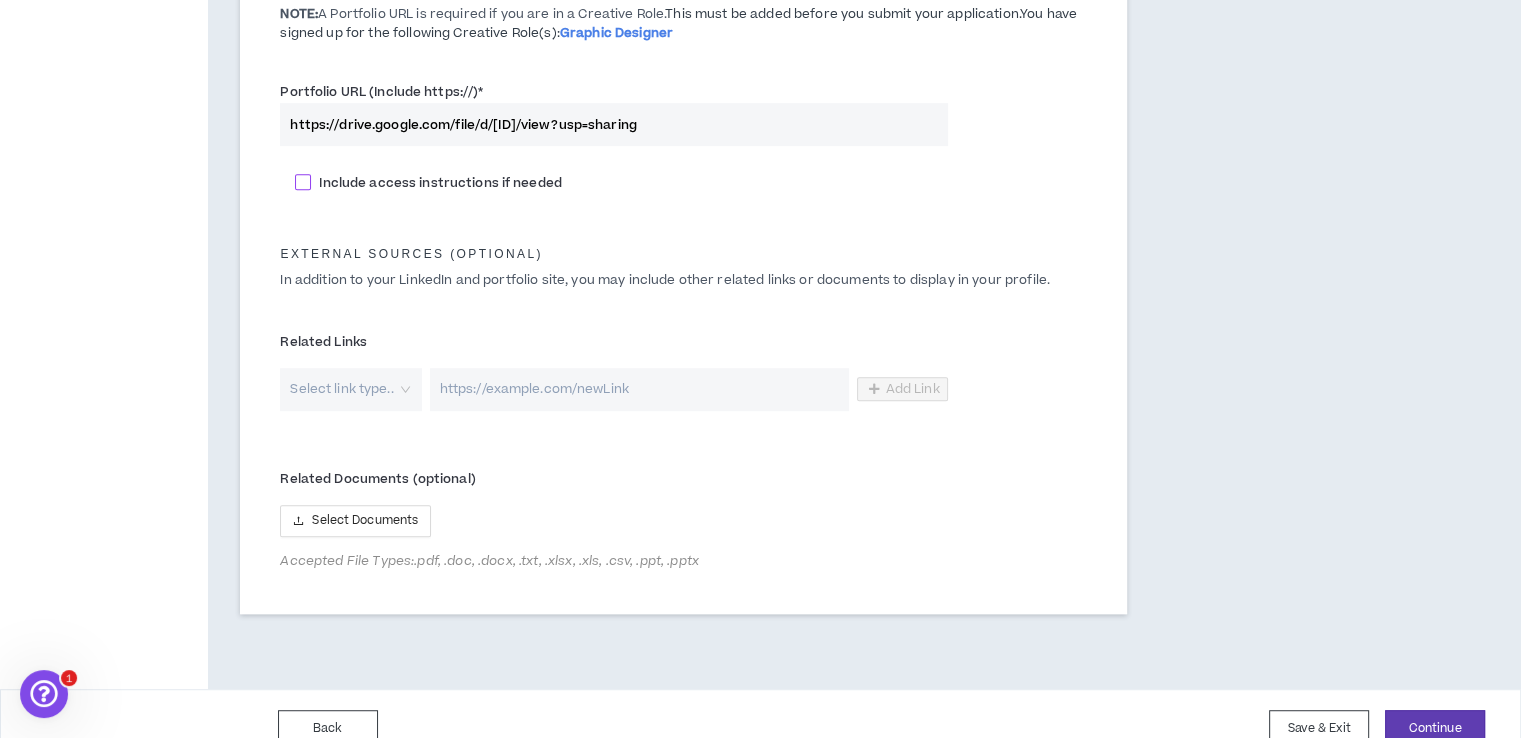 scroll, scrollTop: 1066, scrollLeft: 0, axis: vertical 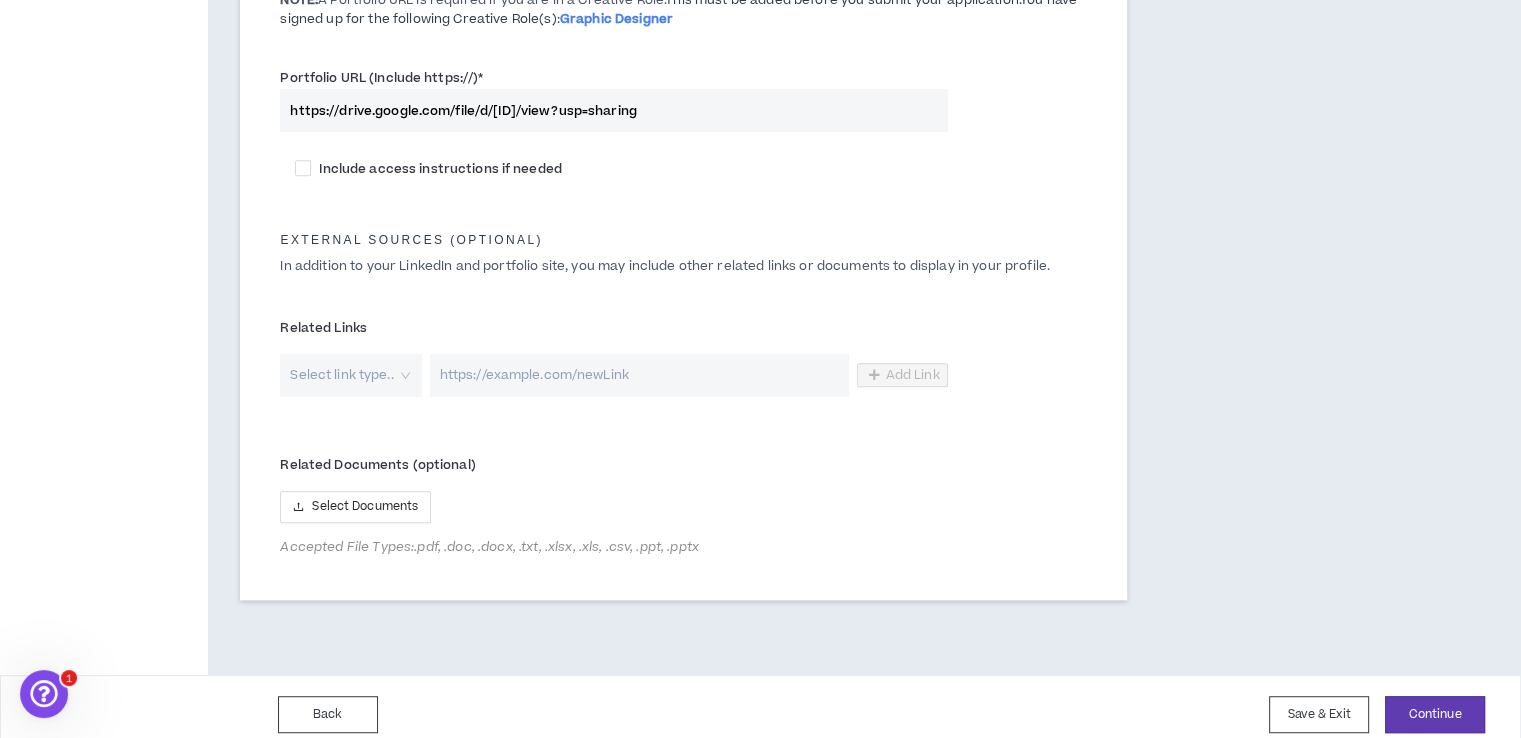click at bounding box center (343, 375) 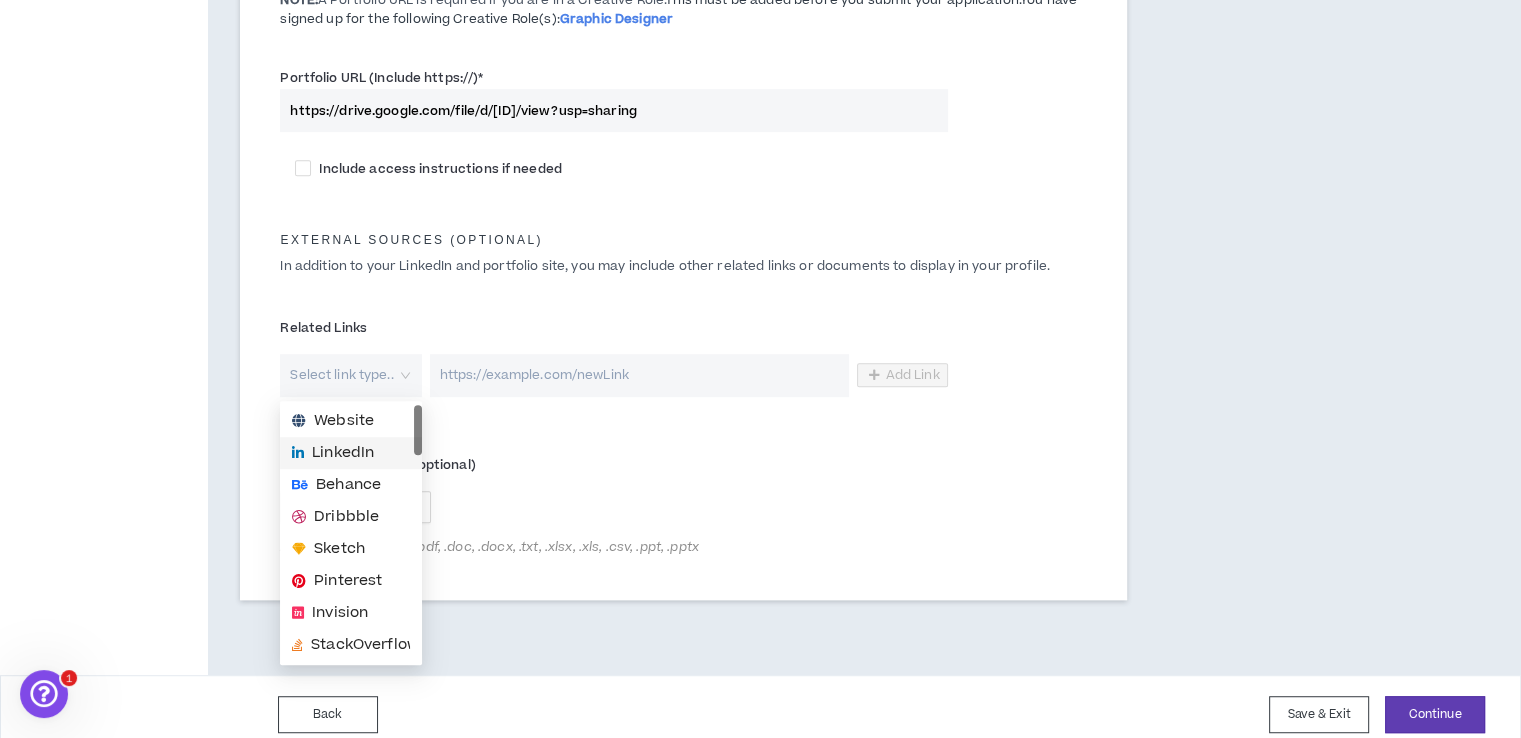 click on "LinkedIn" at bounding box center [343, 453] 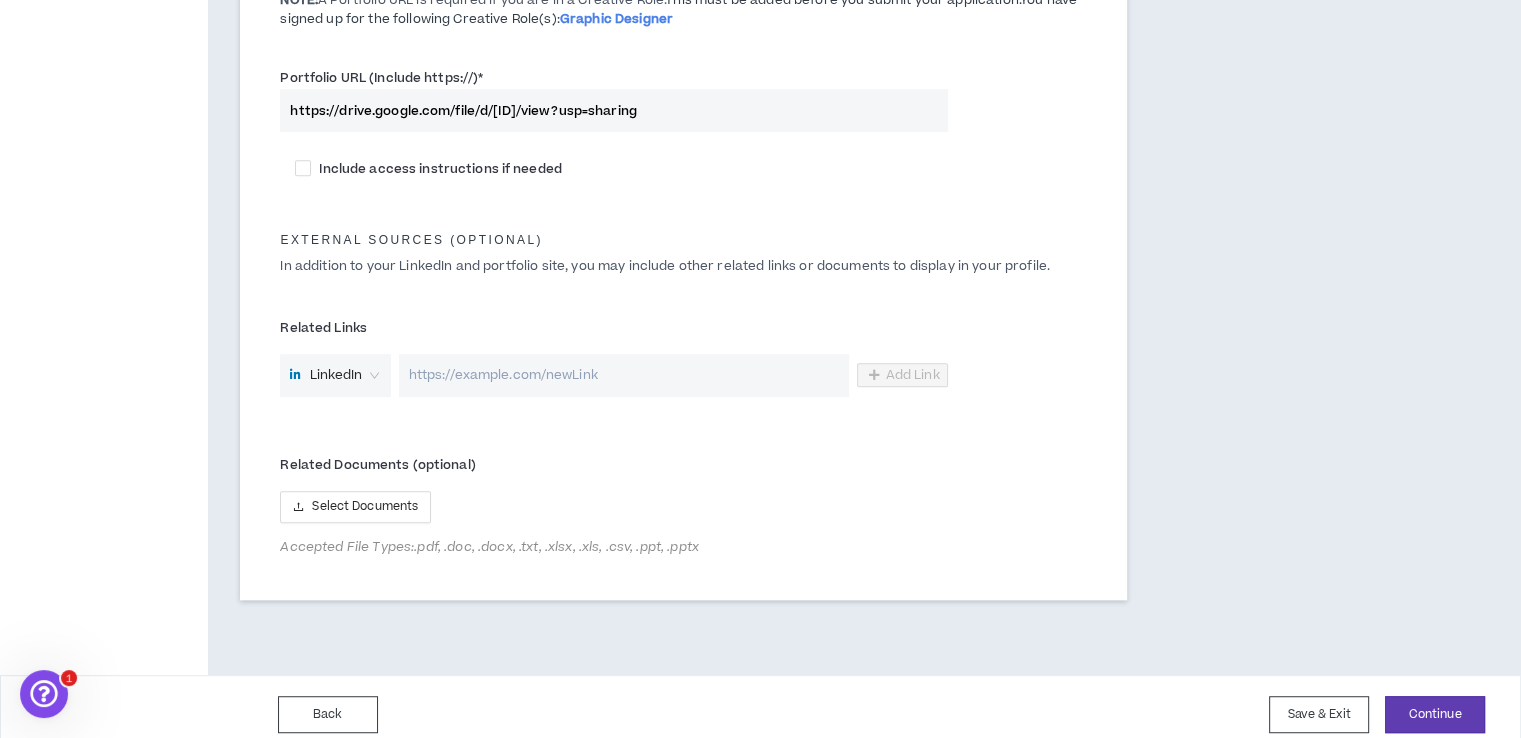click at bounding box center [624, 375] 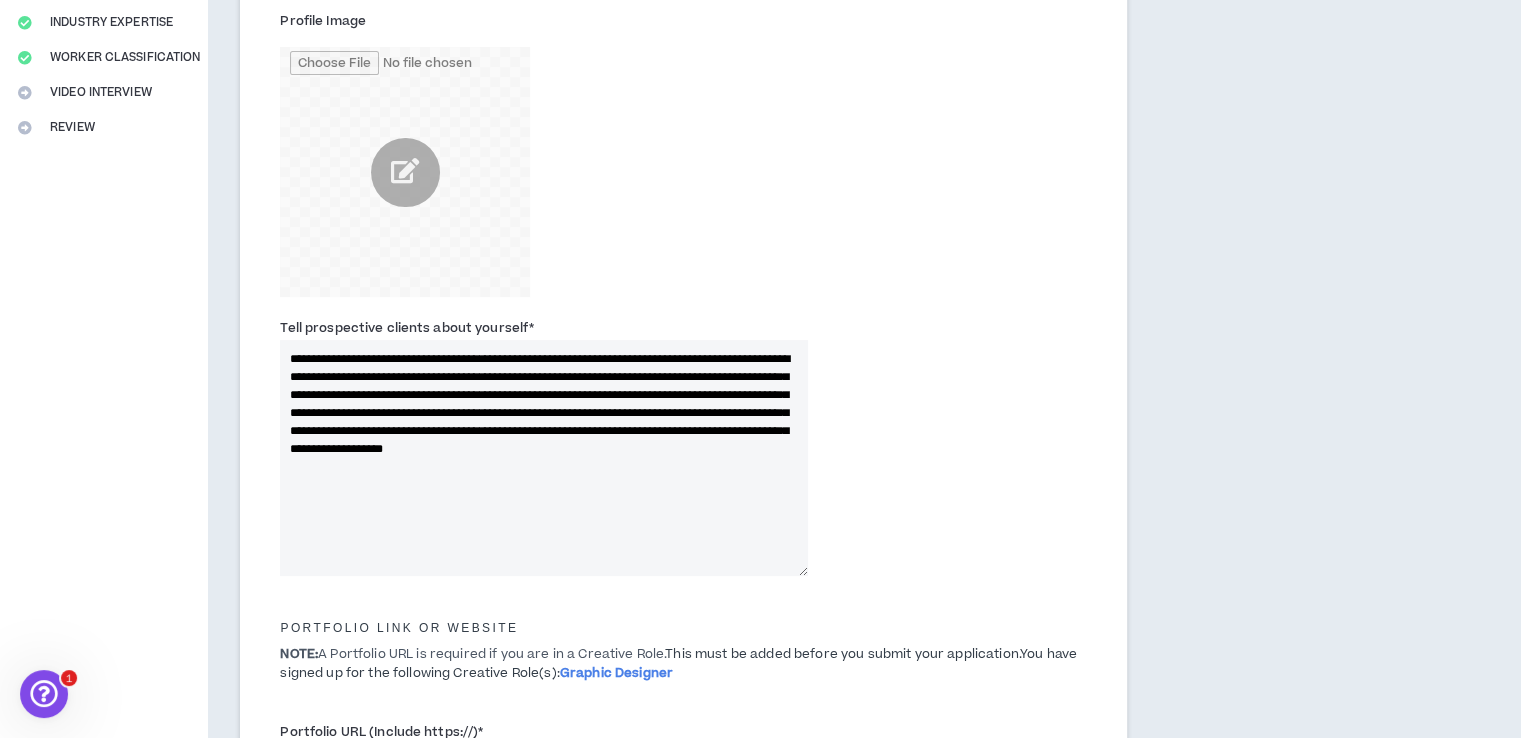 scroll, scrollTop: 0, scrollLeft: 0, axis: both 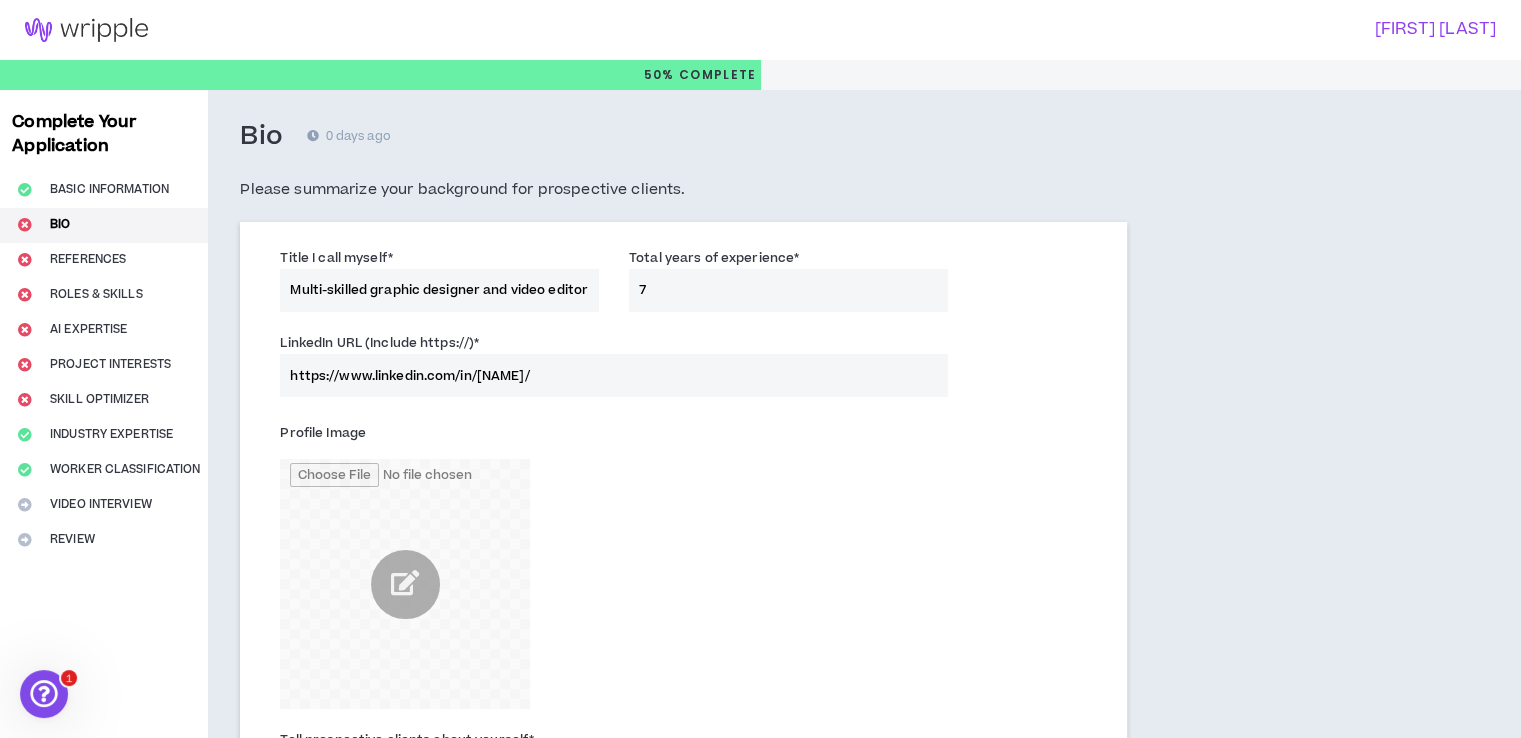 drag, startPoint x: 708, startPoint y: 382, endPoint x: 267, endPoint y: 379, distance: 441.0102 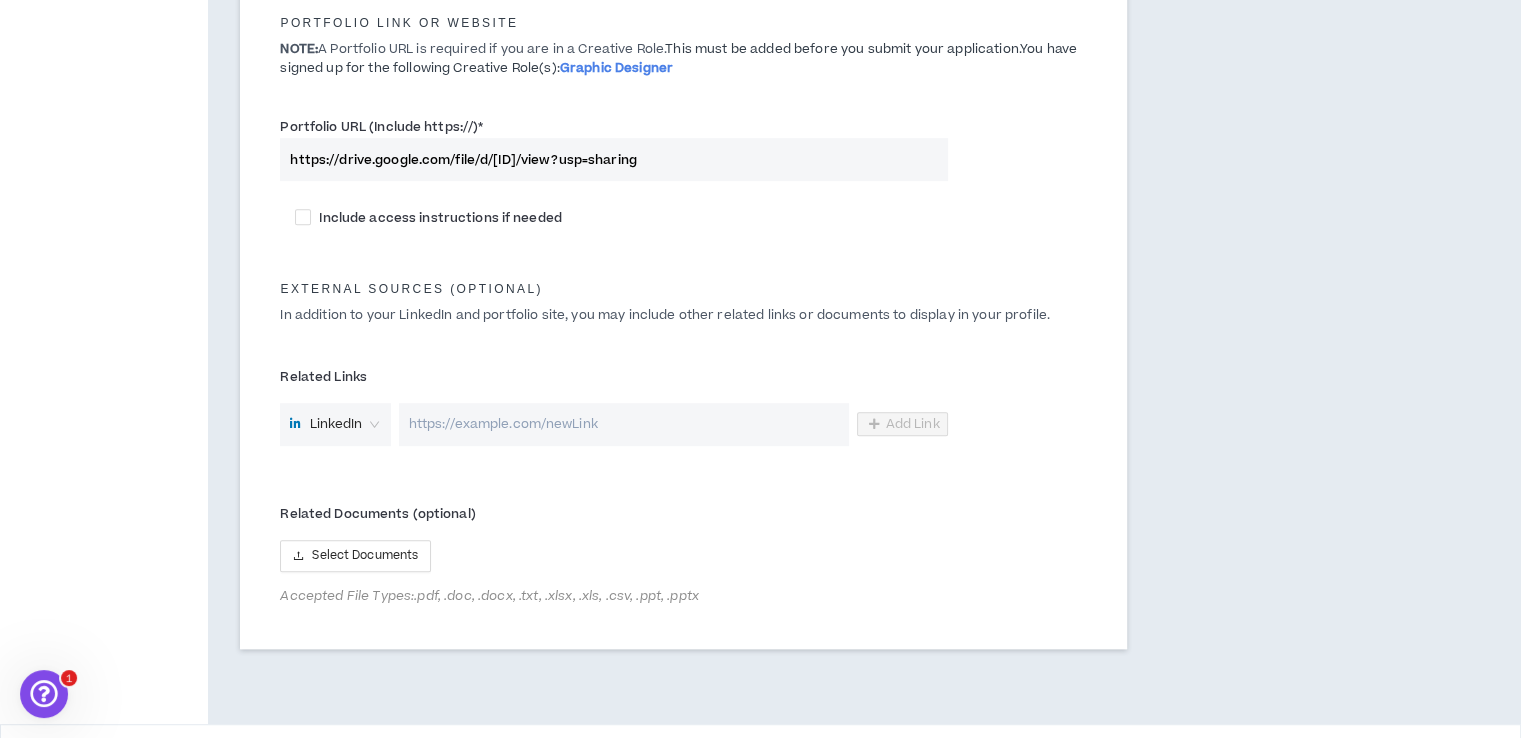 scroll, scrollTop: 1081, scrollLeft: 0, axis: vertical 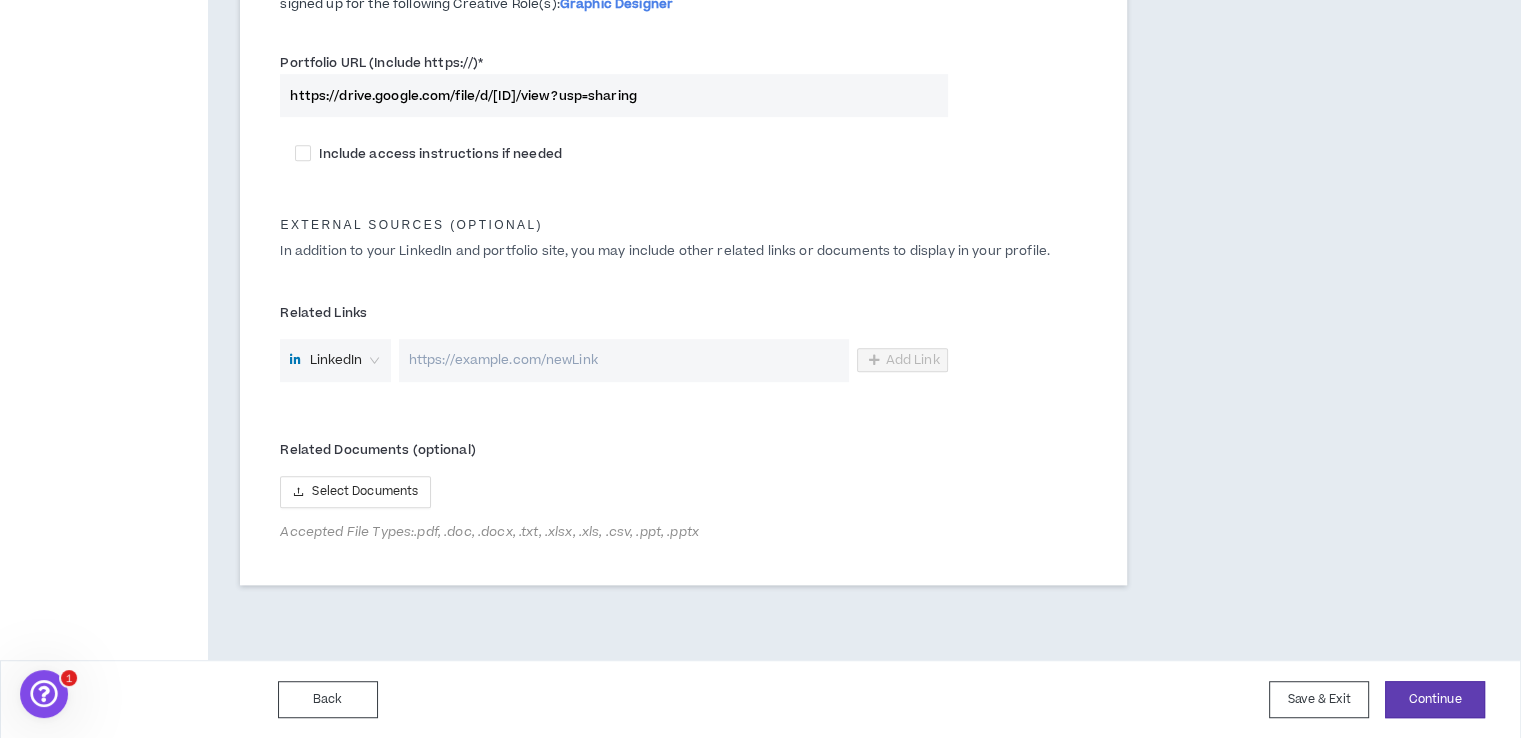 click at bounding box center (624, 360) 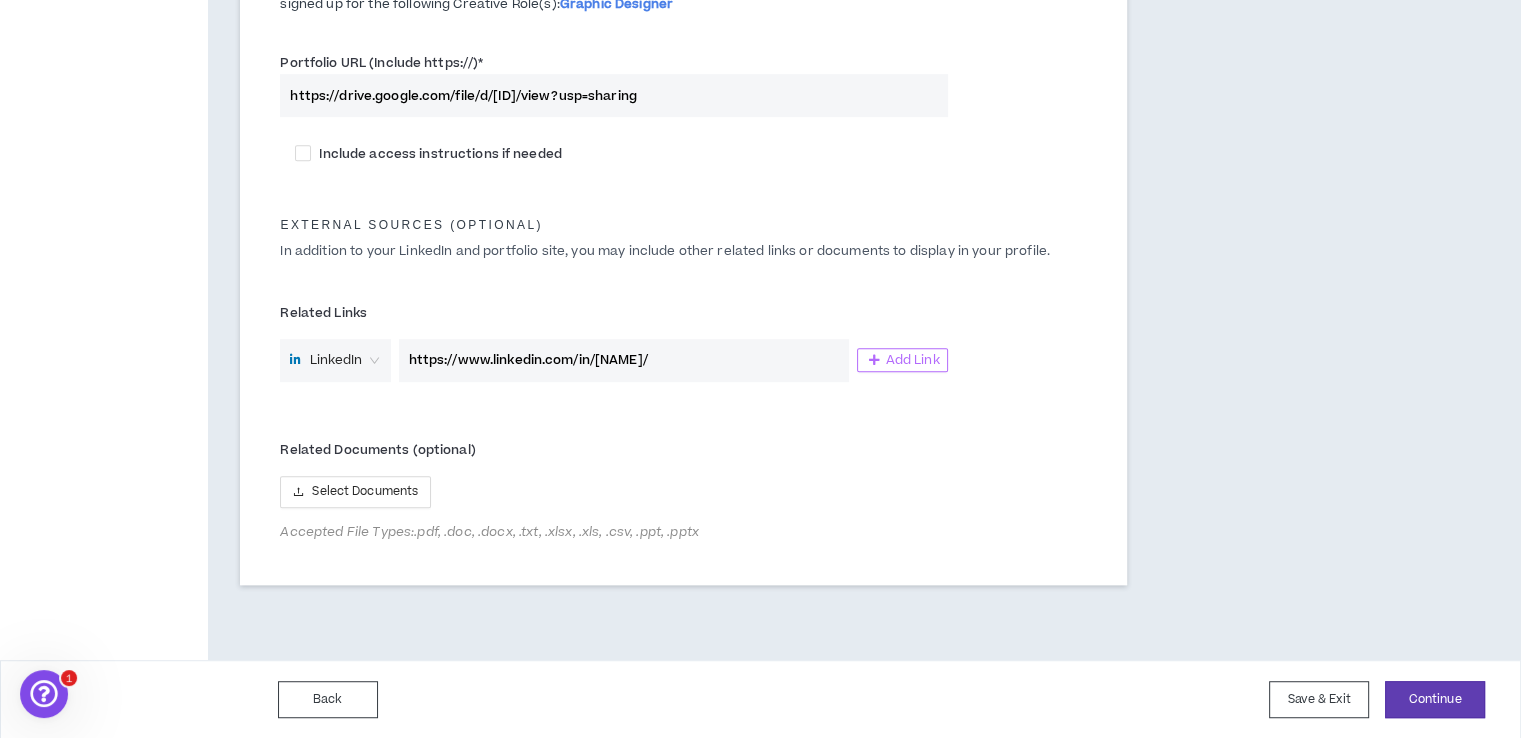 type on "https://www.linkedin.com/in/[NAME]/" 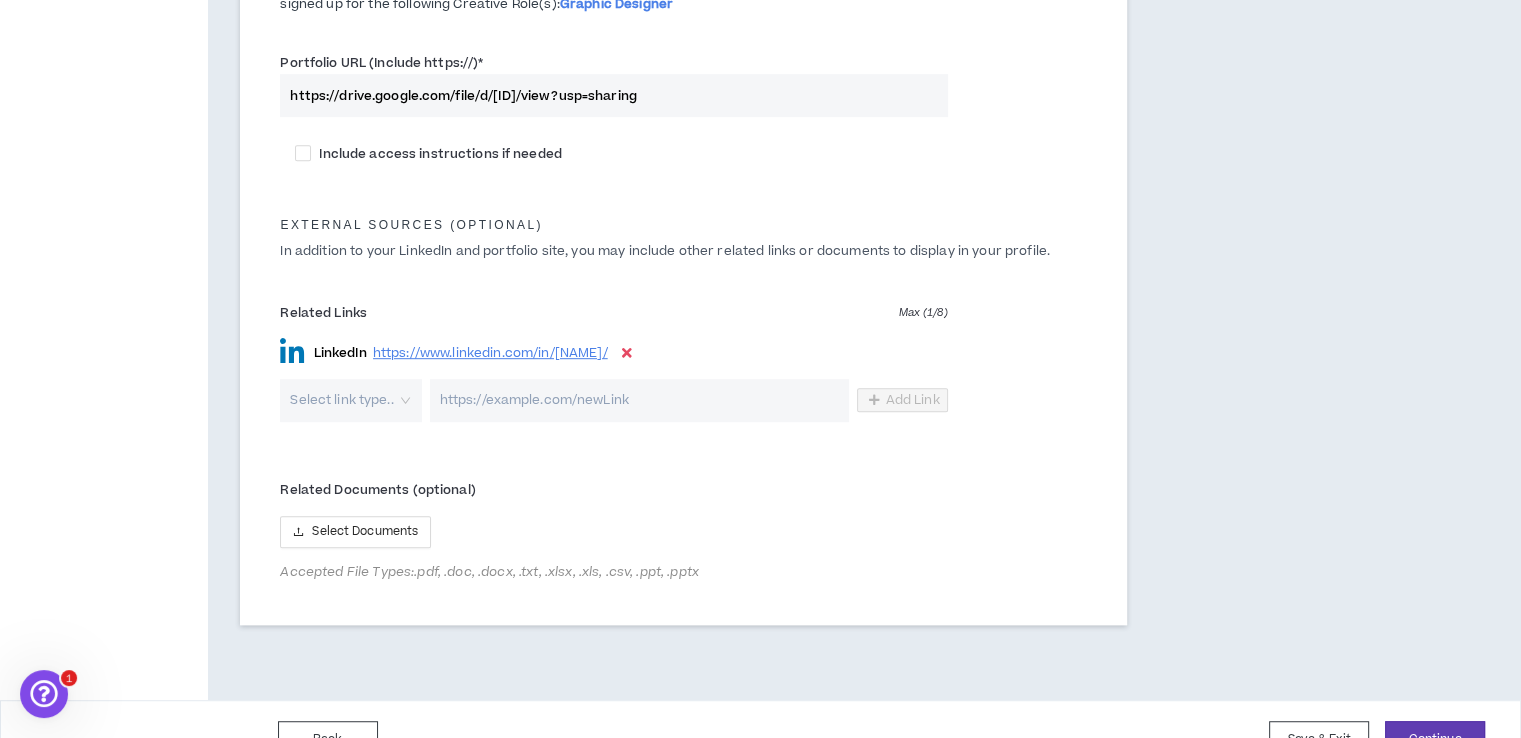 click at bounding box center (343, 400) 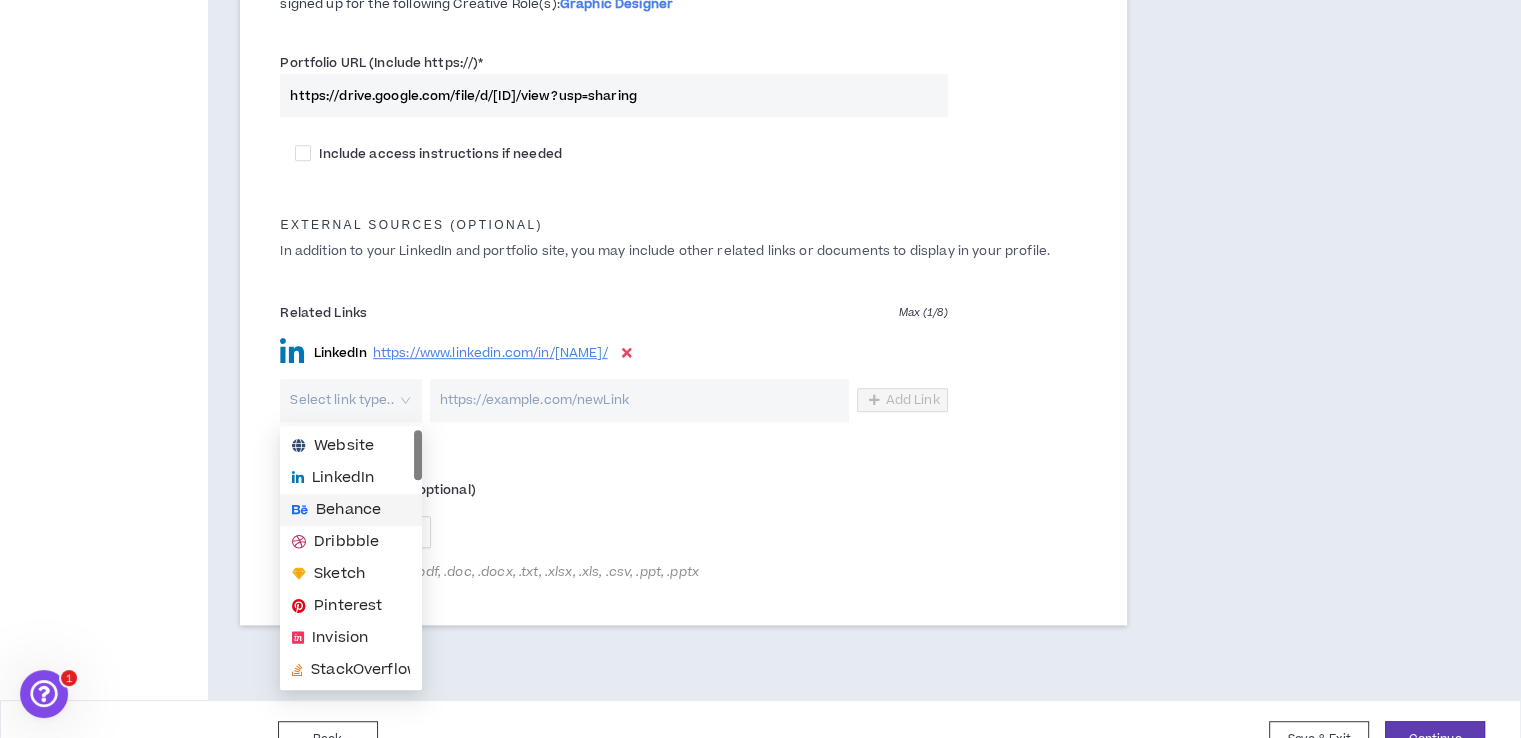click on "Behance" at bounding box center (348, 510) 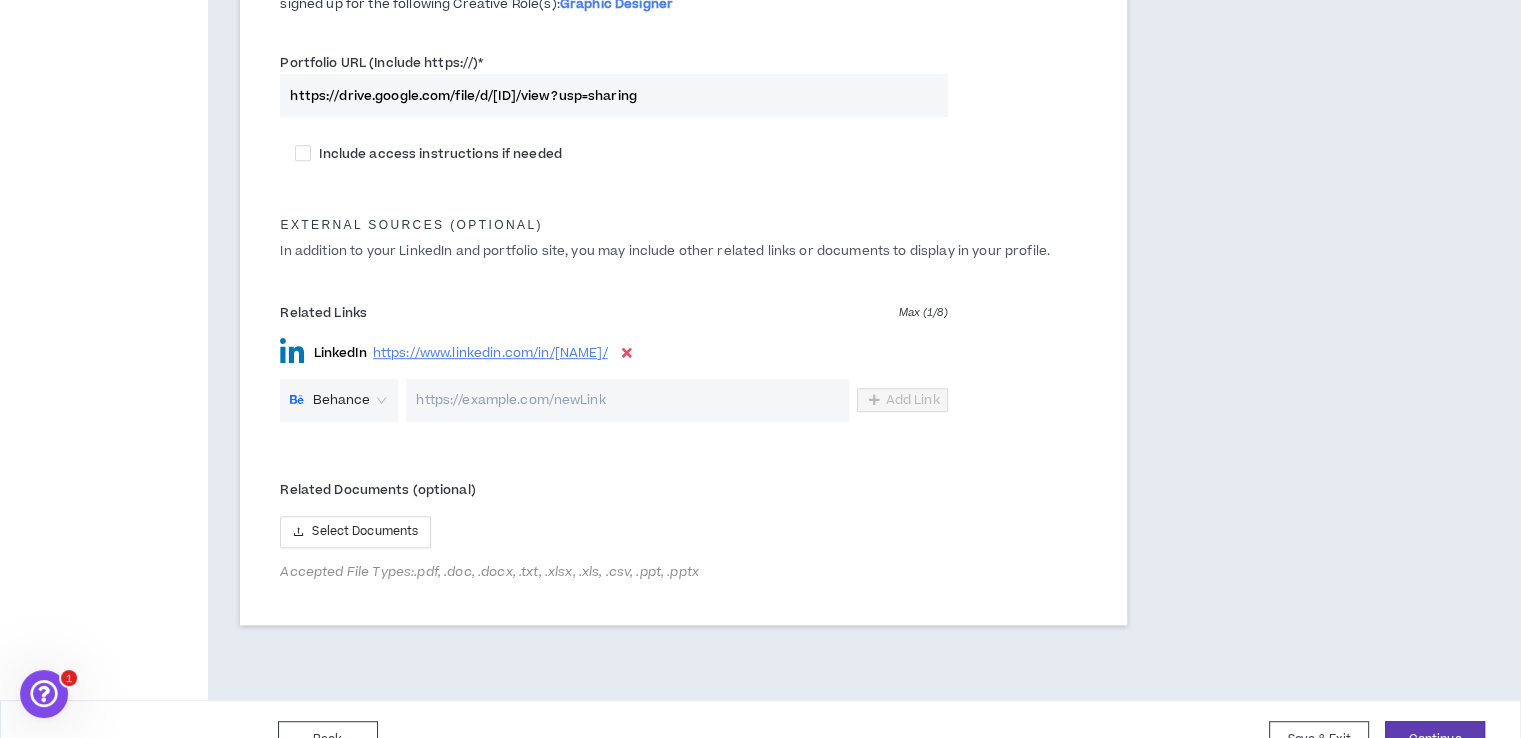 click at bounding box center (627, 400) 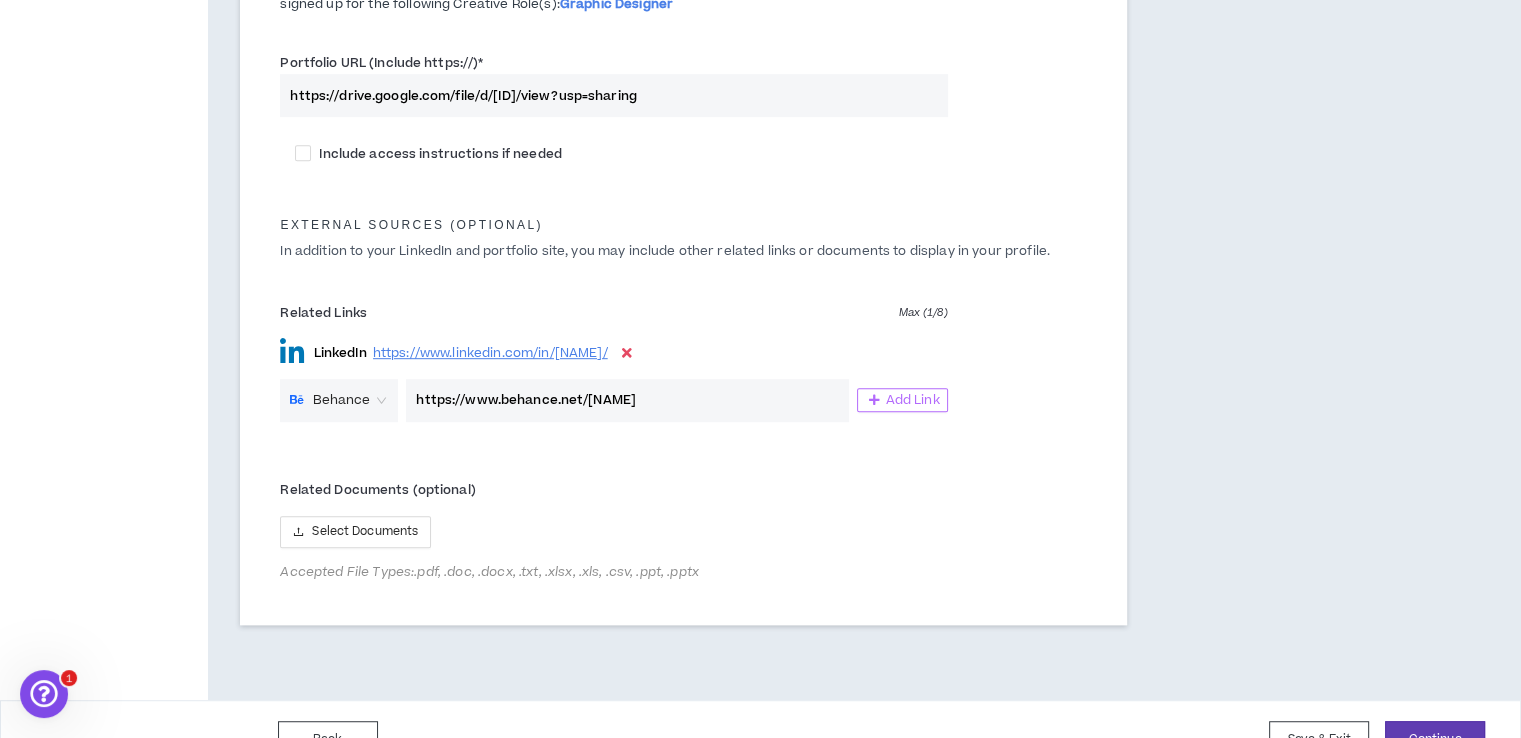 type on "https://www.behance.net/[NAME]" 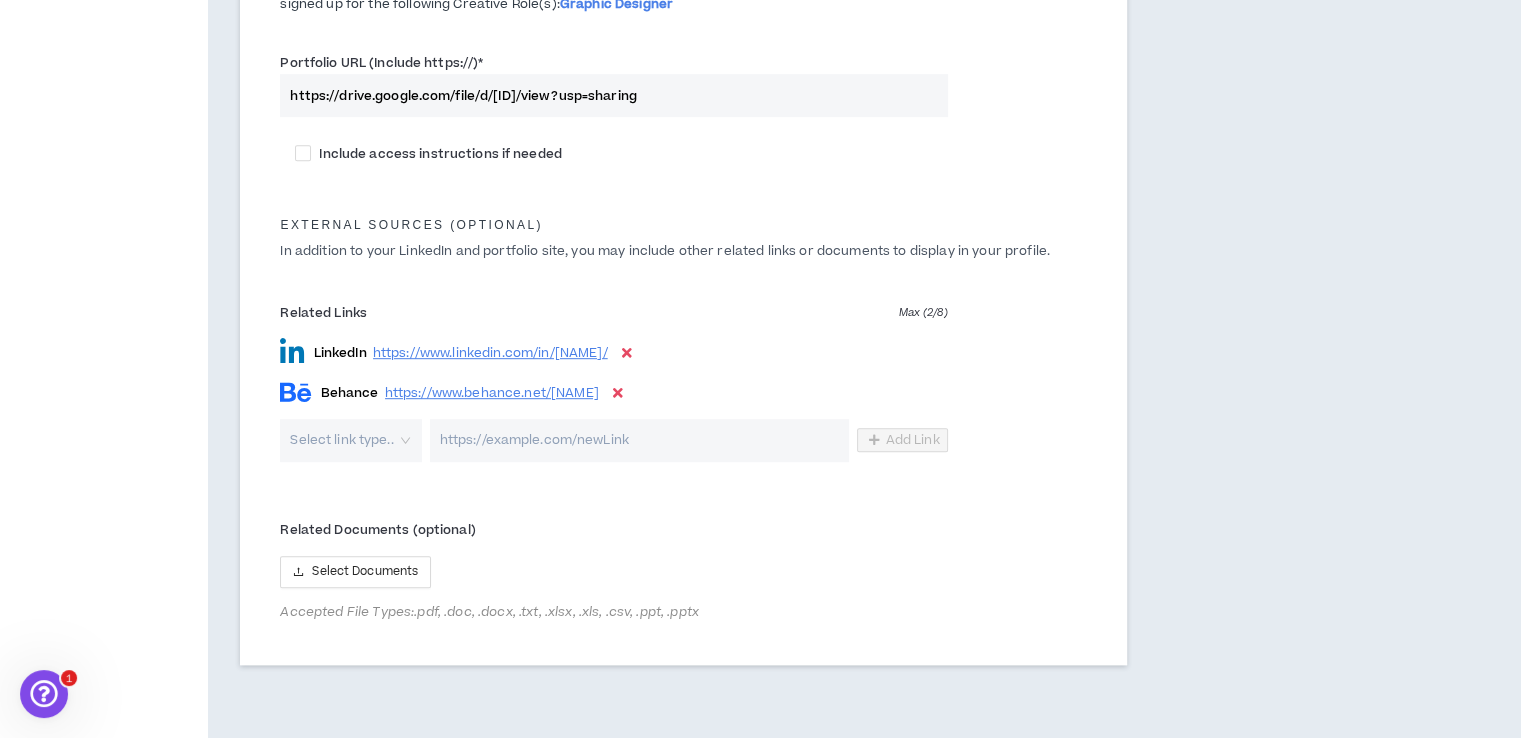 click at bounding box center (343, 440) 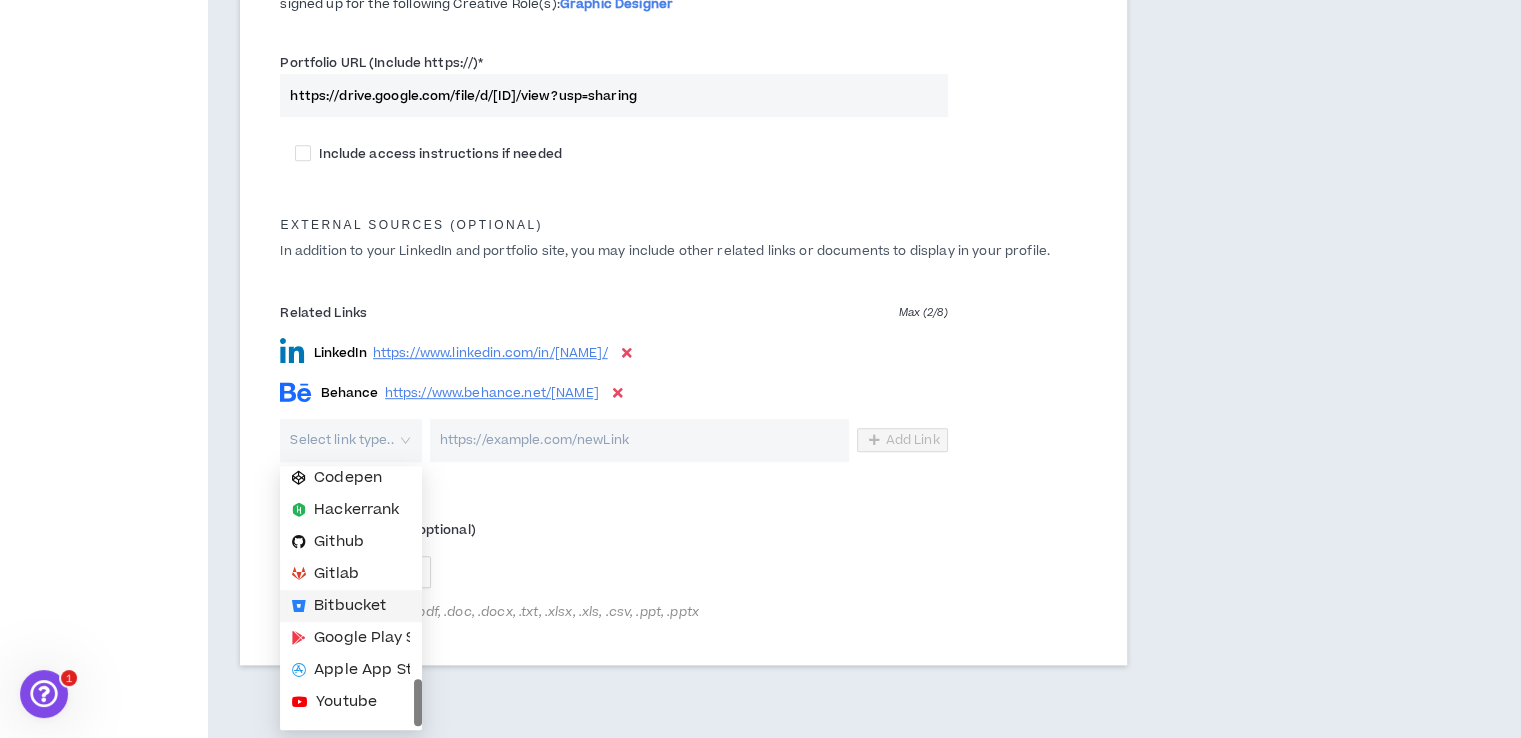 scroll, scrollTop: 288, scrollLeft: 0, axis: vertical 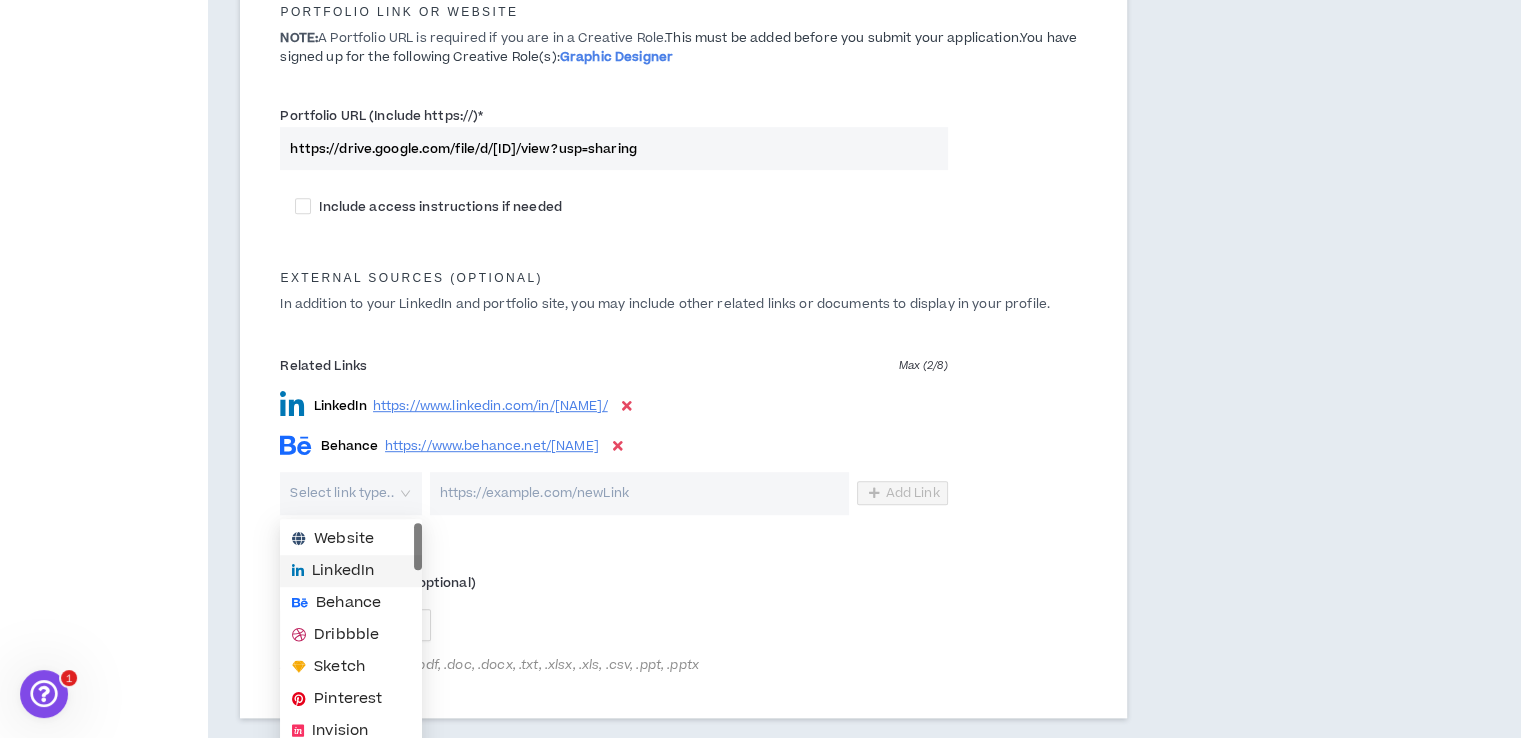 click on "Related Documents (optional)" at bounding box center [613, 583] 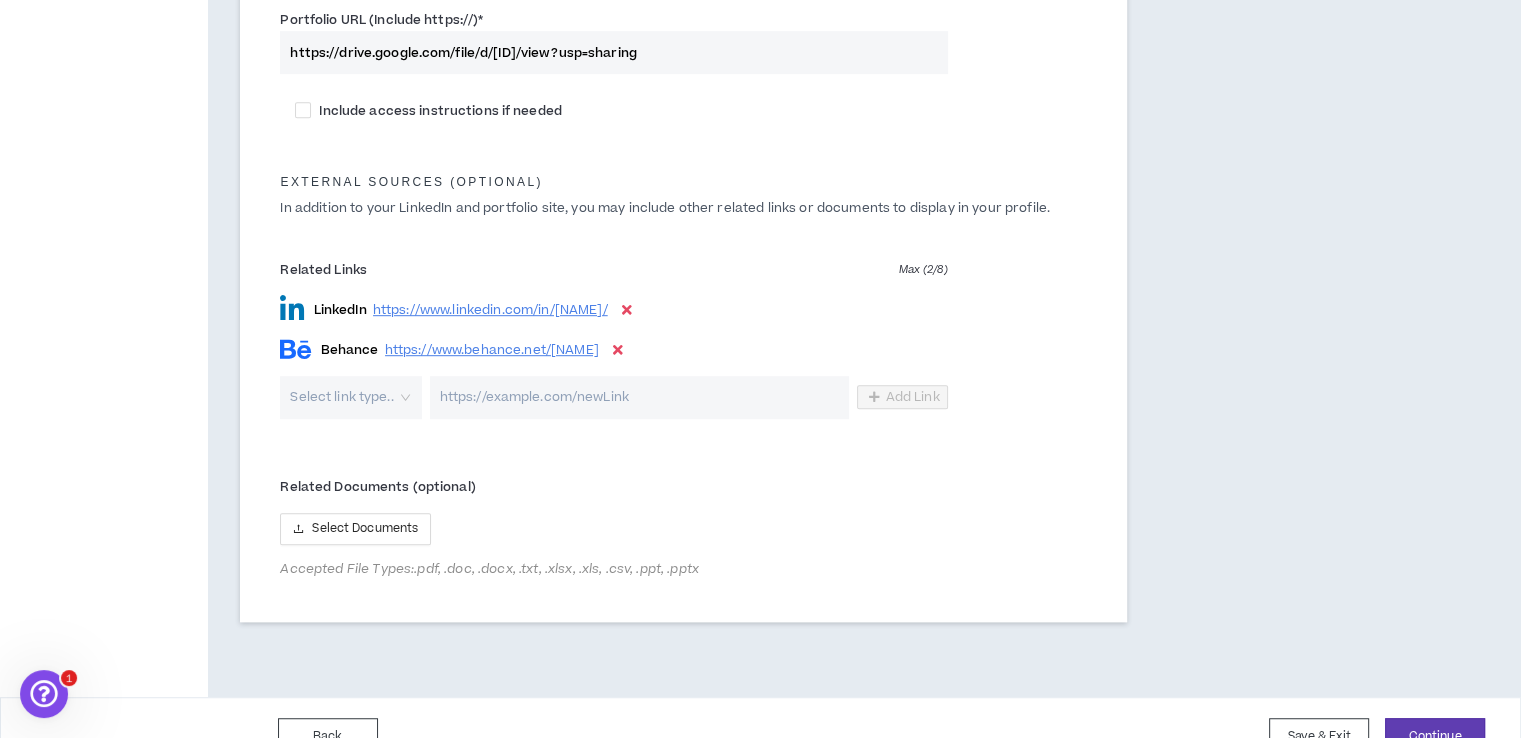 scroll, scrollTop: 1161, scrollLeft: 0, axis: vertical 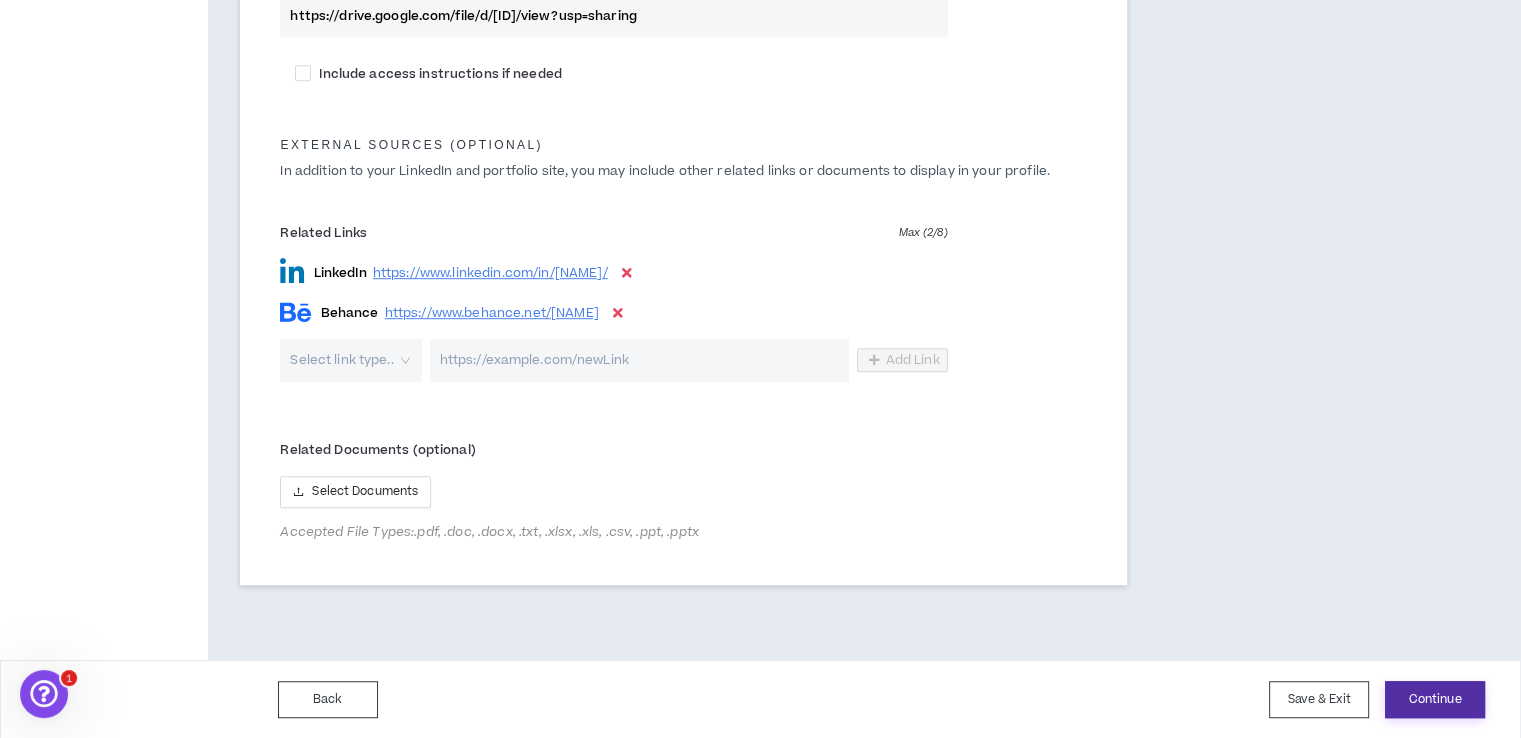 click on "Continue" at bounding box center [1435, 699] 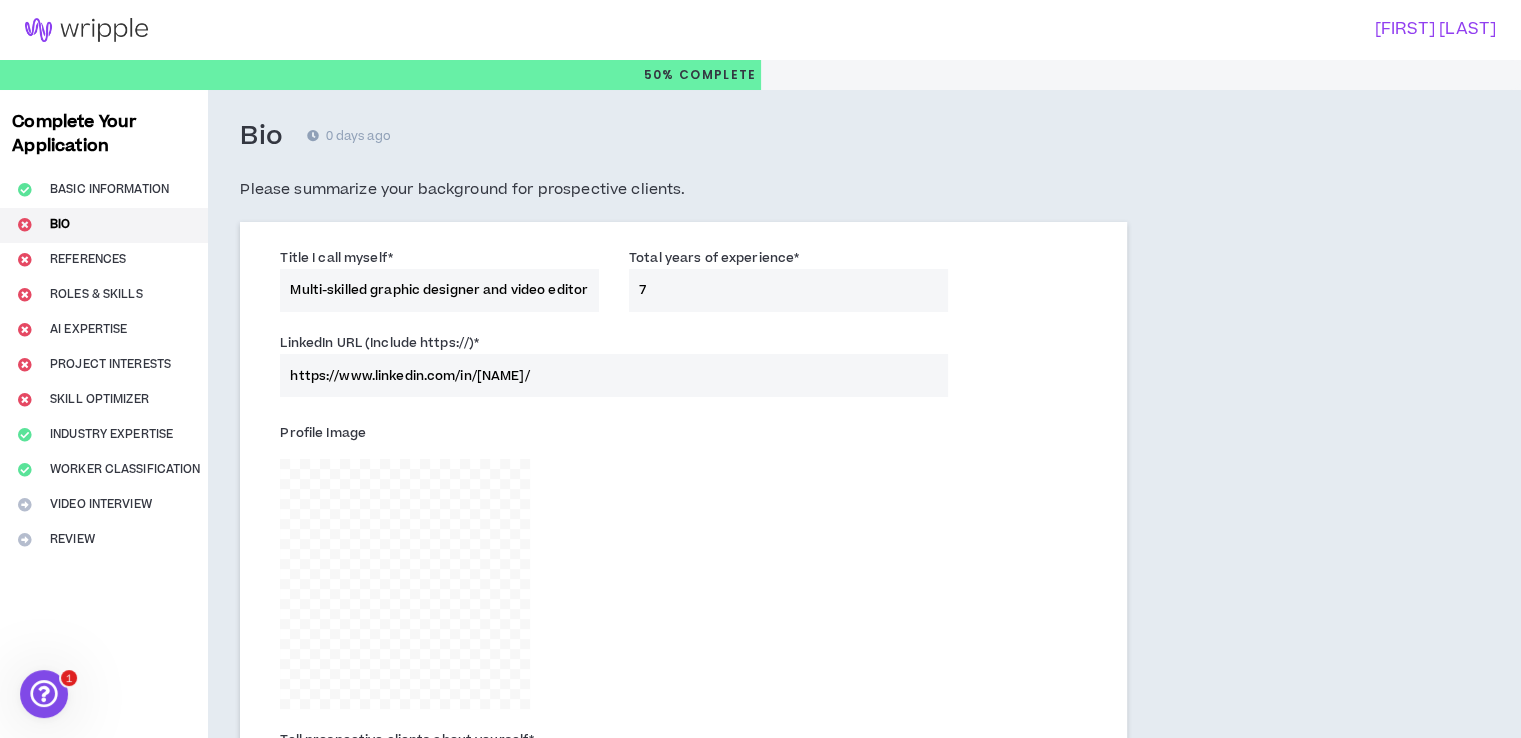scroll, scrollTop: 798, scrollLeft: 0, axis: vertical 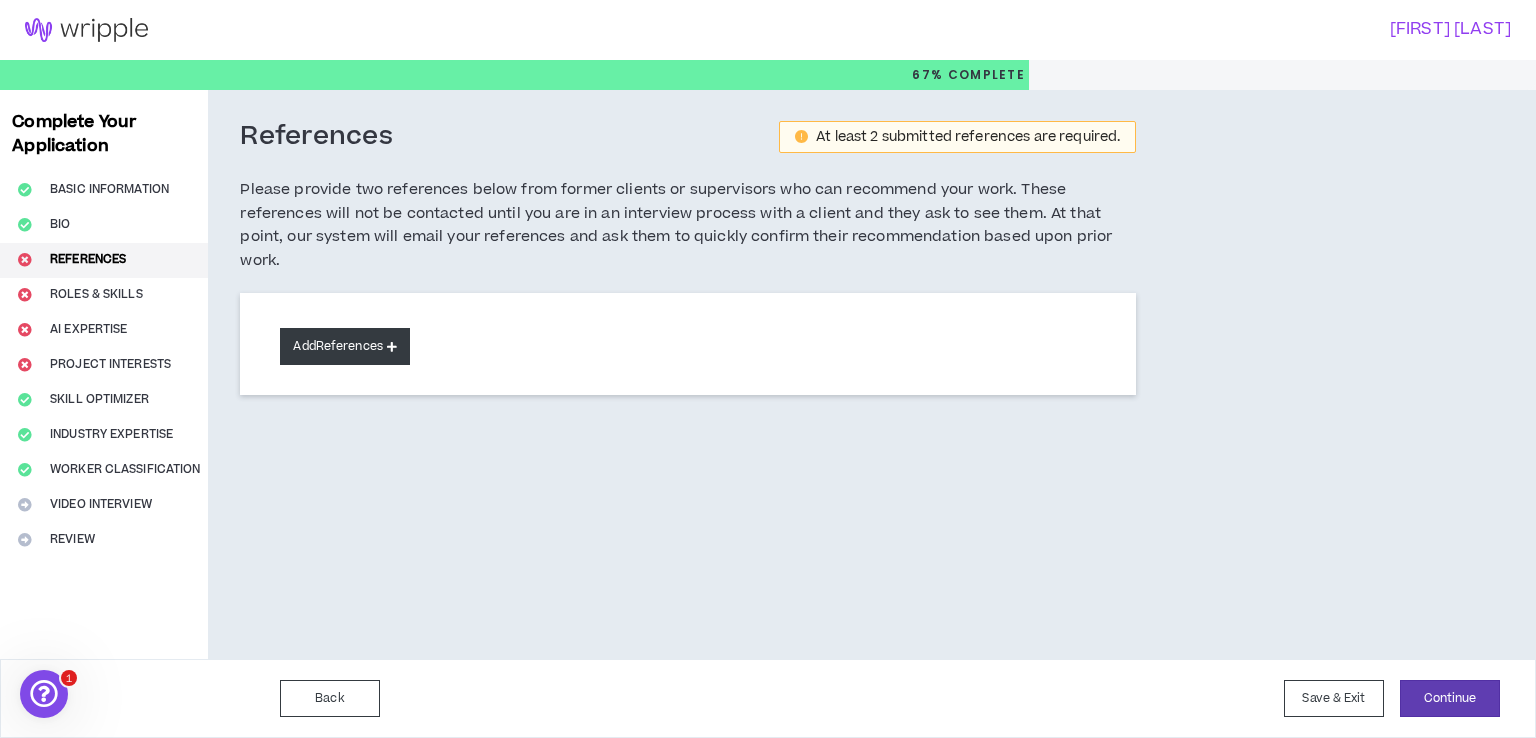 click on "Add  References" at bounding box center [345, 346] 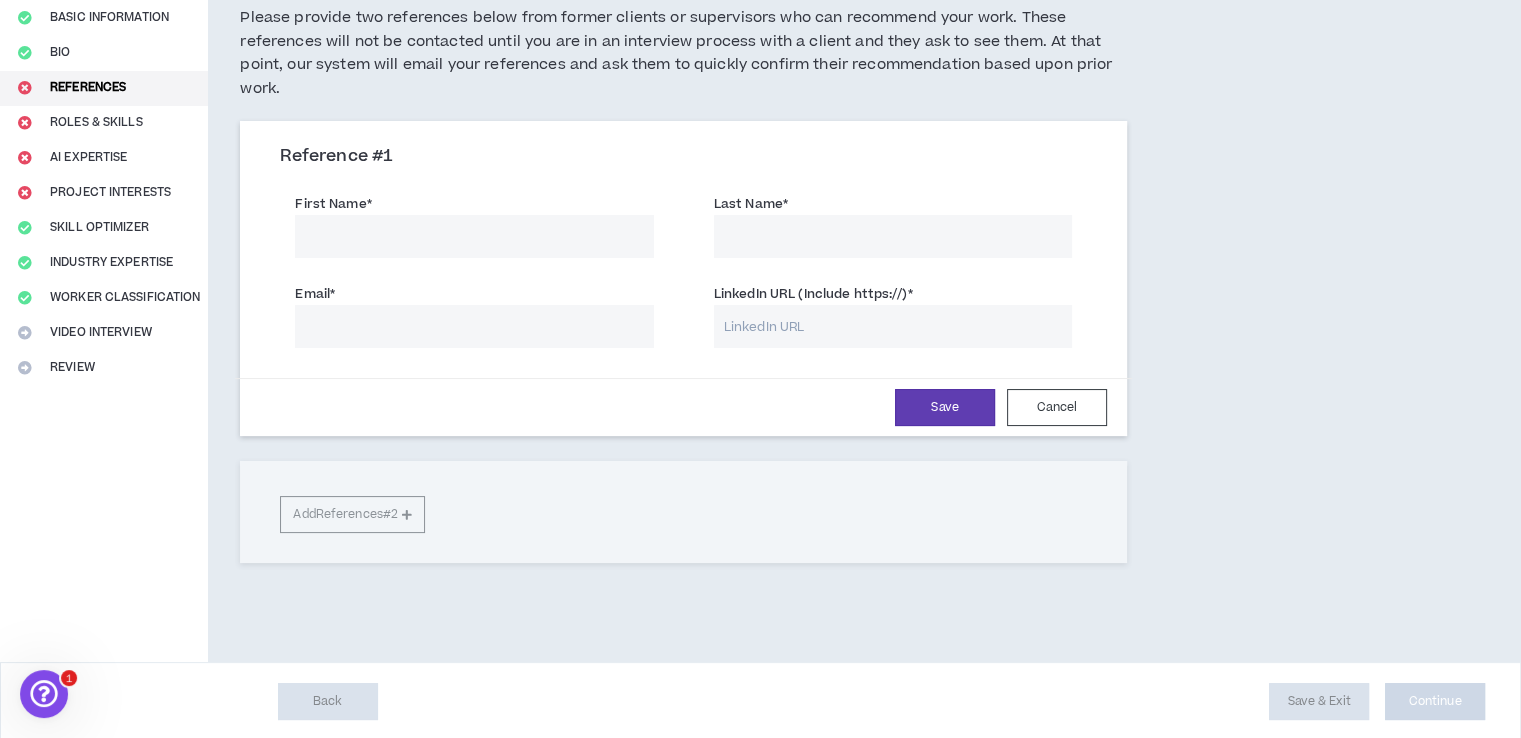 scroll, scrollTop: 173, scrollLeft: 0, axis: vertical 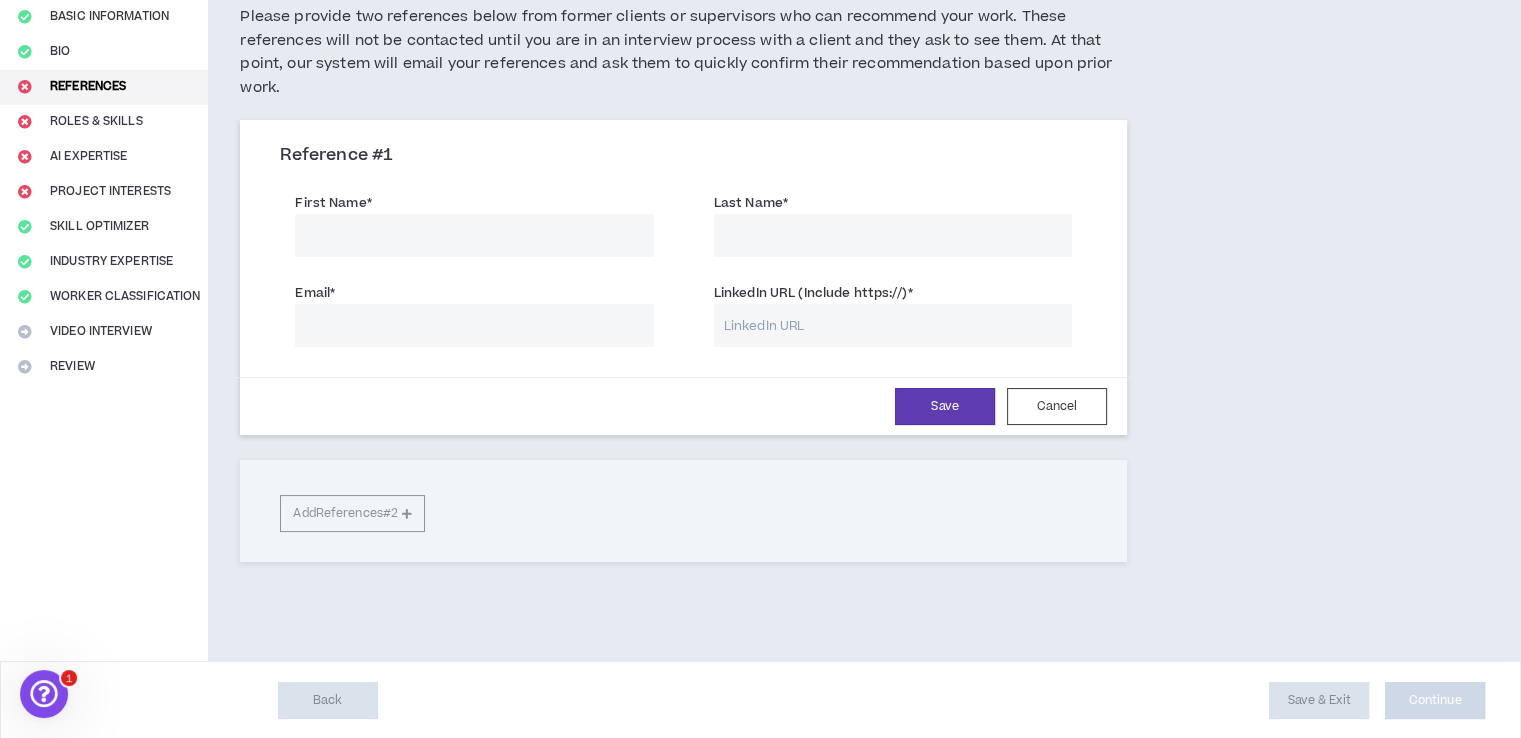 click on "First Name  *" at bounding box center (474, 235) 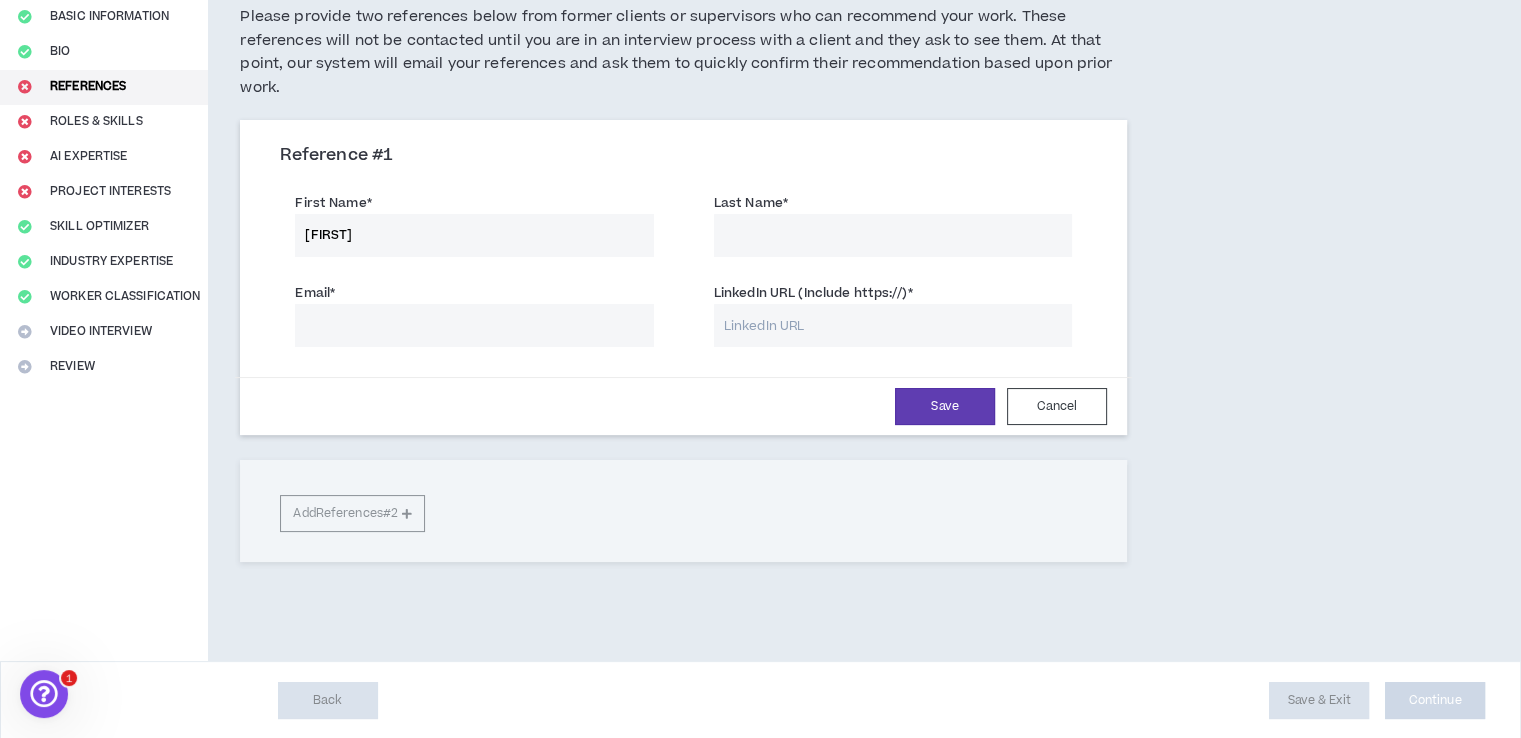 click on "Last Name  *" at bounding box center [893, 235] 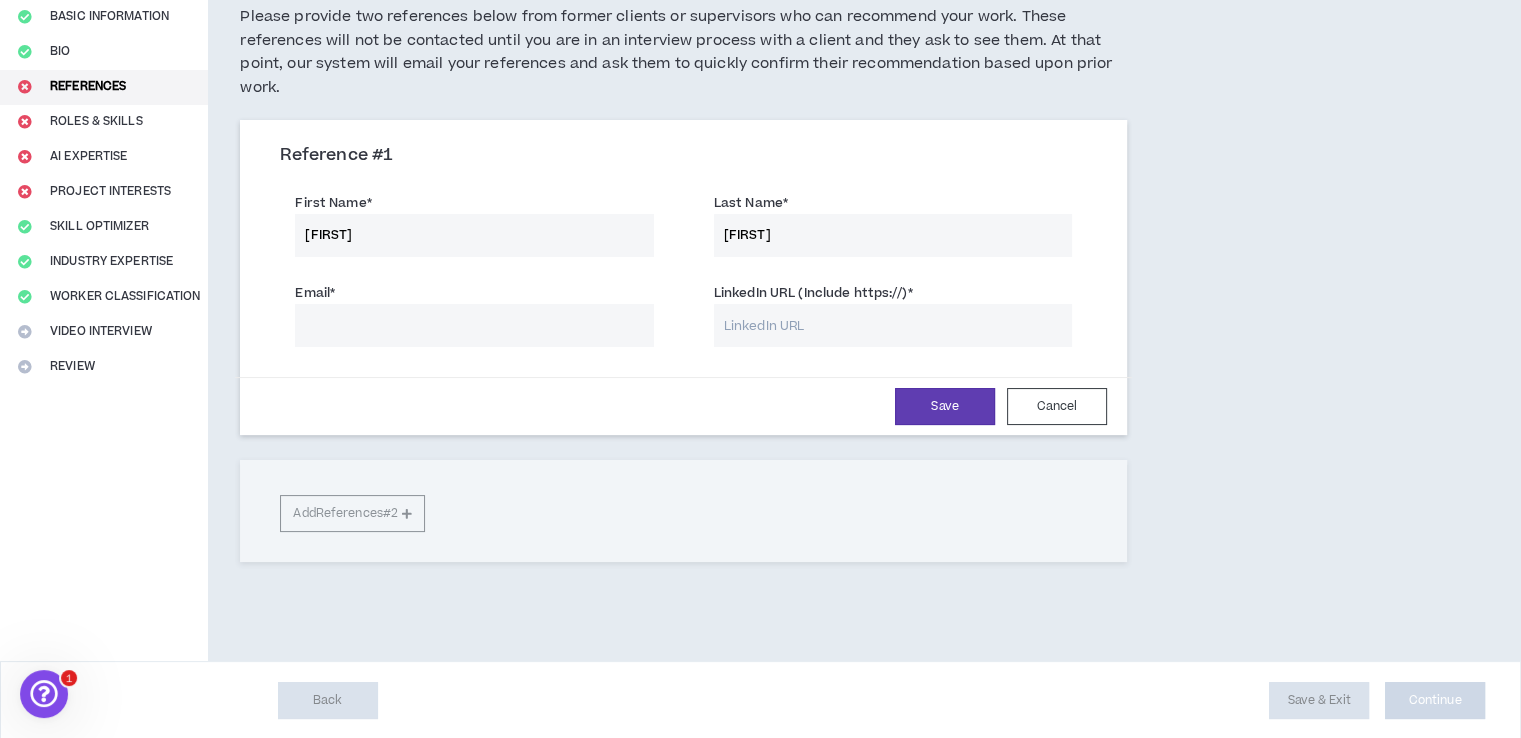 scroll, scrollTop: 0, scrollLeft: 0, axis: both 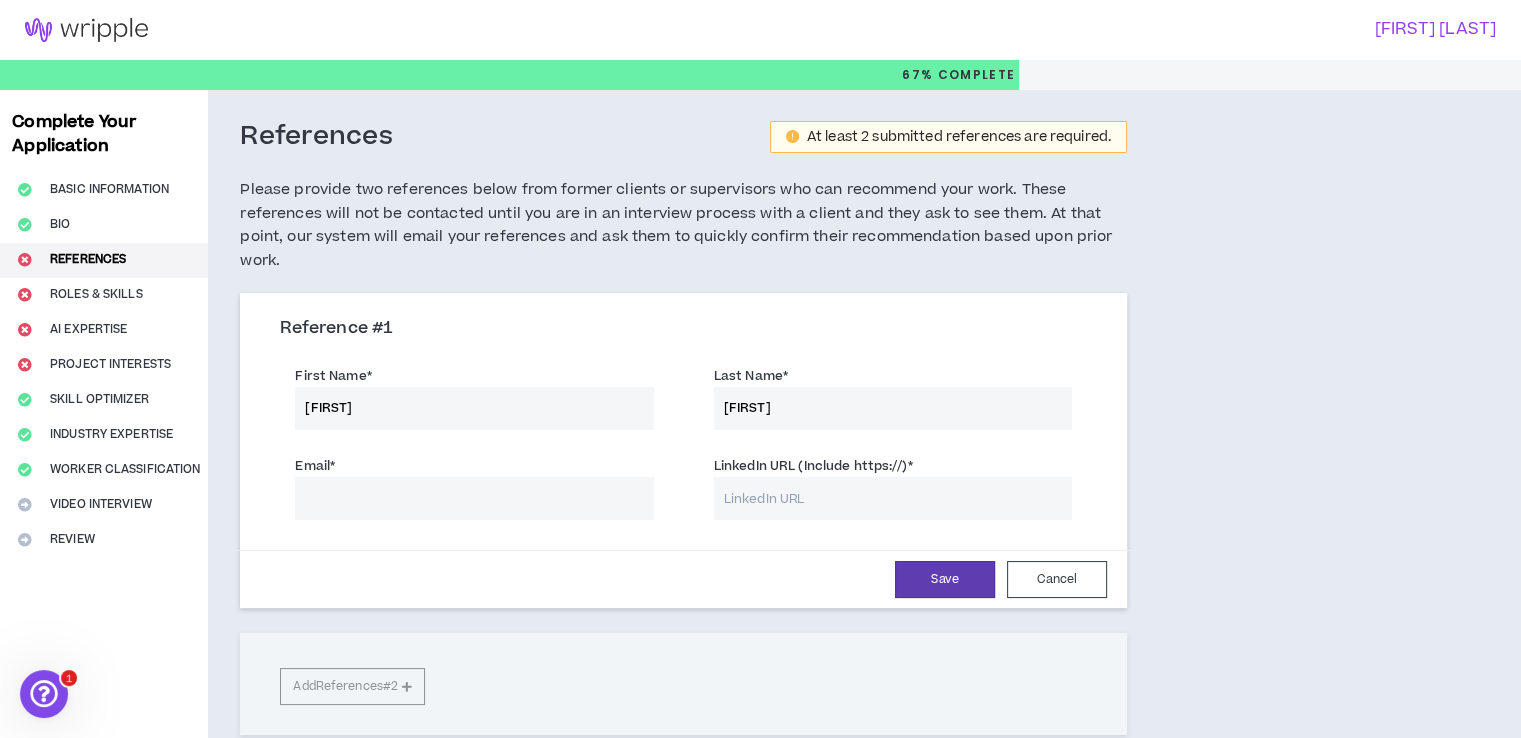 drag, startPoint x: 395, startPoint y: 405, endPoint x: 205, endPoint y: 405, distance: 190 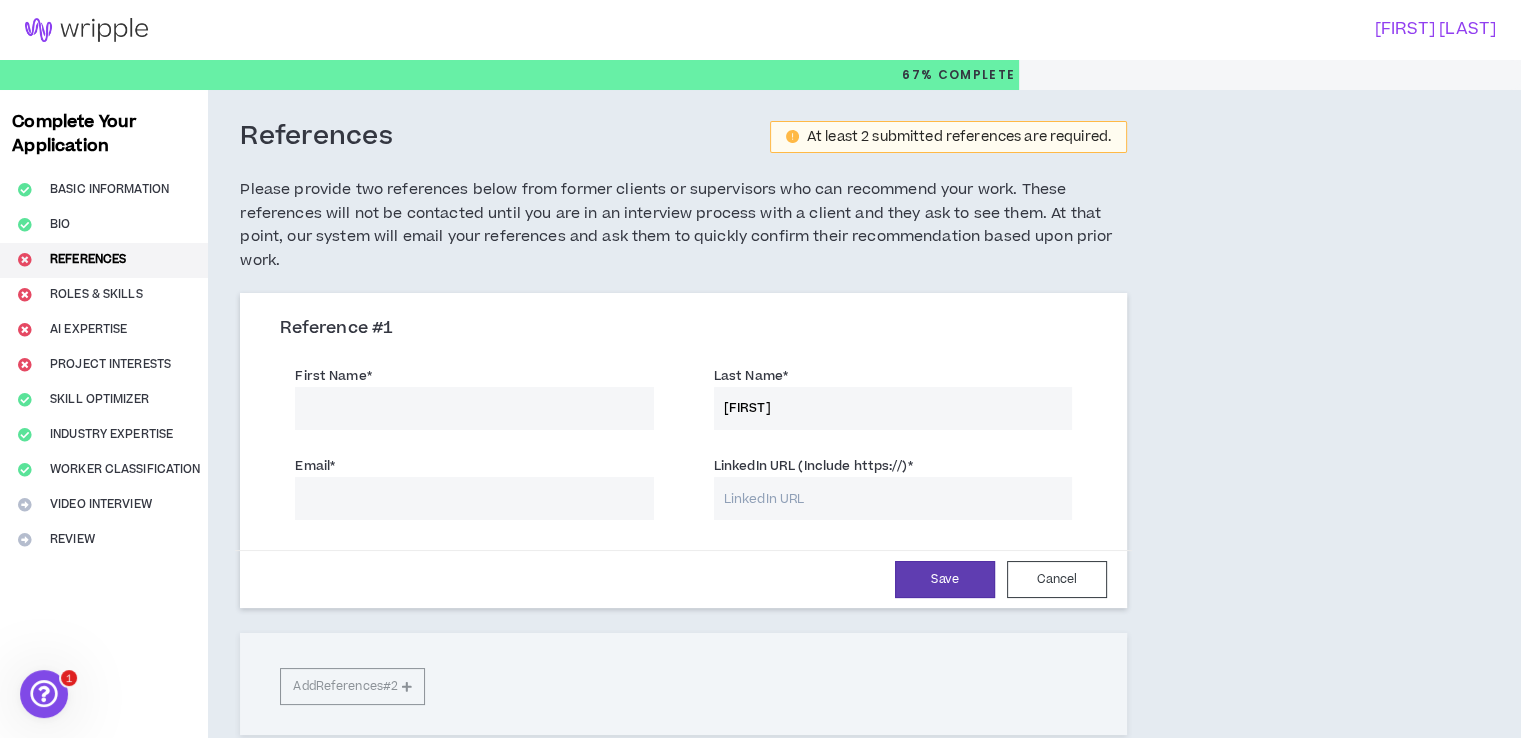 type 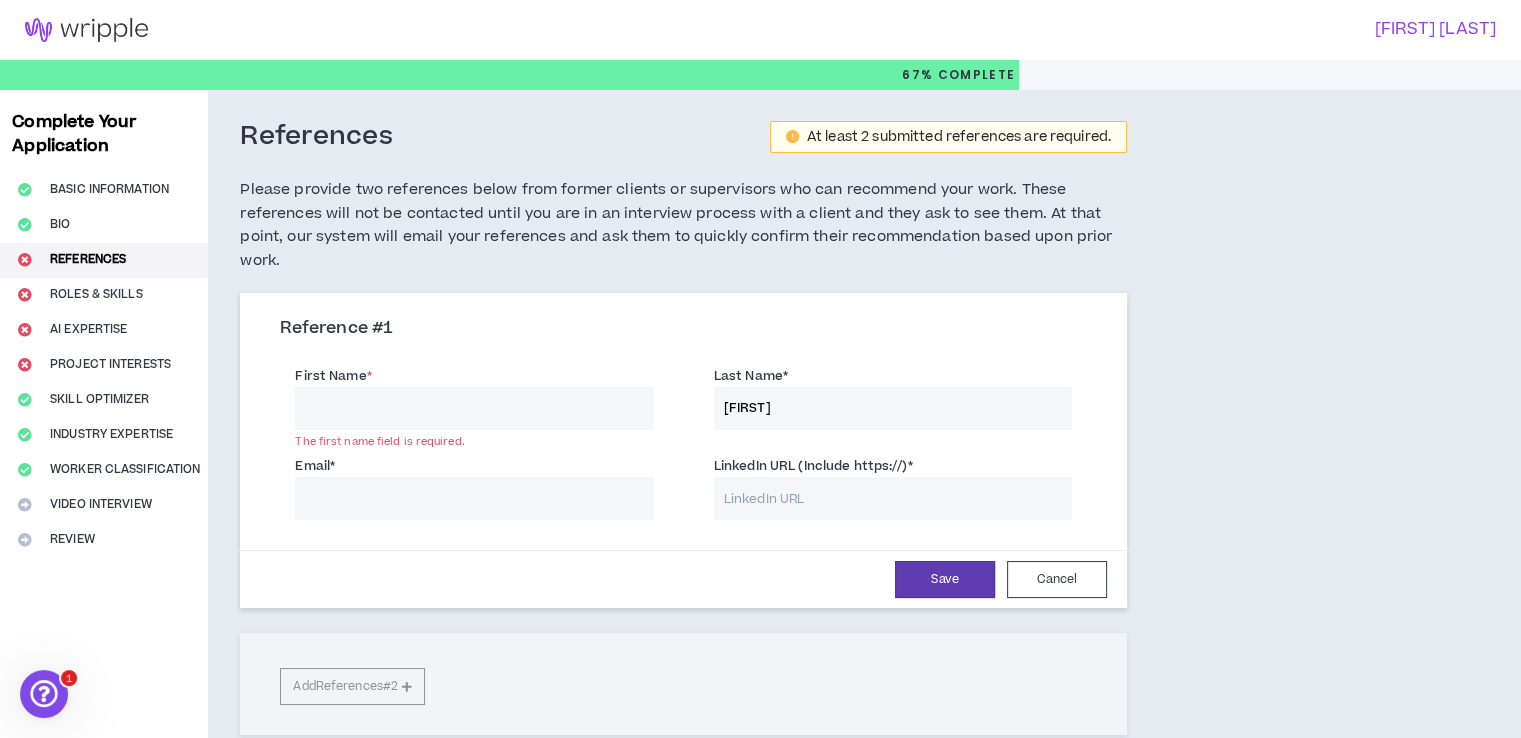 drag, startPoint x: 717, startPoint y: 402, endPoint x: 569, endPoint y: 405, distance: 148.0304 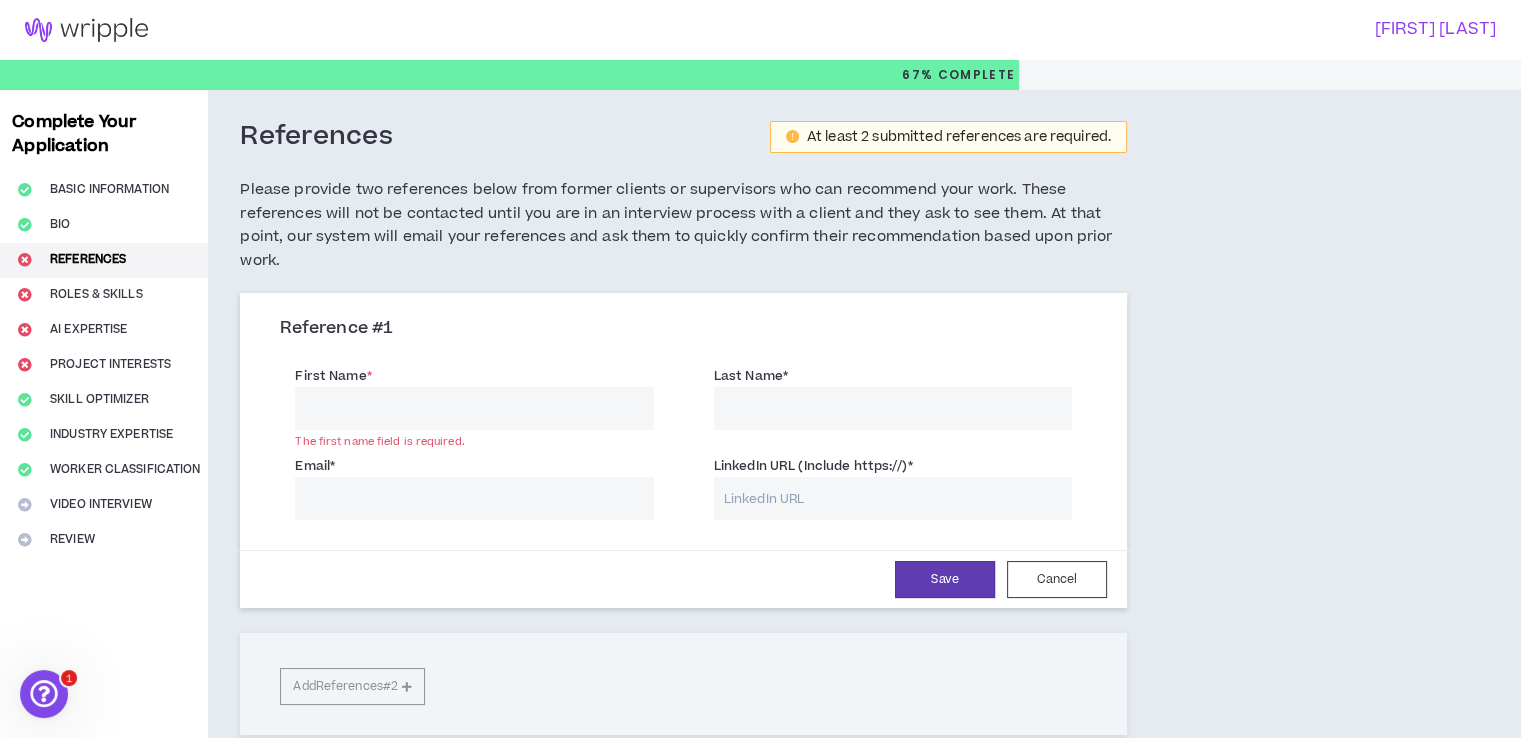 type 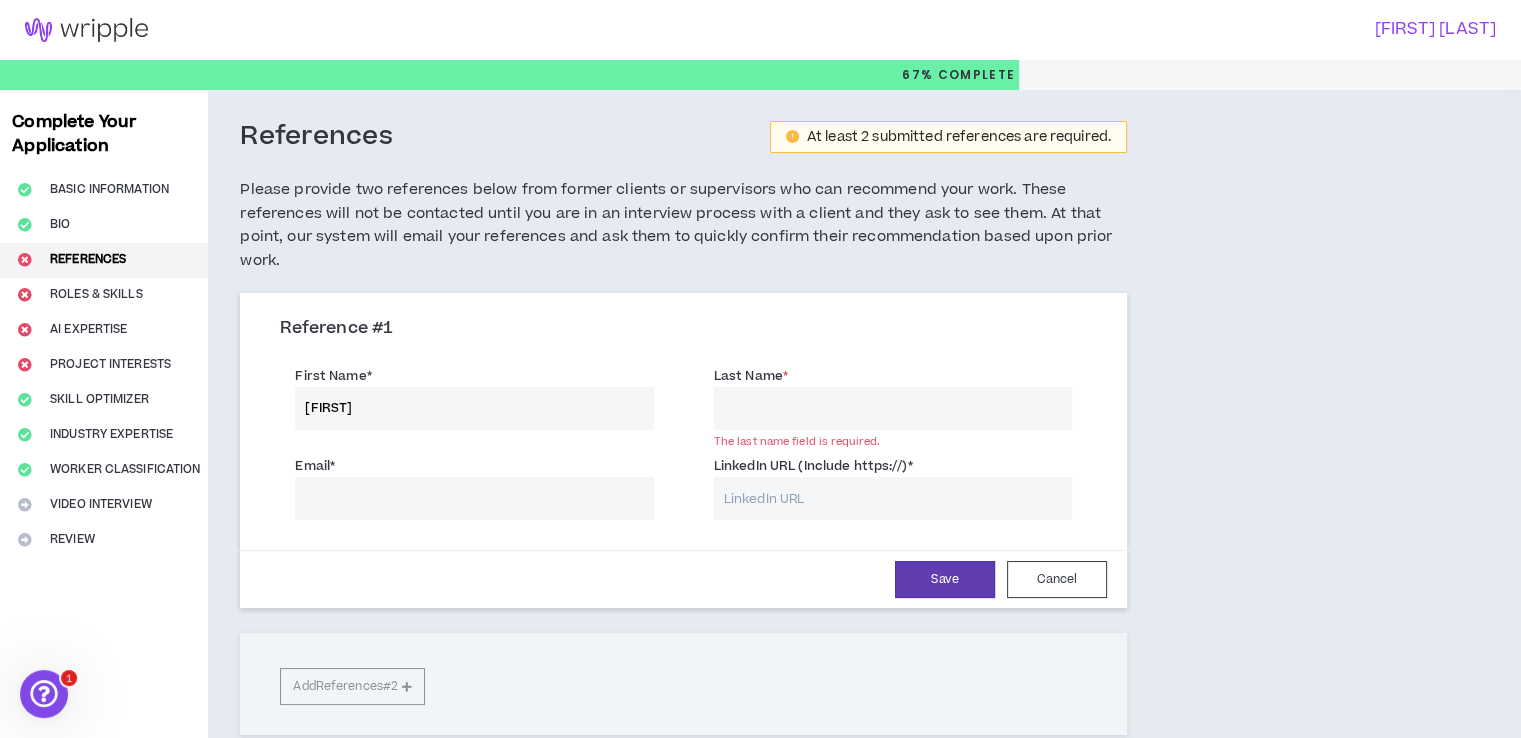 type on "[FIRST]" 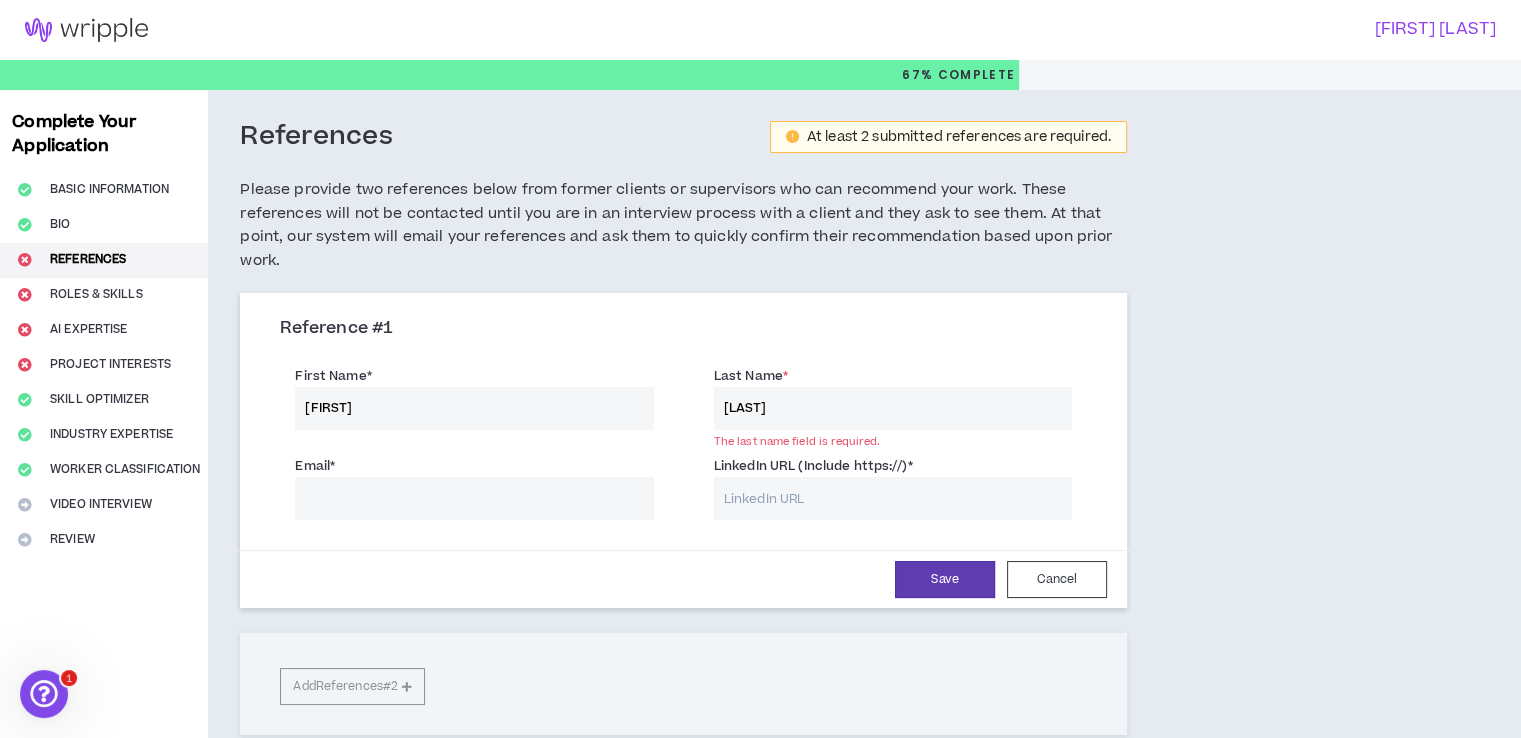 type on "[LAST]" 